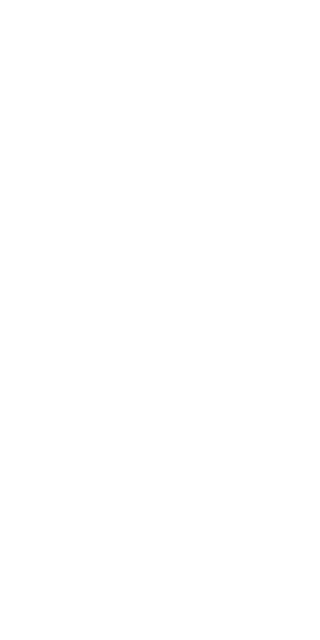scroll, scrollTop: 0, scrollLeft: 0, axis: both 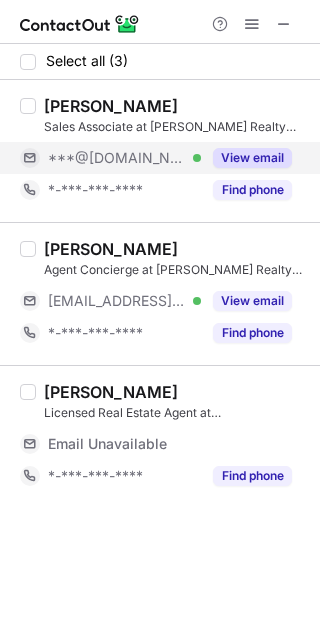click on "View email" at bounding box center (252, 158) 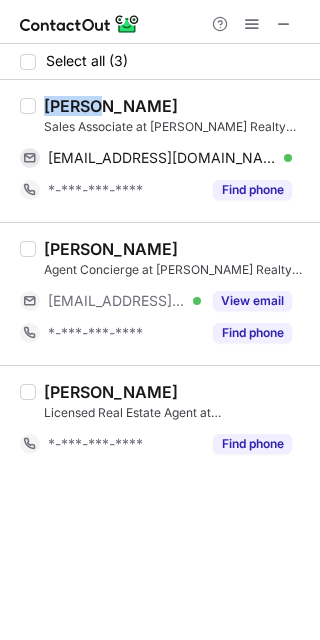 copy on "Monica" 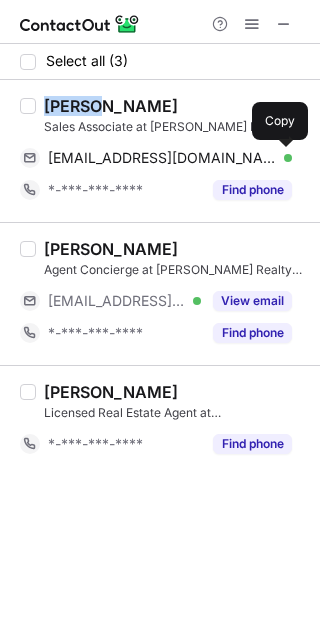 drag, startPoint x: 282, startPoint y: 157, endPoint x: 316, endPoint y: 230, distance: 80.529495 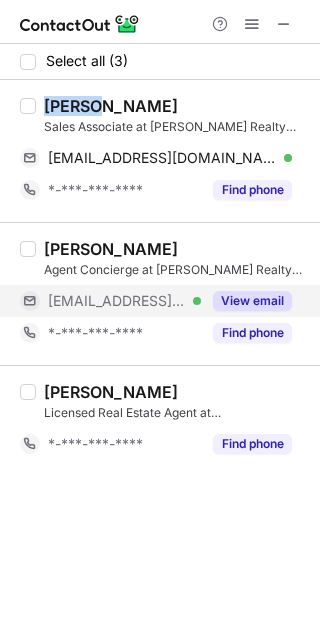 click on "View email" at bounding box center [252, 301] 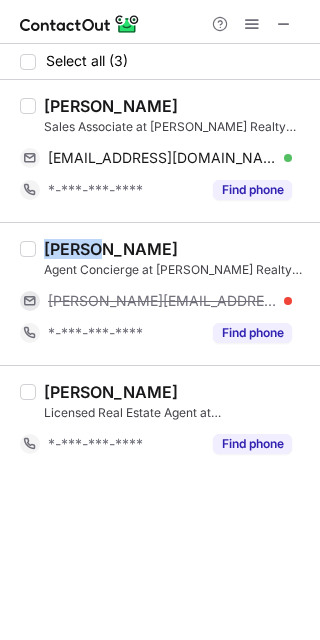 drag, startPoint x: 106, startPoint y: 245, endPoint x: 47, endPoint y: 248, distance: 59.07622 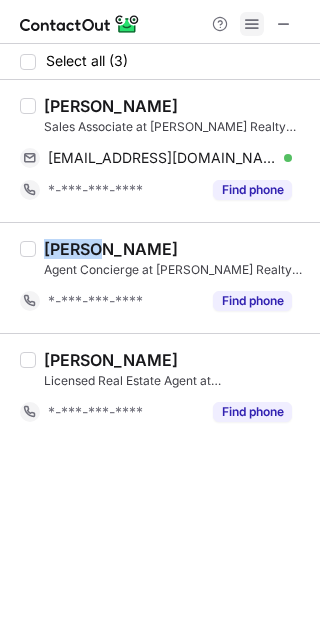 click at bounding box center [252, 24] 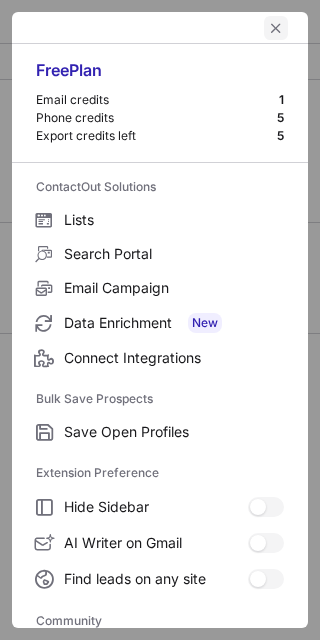 click at bounding box center [276, 28] 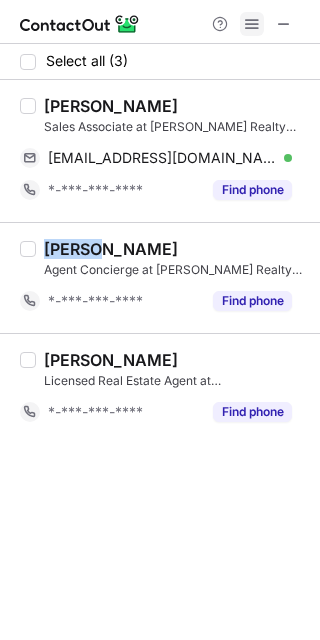 click at bounding box center (252, 24) 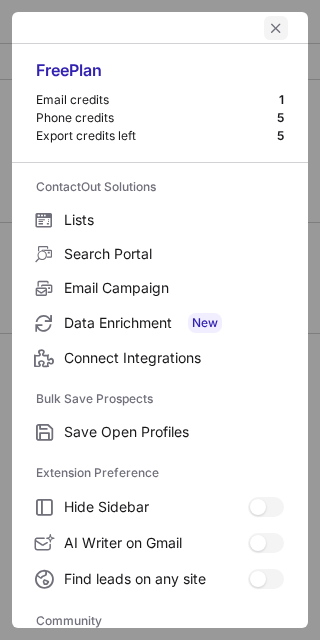 click at bounding box center [276, 28] 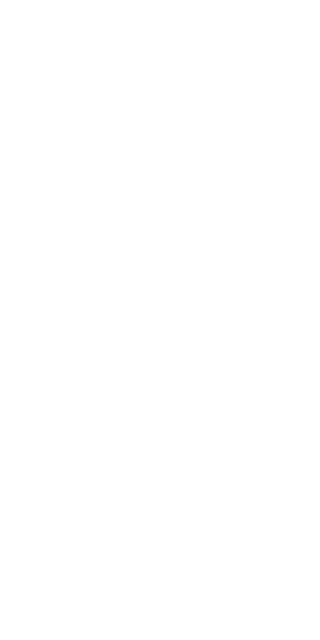 scroll, scrollTop: 0, scrollLeft: 0, axis: both 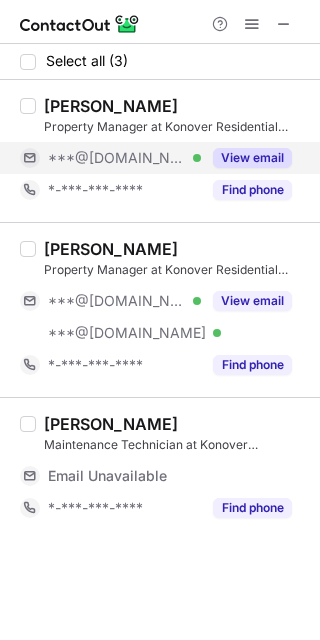 click on "View email" at bounding box center [252, 158] 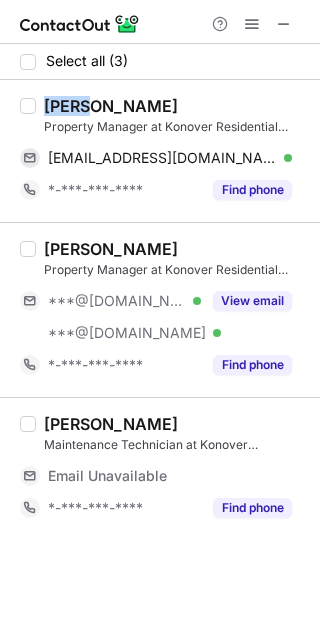 copy on "James" 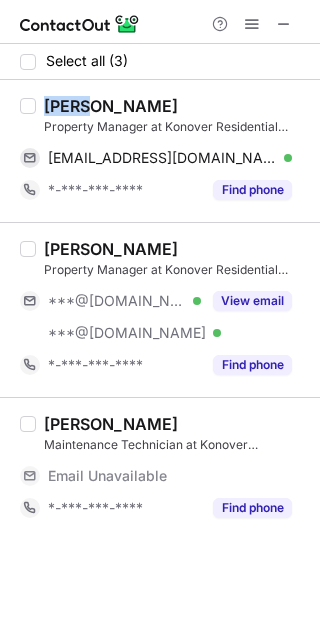 drag, startPoint x: 95, startPoint y: 106, endPoint x: 46, endPoint y: 107, distance: 49.010204 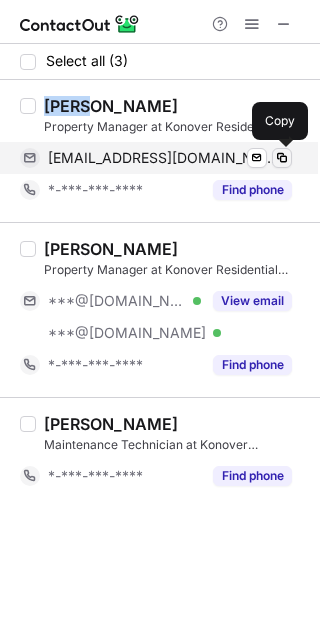 click at bounding box center [282, 158] 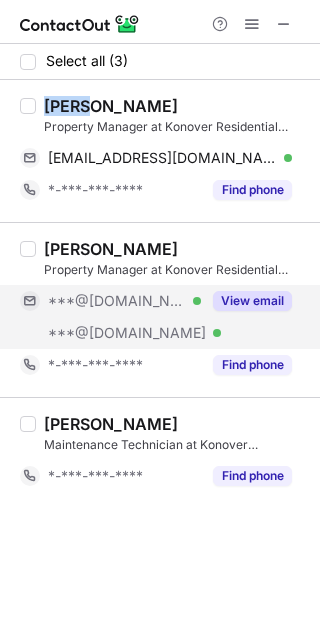 click on "View email" at bounding box center [252, 301] 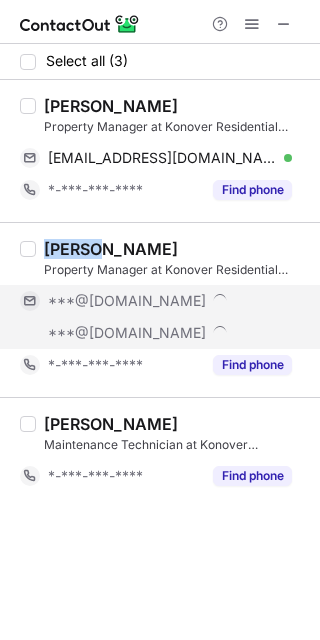 copy on "Nakita" 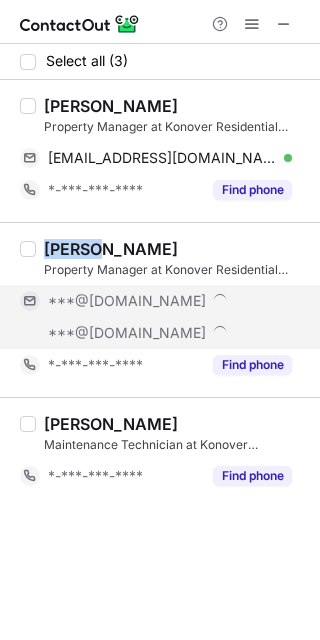 drag, startPoint x: 95, startPoint y: 246, endPoint x: 66, endPoint y: 258, distance: 31.38471 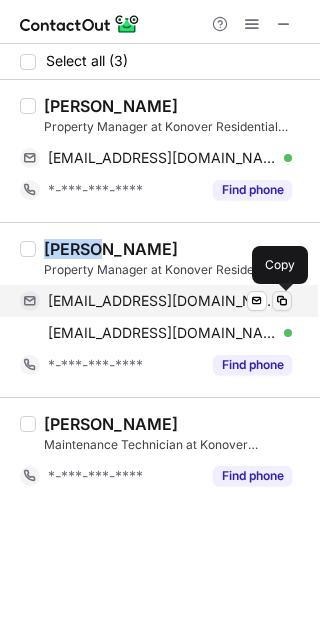 click at bounding box center (282, 301) 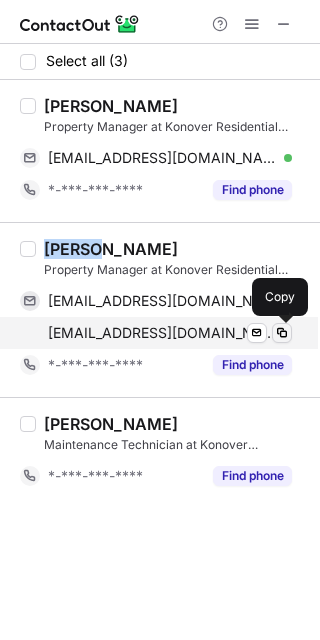 click at bounding box center [282, 333] 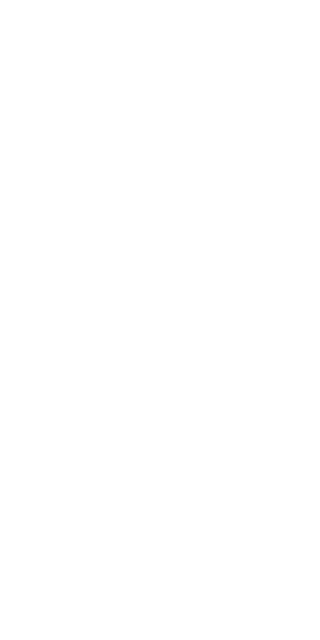 scroll, scrollTop: 0, scrollLeft: 0, axis: both 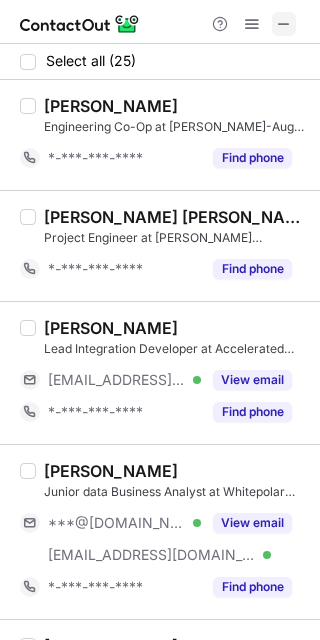 click at bounding box center (284, 24) 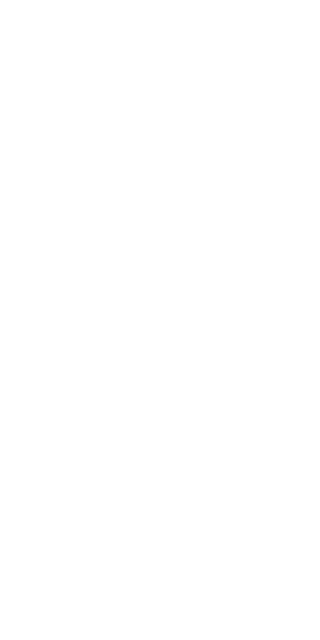 scroll, scrollTop: 0, scrollLeft: 0, axis: both 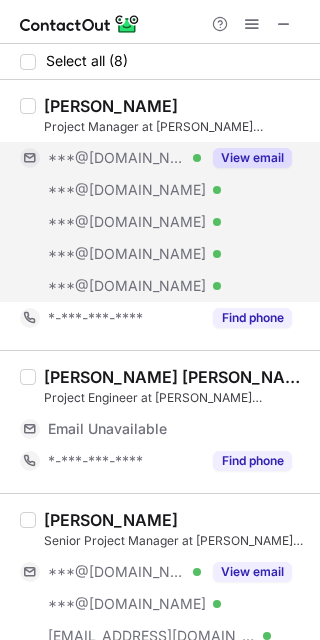 click on "View email" at bounding box center [252, 158] 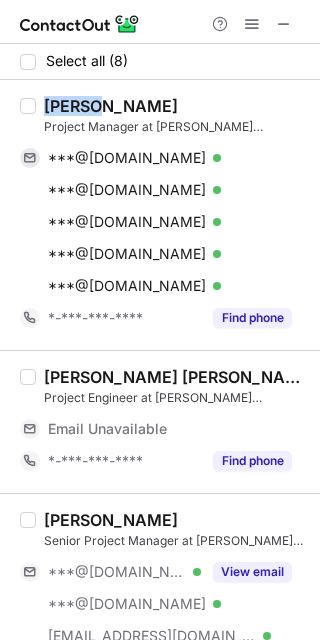 copy on "Robert" 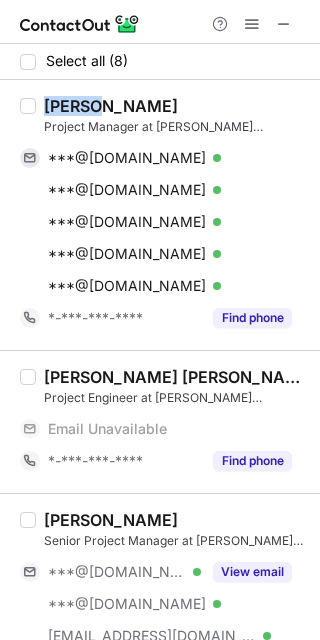 drag, startPoint x: 91, startPoint y: 102, endPoint x: 43, endPoint y: 98, distance: 48.166378 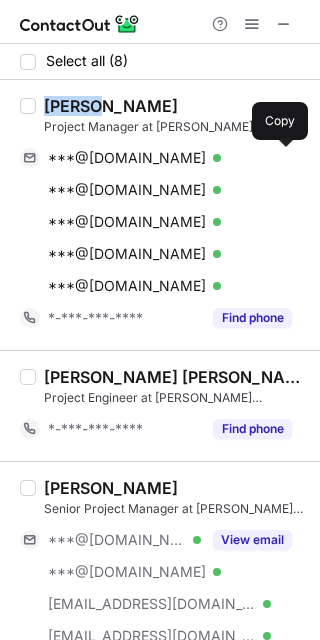 drag, startPoint x: 277, startPoint y: 155, endPoint x: 311, endPoint y: 178, distance: 41.04875 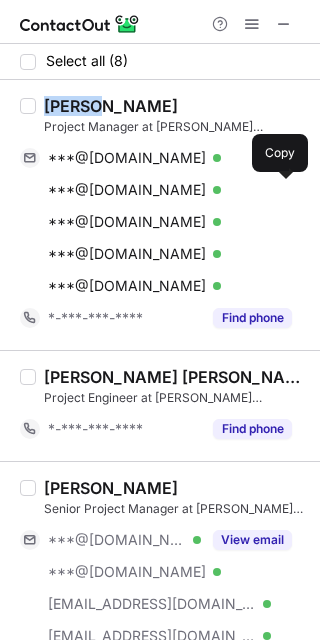 drag, startPoint x: 280, startPoint y: 185, endPoint x: 318, endPoint y: 228, distance: 57.384666 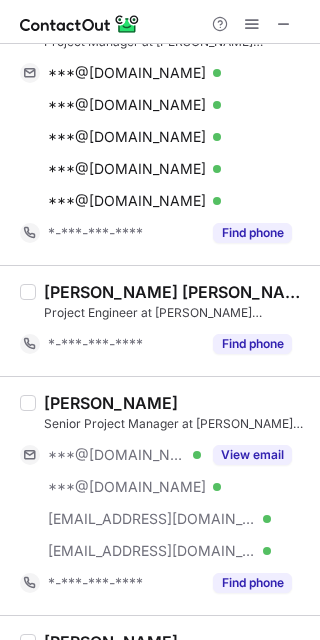 scroll, scrollTop: 250, scrollLeft: 0, axis: vertical 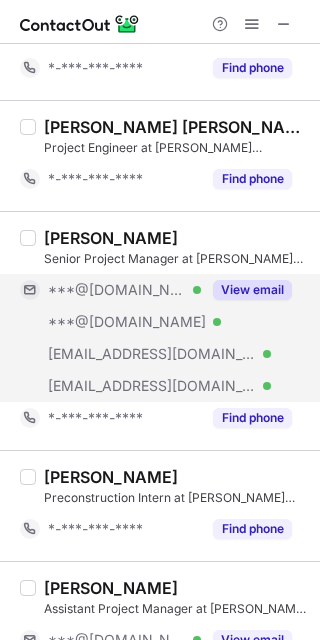 click on "View email" at bounding box center (252, 290) 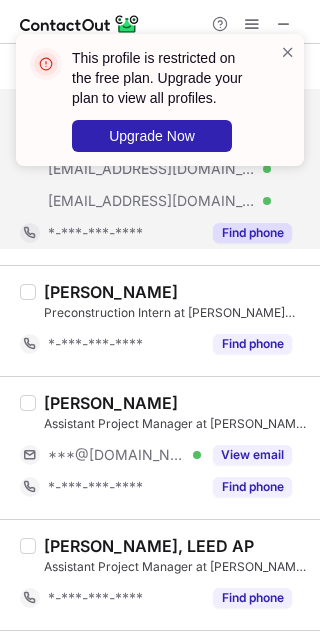 scroll, scrollTop: 500, scrollLeft: 0, axis: vertical 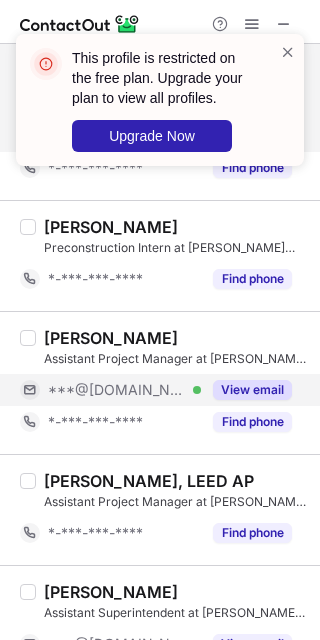 click on "View email" at bounding box center [252, 390] 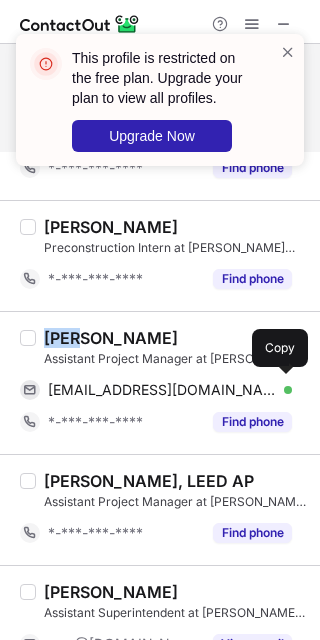 copy on "Luca" 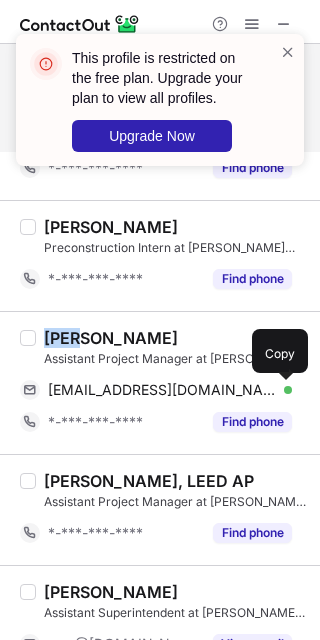 drag, startPoint x: 282, startPoint y: 382, endPoint x: 312, endPoint y: 383, distance: 30.016663 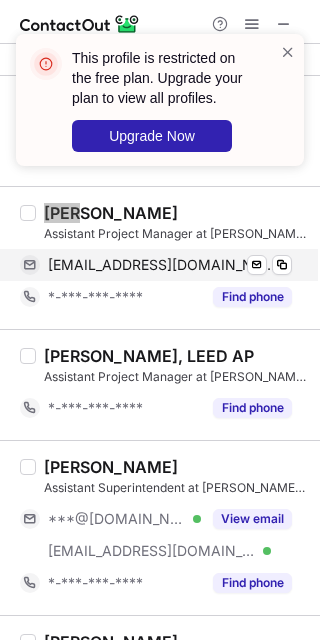 scroll, scrollTop: 712, scrollLeft: 0, axis: vertical 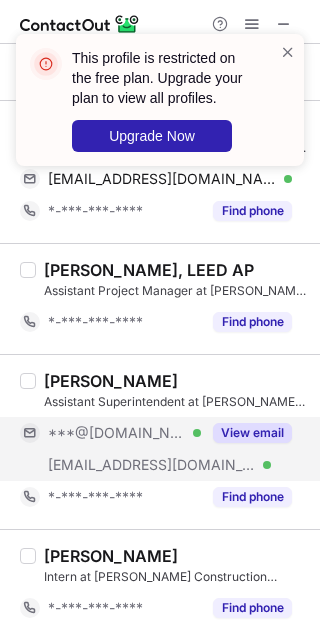 click on "View email" at bounding box center (252, 433) 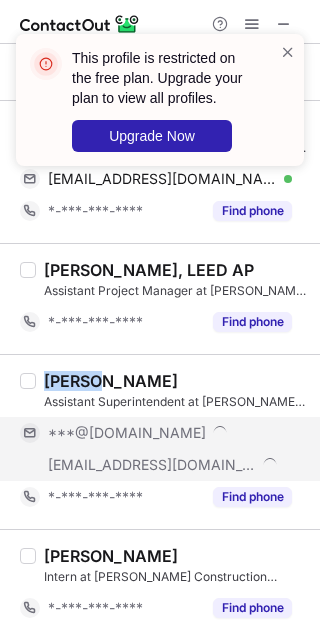 copy on "Robert" 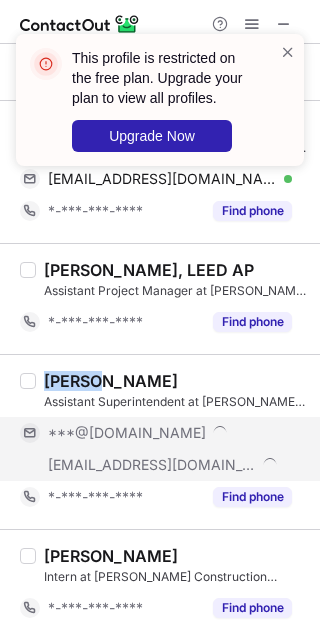 drag, startPoint x: 86, startPoint y: 380, endPoint x: 48, endPoint y: 372, distance: 38.832977 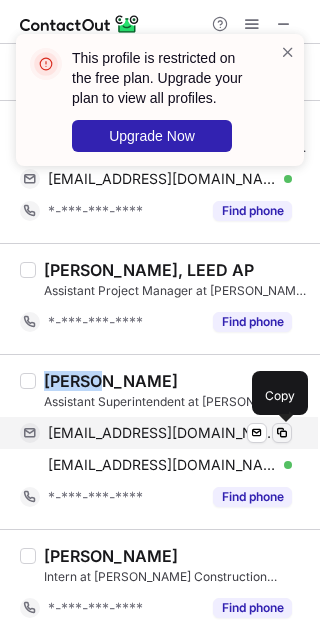 click at bounding box center [282, 433] 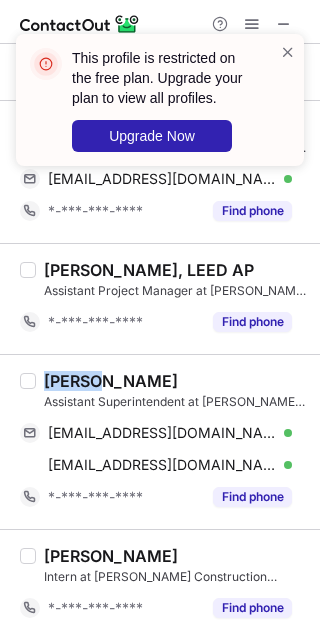 type 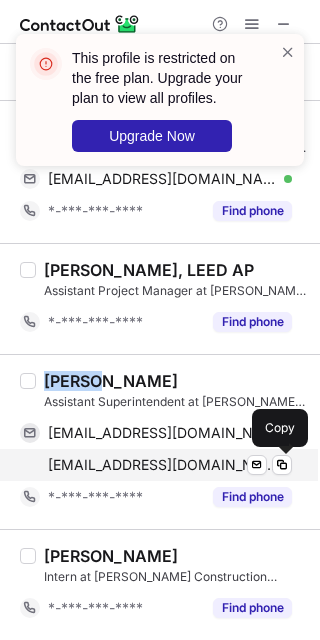 click at bounding box center [282, 465] 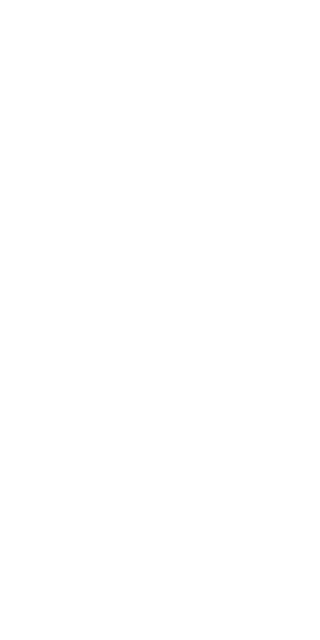 scroll, scrollTop: 0, scrollLeft: 0, axis: both 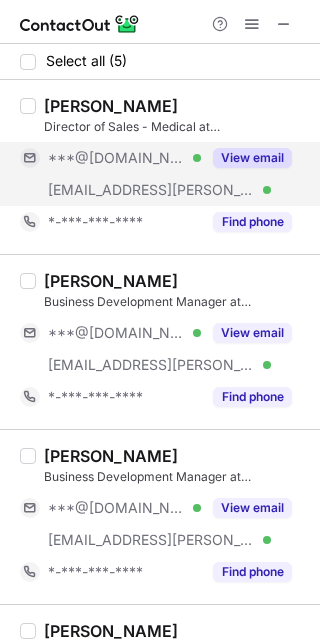 click on "View email" at bounding box center (252, 158) 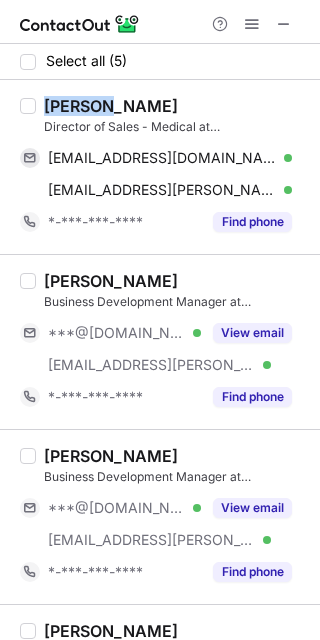copy on "[PERSON_NAME]" 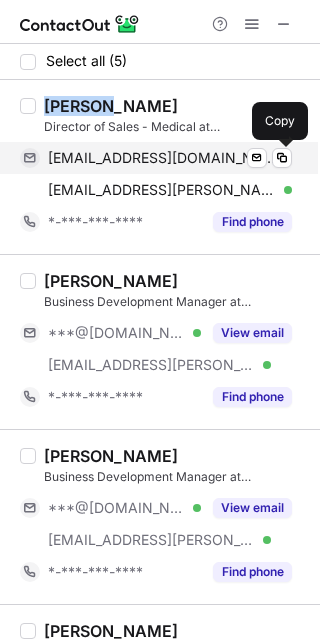 drag, startPoint x: 282, startPoint y: 156, endPoint x: 296, endPoint y: 152, distance: 14.56022 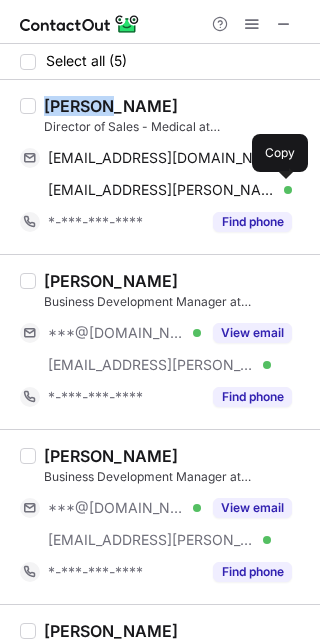 click at bounding box center [282, 190] 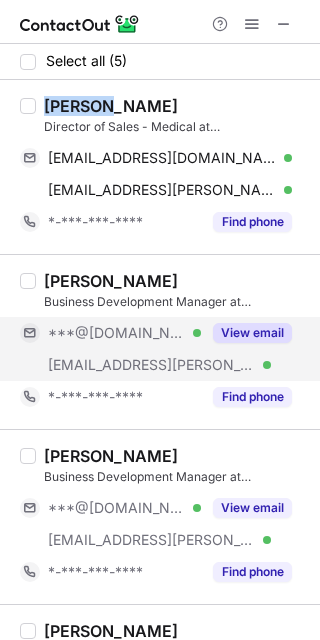 click on "View email" at bounding box center (252, 333) 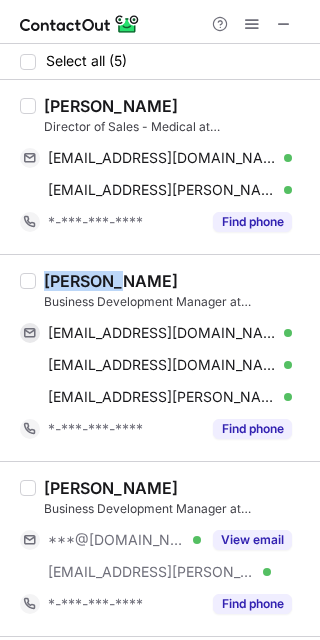 copy on "[PERSON_NAME]" 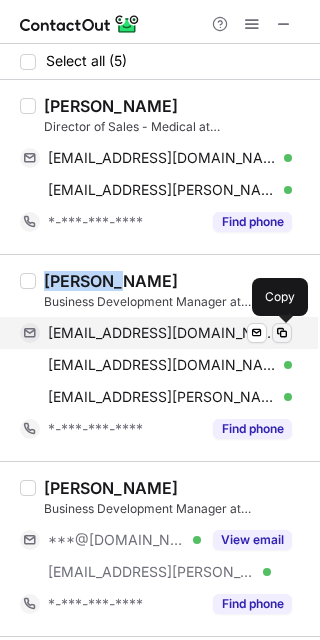 click at bounding box center (282, 333) 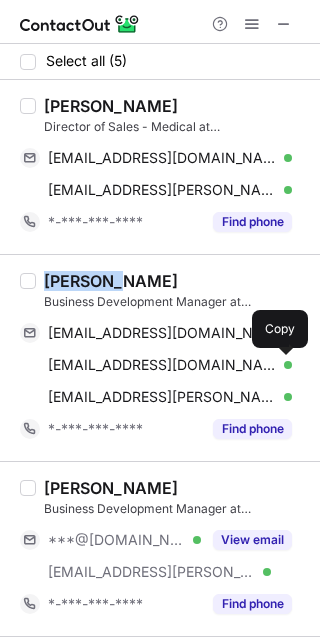 drag, startPoint x: 280, startPoint y: 356, endPoint x: 315, endPoint y: 325, distance: 46.75468 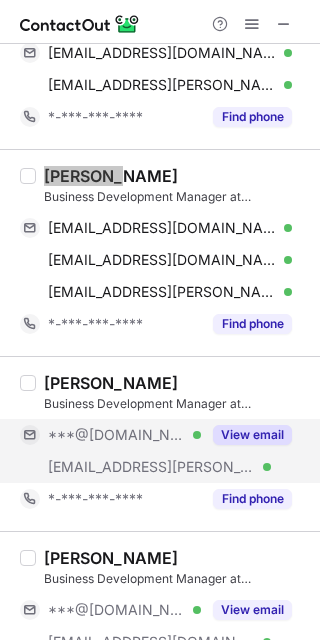 scroll, scrollTop: 125, scrollLeft: 0, axis: vertical 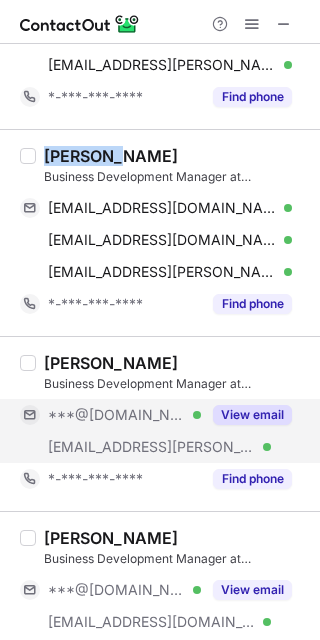 click on "View email" at bounding box center [252, 415] 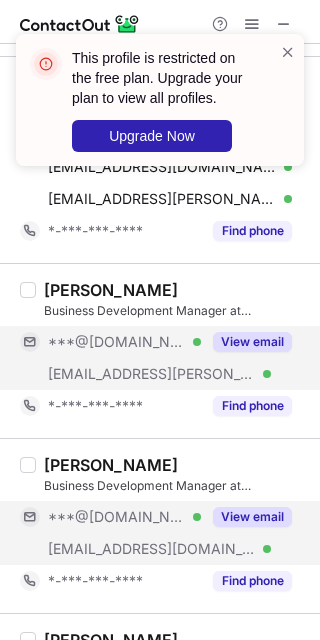 scroll, scrollTop: 250, scrollLeft: 0, axis: vertical 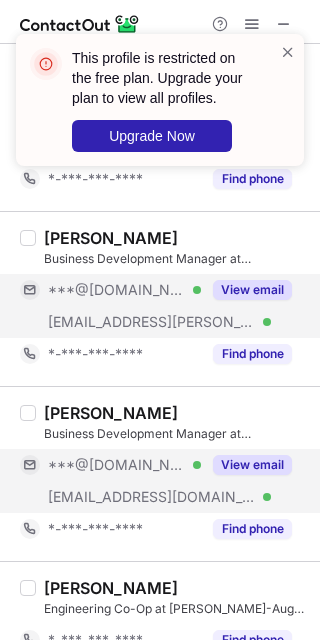 click on "View email" at bounding box center (252, 465) 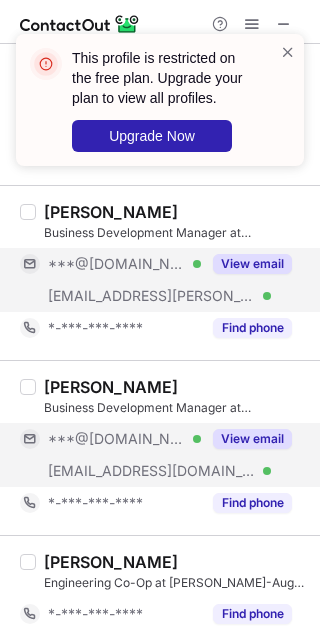 scroll, scrollTop: 282, scrollLeft: 0, axis: vertical 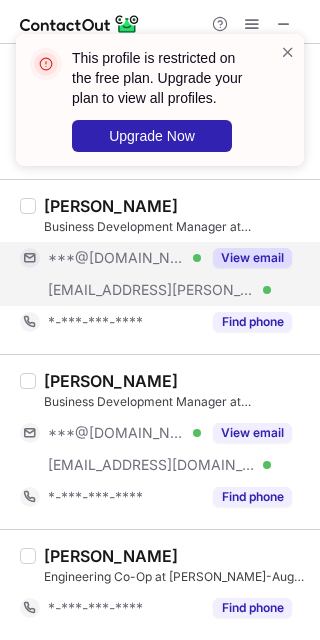 click on "View email" at bounding box center [252, 258] 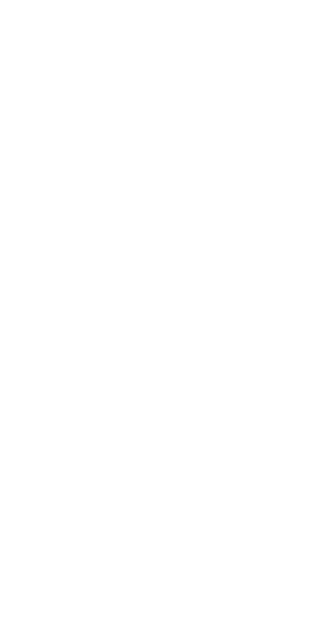 scroll, scrollTop: 0, scrollLeft: 0, axis: both 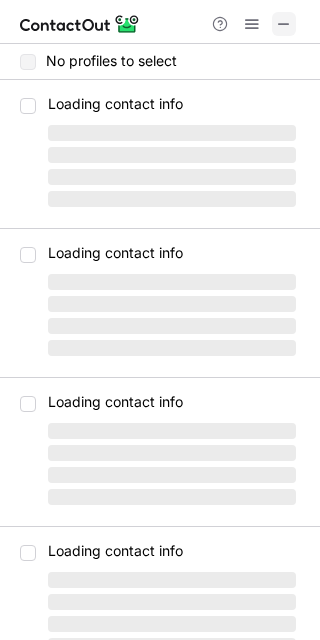 click at bounding box center [284, 24] 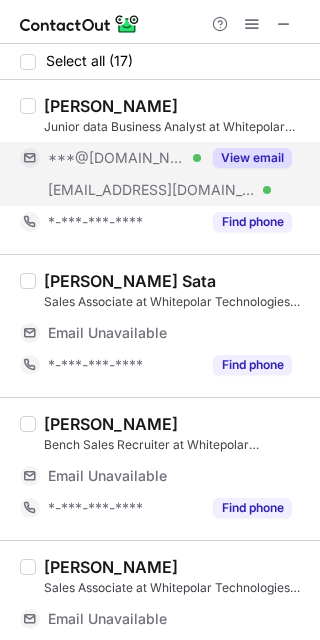 click on "View email" at bounding box center [252, 158] 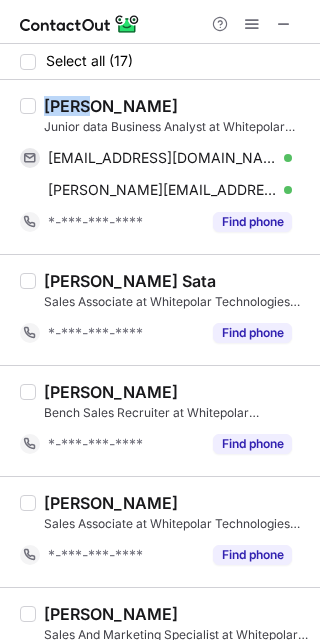 copy on "Dhruv" 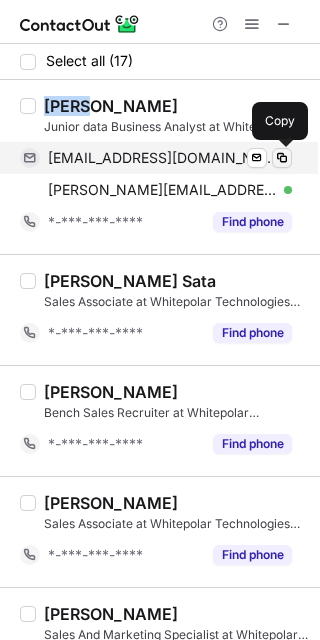 click at bounding box center (282, 158) 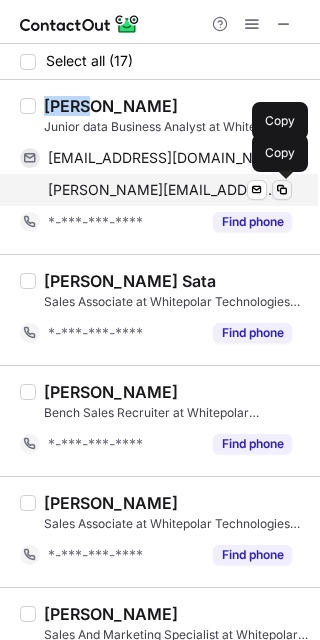 click at bounding box center (282, 190) 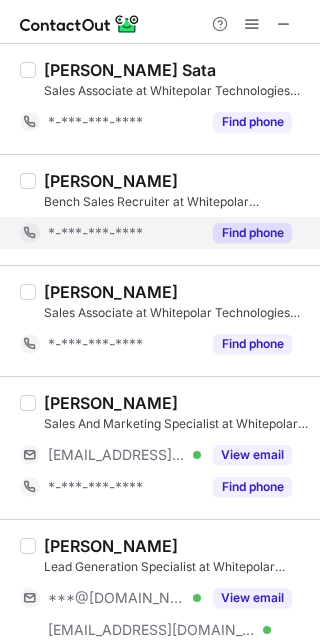scroll, scrollTop: 250, scrollLeft: 0, axis: vertical 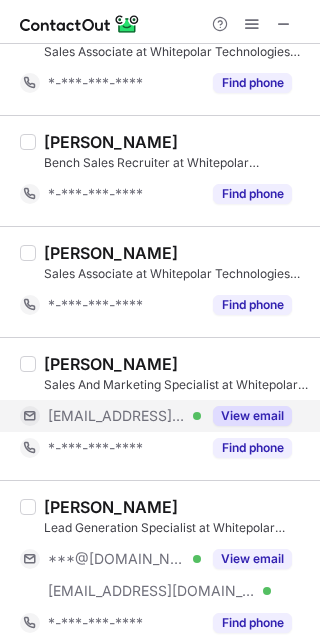 click on "View email" at bounding box center [252, 416] 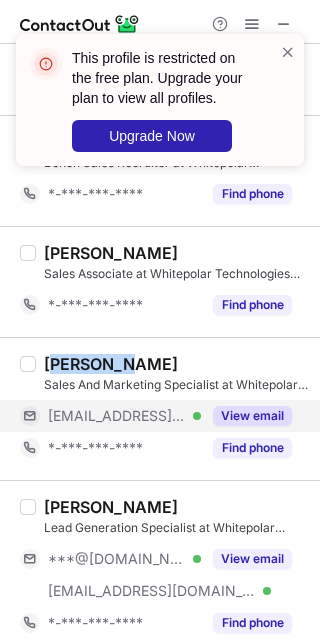 drag, startPoint x: 121, startPoint y: 360, endPoint x: 157, endPoint y: 410, distance: 61.611687 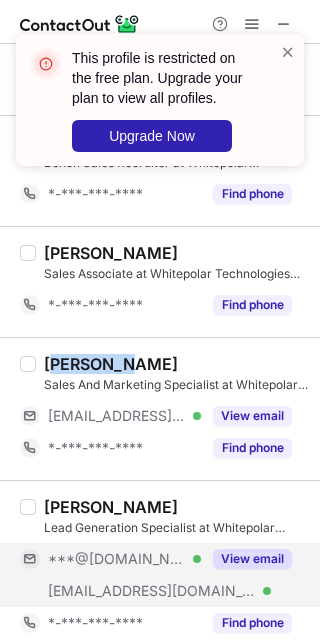 click on "View email" at bounding box center [252, 559] 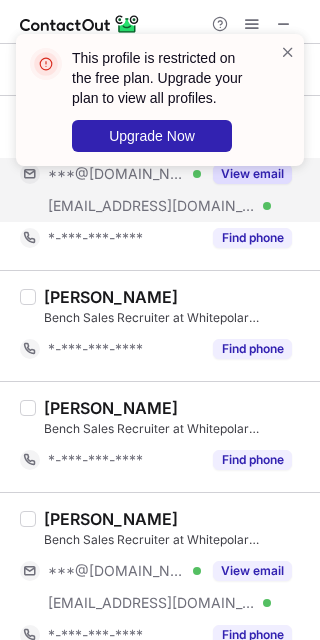 scroll, scrollTop: 750, scrollLeft: 0, axis: vertical 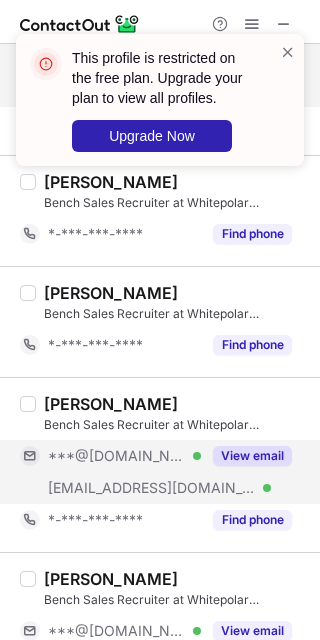 click on "View email" at bounding box center (246, 456) 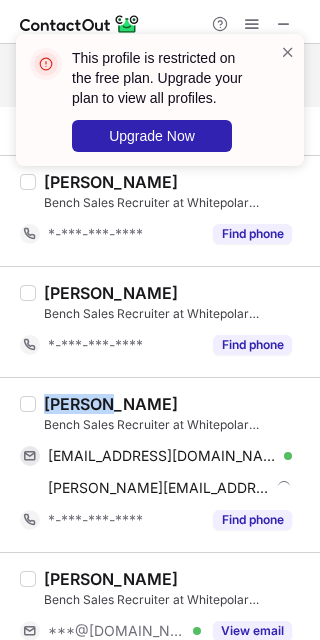 copy on "Bhumika" 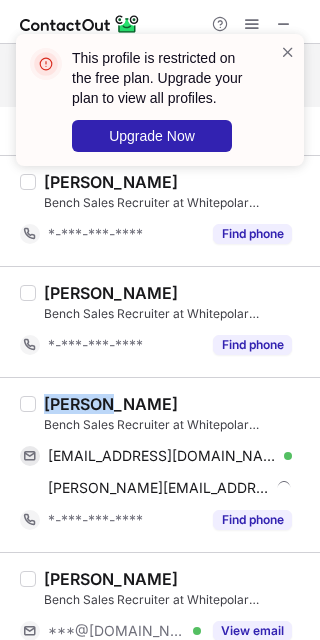 drag, startPoint x: 112, startPoint y: 402, endPoint x: 43, endPoint y: 407, distance: 69.18092 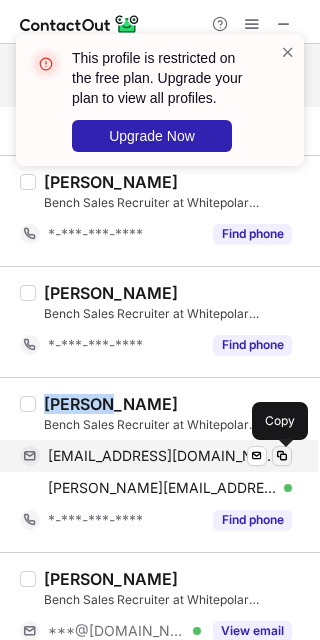 click at bounding box center [282, 456] 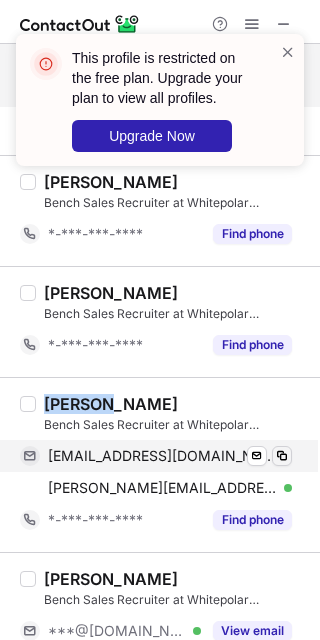 type 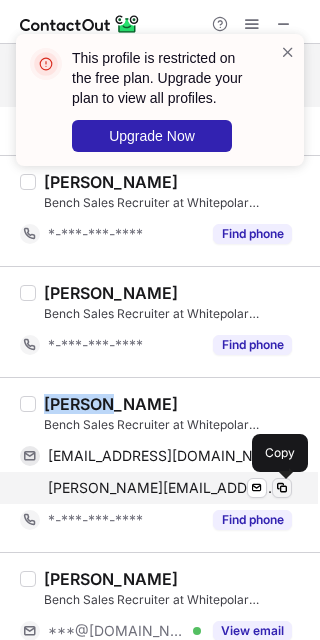 click at bounding box center [282, 488] 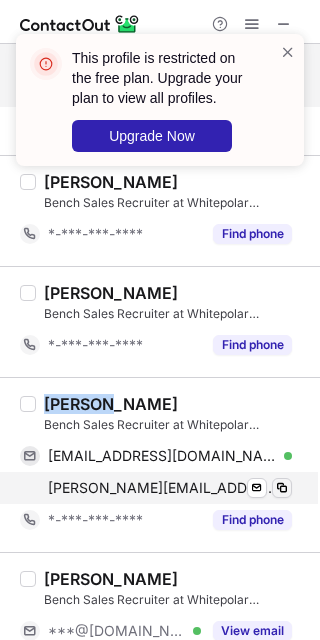 type 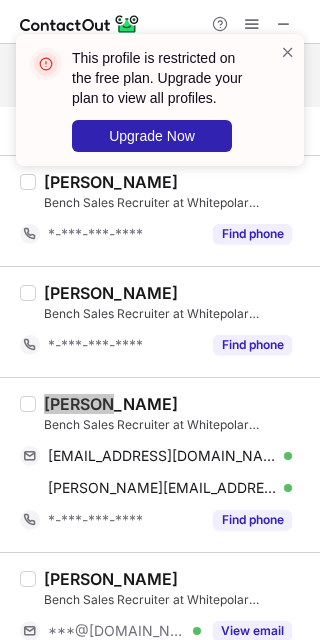 scroll, scrollTop: 875, scrollLeft: 0, axis: vertical 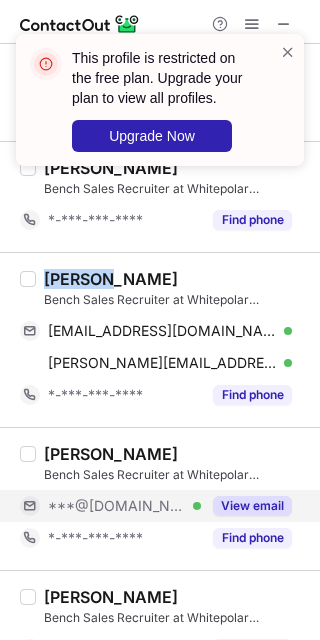click on "View email" at bounding box center [252, 506] 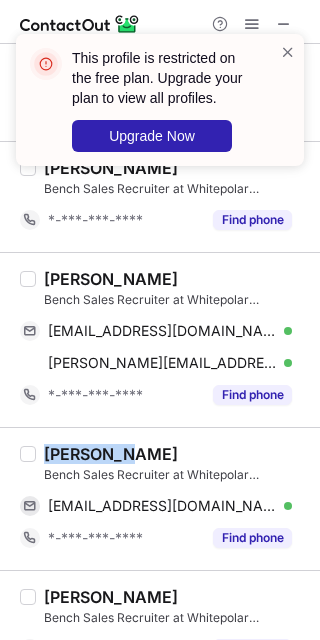 copy on "Aishwarya" 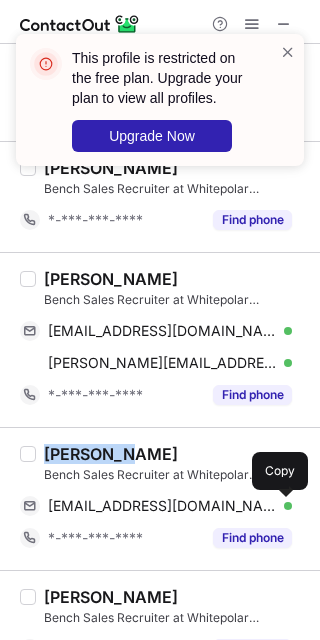 drag, startPoint x: 282, startPoint y: 498, endPoint x: 298, endPoint y: 490, distance: 17.888544 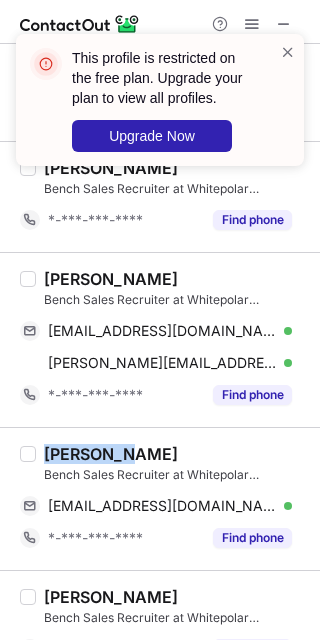 type 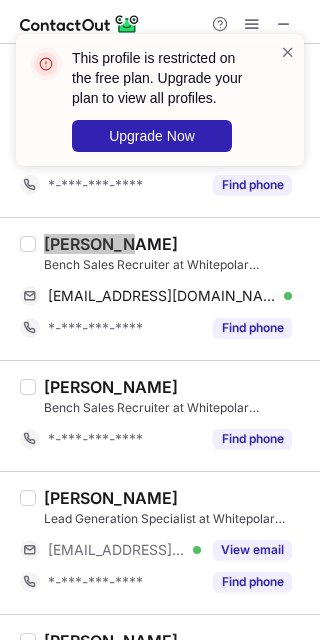 scroll, scrollTop: 1125, scrollLeft: 0, axis: vertical 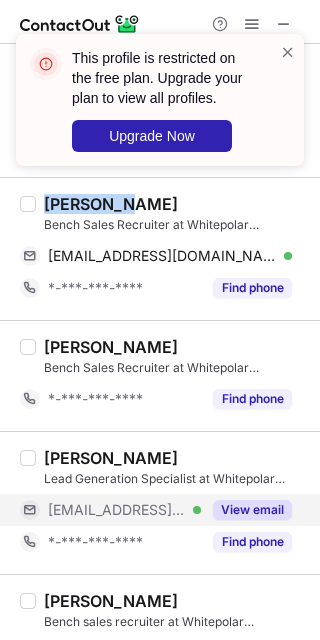 click on "View email" at bounding box center [252, 510] 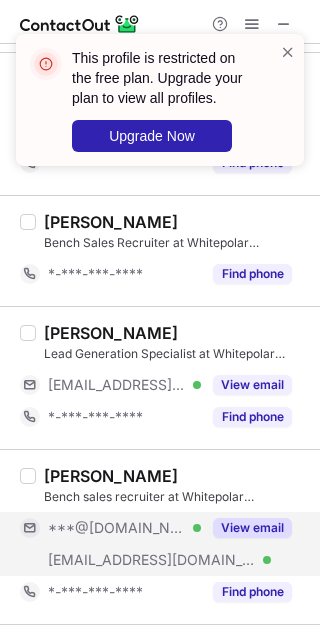 click on "View email" at bounding box center [252, 528] 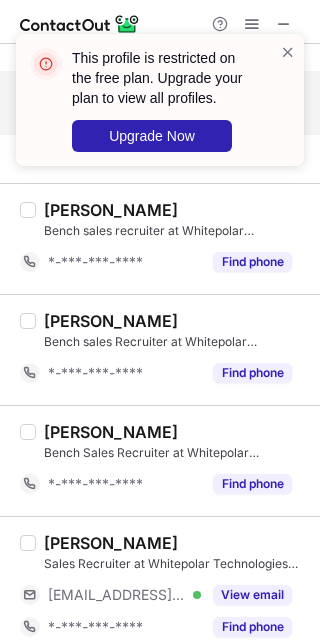 scroll, scrollTop: 1713, scrollLeft: 0, axis: vertical 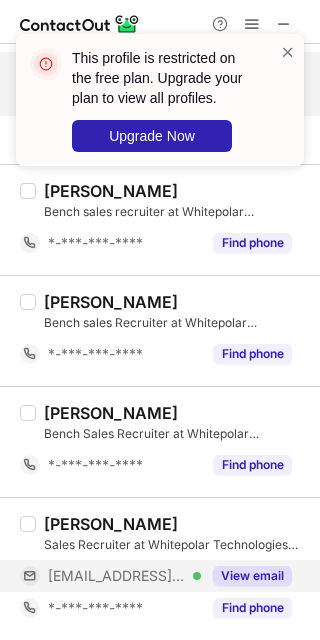 click on "View email" at bounding box center (252, 576) 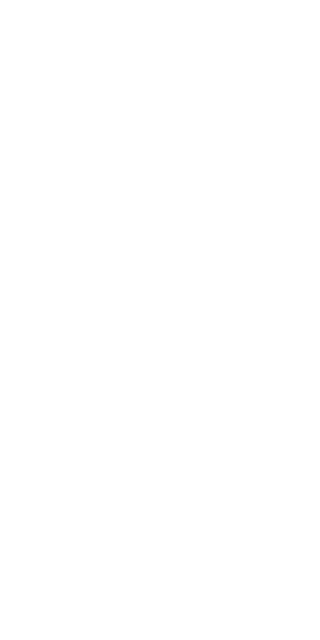 scroll, scrollTop: 0, scrollLeft: 0, axis: both 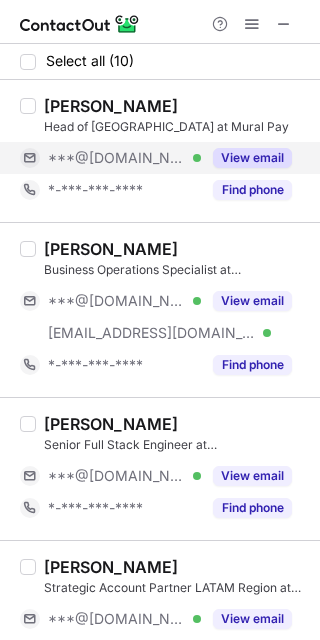click on "View email" at bounding box center (252, 158) 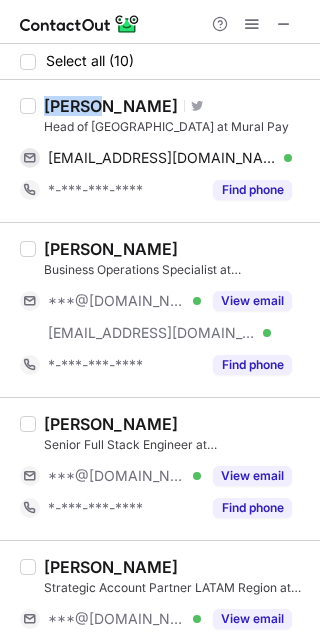 copy on "[PERSON_NAME]" 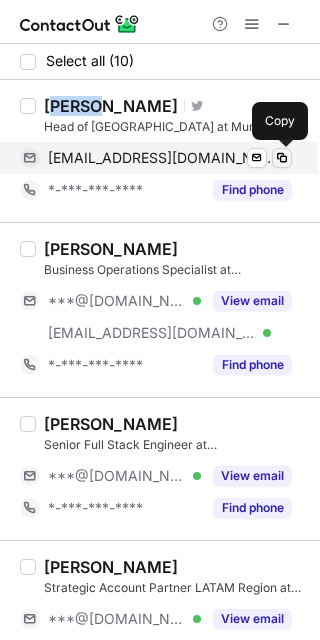 click at bounding box center (282, 158) 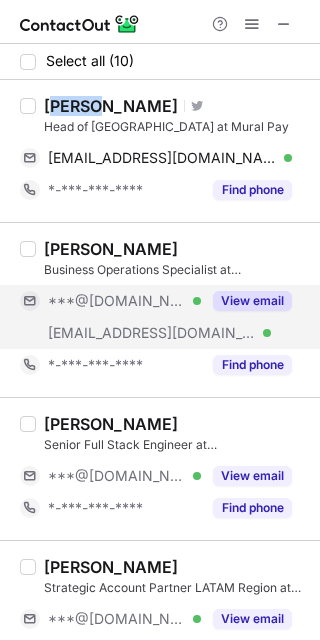 click on "View email" at bounding box center [252, 301] 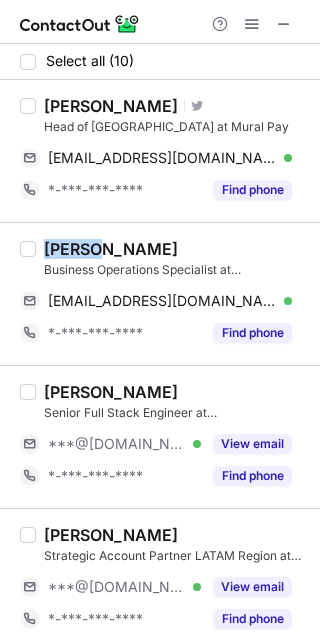 copy on "Julian" 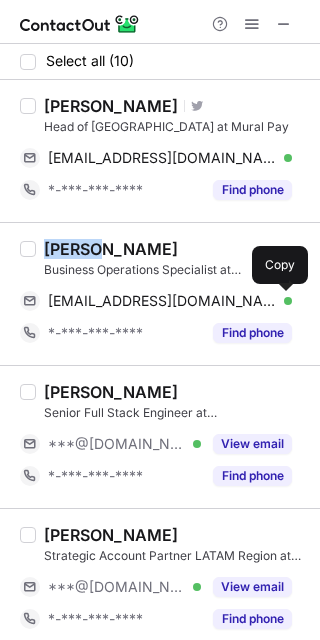 drag, startPoint x: 287, startPoint y: 298, endPoint x: 318, endPoint y: 318, distance: 36.891735 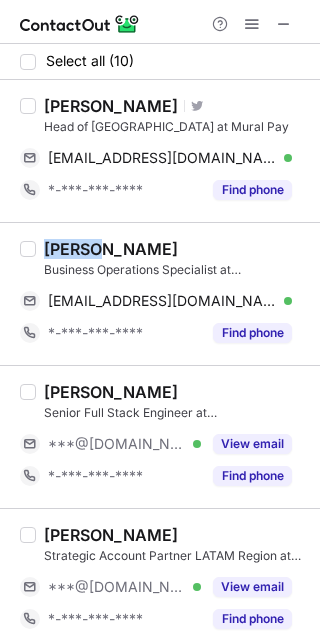type 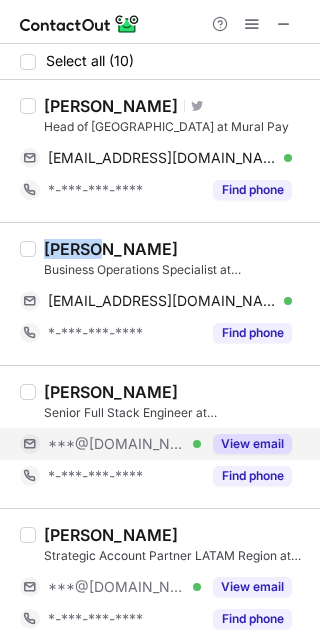 click on "View email" at bounding box center (252, 444) 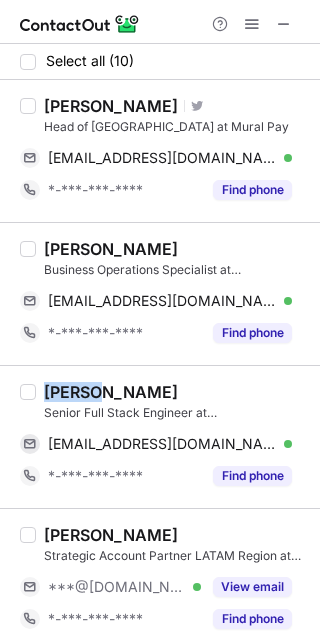 copy on "Felipe" 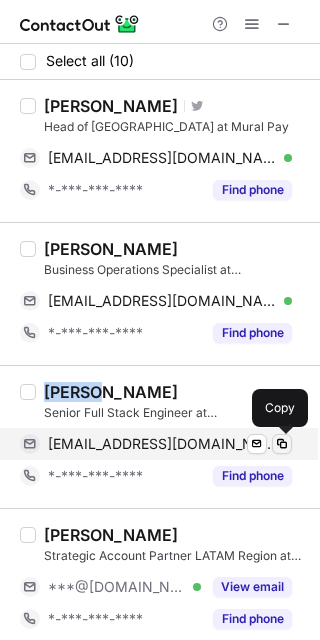 click at bounding box center (282, 444) 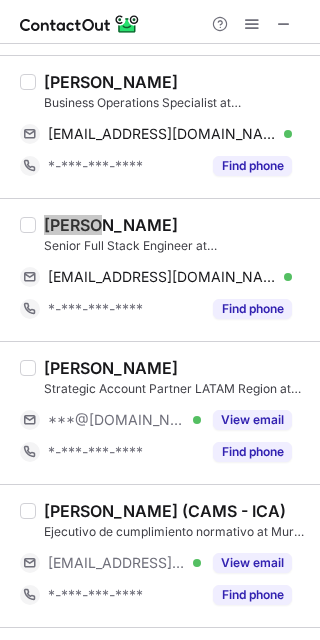 scroll, scrollTop: 250, scrollLeft: 0, axis: vertical 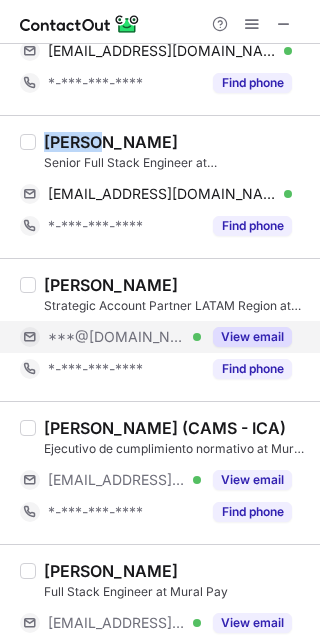 click on "View email" at bounding box center (252, 337) 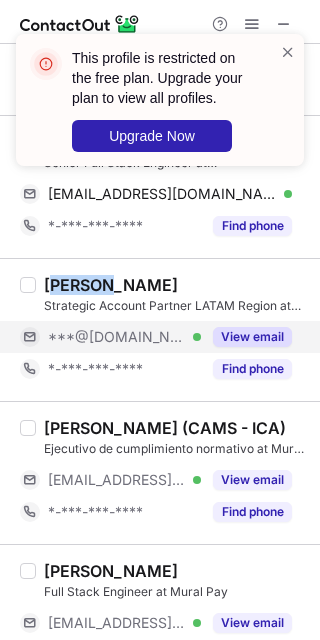 drag, startPoint x: 98, startPoint y: 281, endPoint x: 51, endPoint y: 283, distance: 47.042534 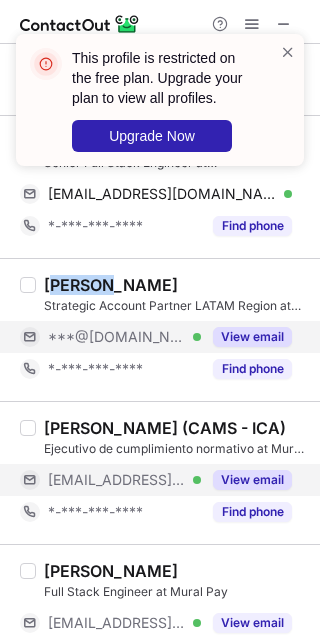 click on "View email" at bounding box center (252, 480) 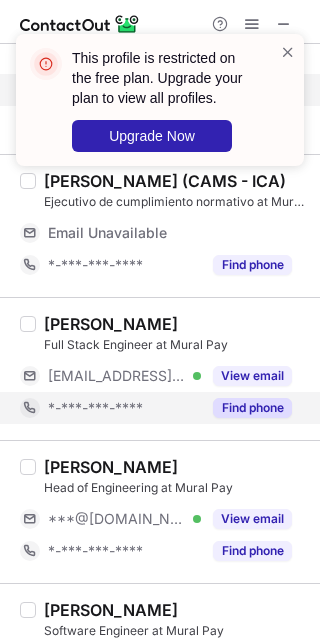 scroll, scrollTop: 500, scrollLeft: 0, axis: vertical 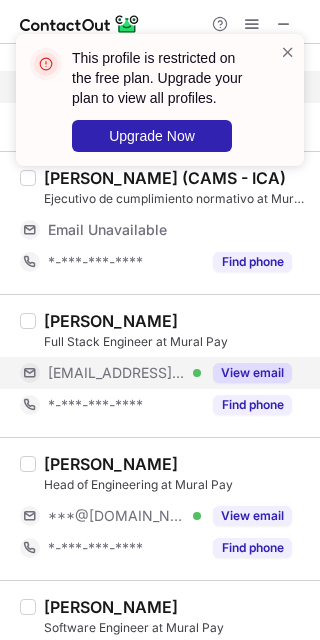 click on "View email" at bounding box center [252, 373] 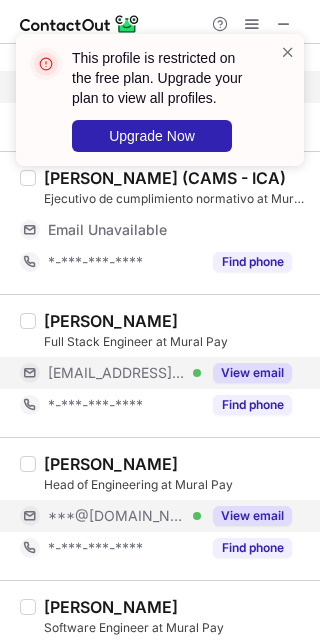 click on "View email" at bounding box center [252, 516] 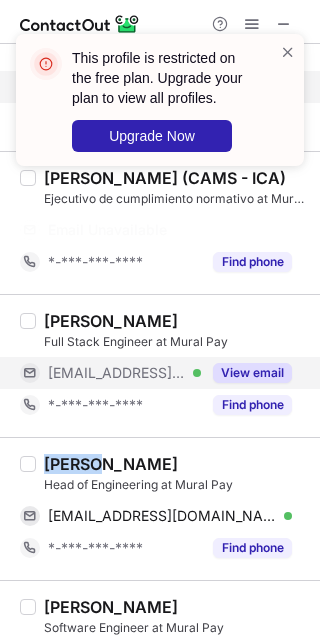 copy on "Parker" 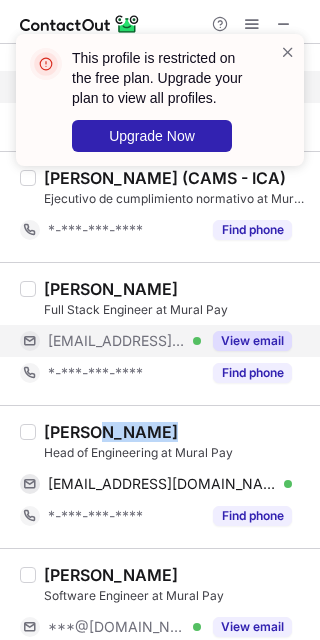 copy on "Hegstrom" 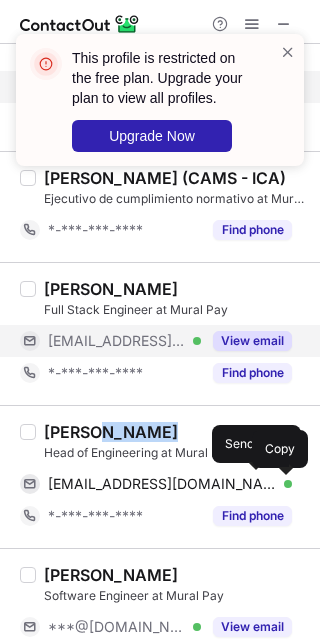 click at bounding box center (282, 484) 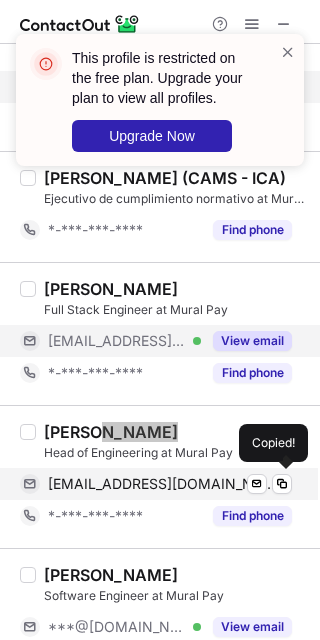 scroll, scrollTop: 625, scrollLeft: 0, axis: vertical 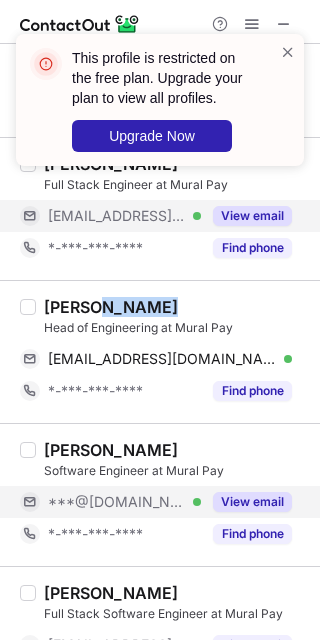 click on "View email" at bounding box center (252, 502) 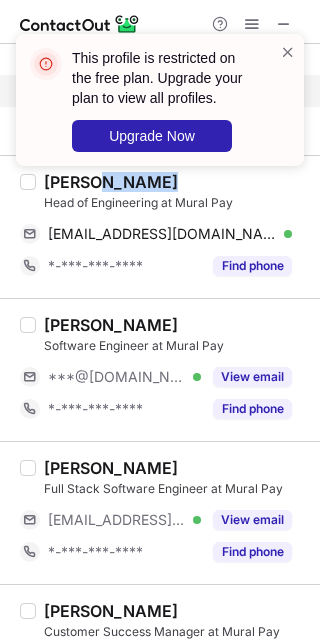 scroll, scrollTop: 838, scrollLeft: 0, axis: vertical 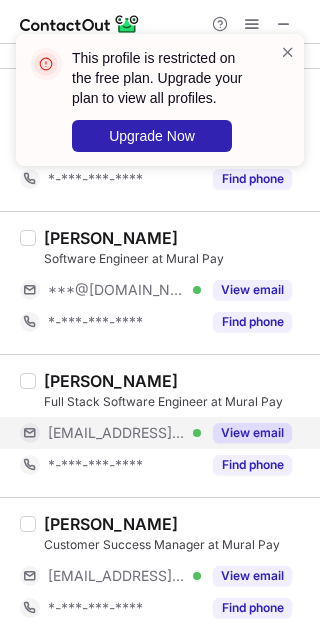 click on "View email" at bounding box center [252, 433] 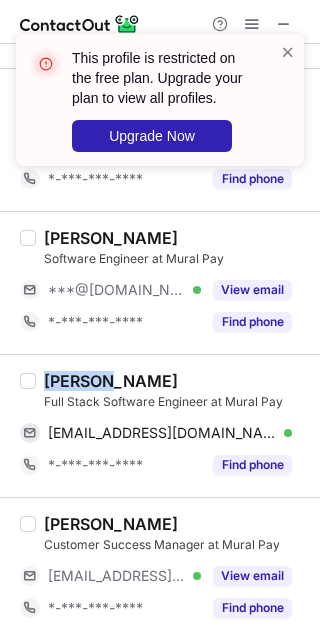 copy on "Michael" 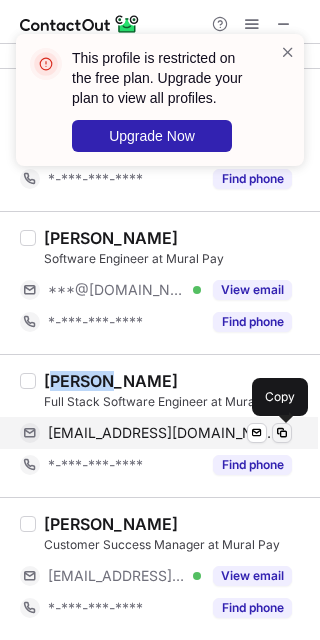 drag, startPoint x: 275, startPoint y: 433, endPoint x: 290, endPoint y: 438, distance: 15.811388 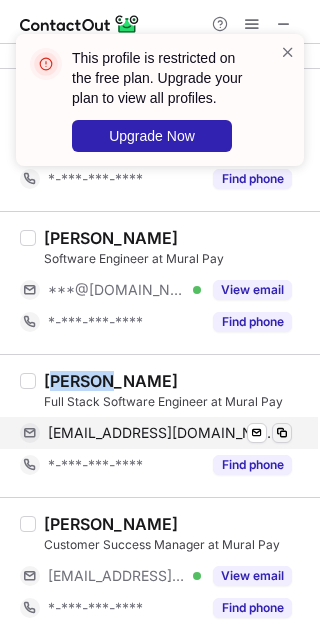 type 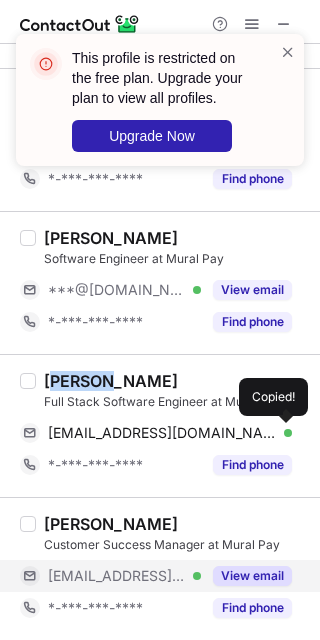 click on "View email" at bounding box center [252, 576] 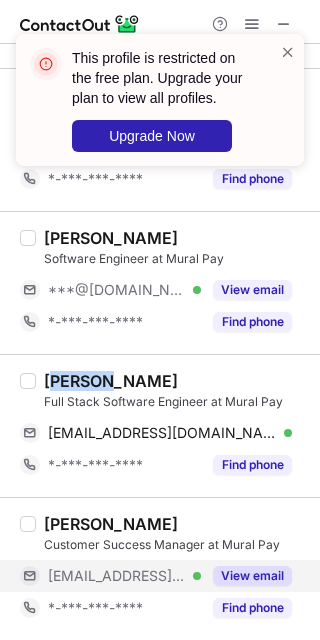 click on "View email" at bounding box center (252, 576) 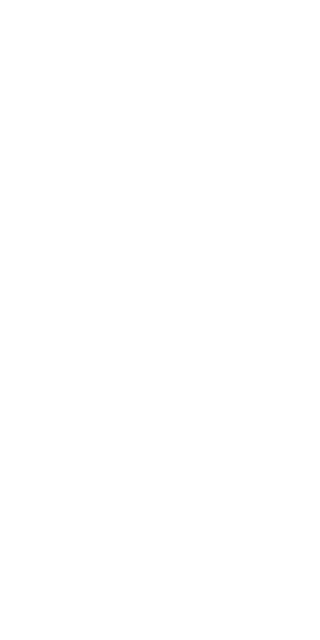 scroll, scrollTop: 0, scrollLeft: 0, axis: both 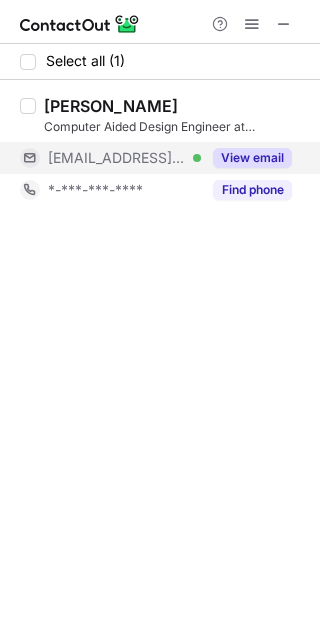 click on "View email" at bounding box center [252, 158] 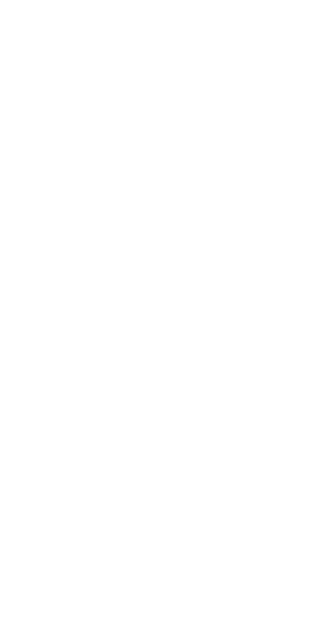 scroll, scrollTop: 0, scrollLeft: 0, axis: both 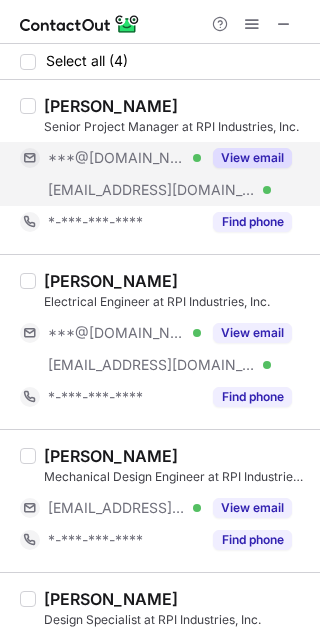 click on "View email" at bounding box center (252, 158) 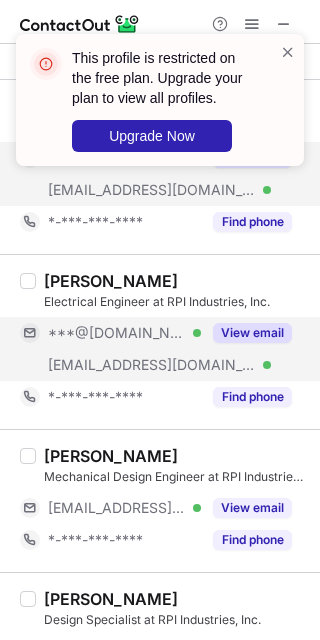 click on "View email" at bounding box center (252, 333) 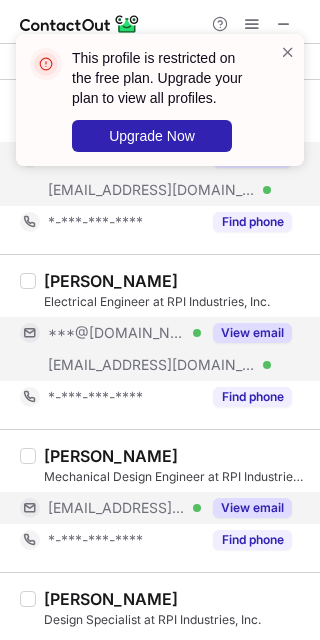 click on "View email" at bounding box center (252, 508) 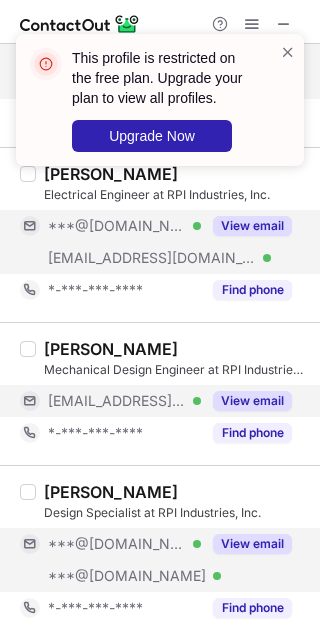 click on "View email" at bounding box center (252, 544) 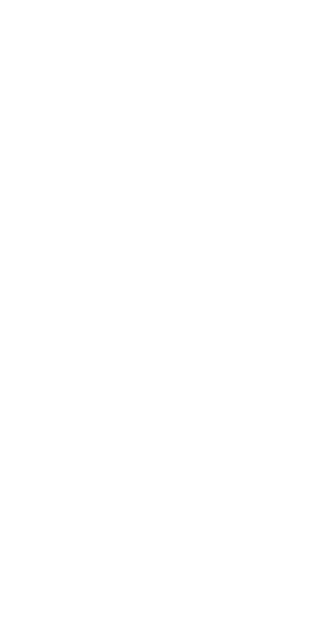scroll, scrollTop: 0, scrollLeft: 0, axis: both 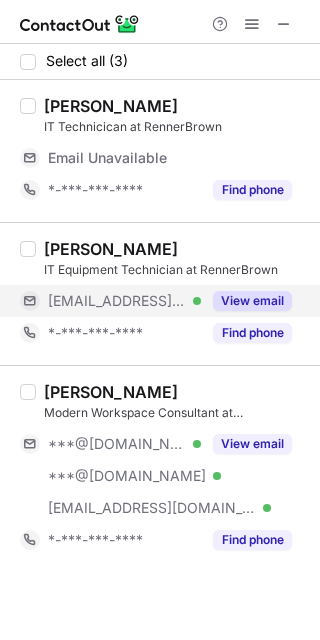 click on "View email" at bounding box center (252, 301) 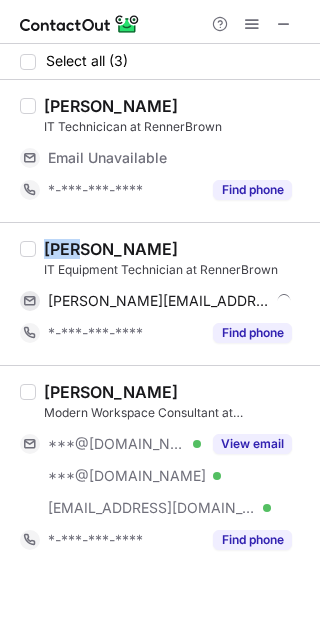 copy on "[PERSON_NAME]" 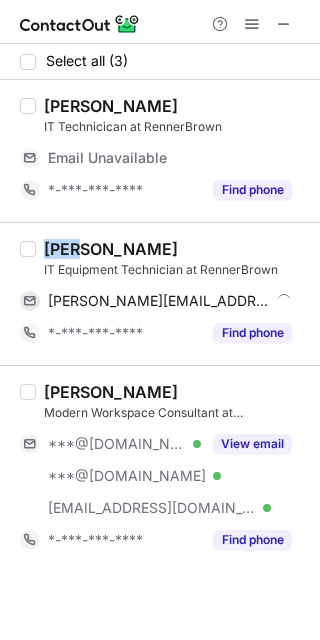 drag, startPoint x: 87, startPoint y: 248, endPoint x: 46, endPoint y: 242, distance: 41.4367 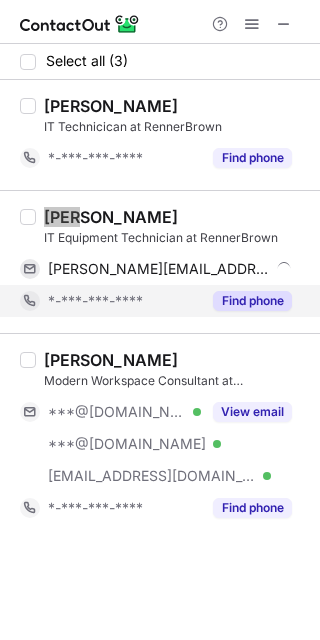 click on "Find phone" at bounding box center [252, 301] 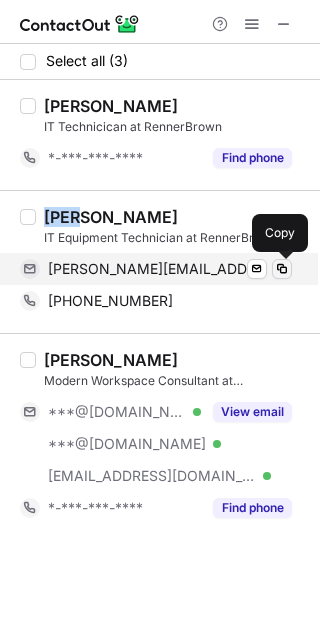 click at bounding box center (282, 269) 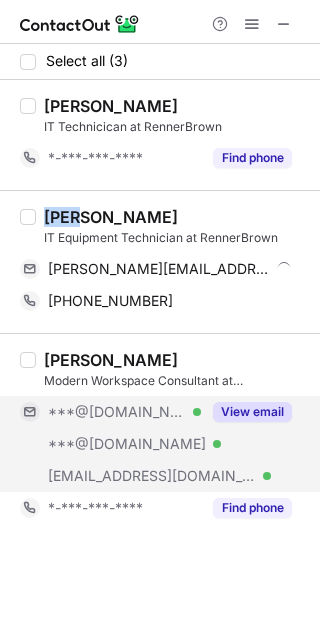 click on "View email" at bounding box center [252, 412] 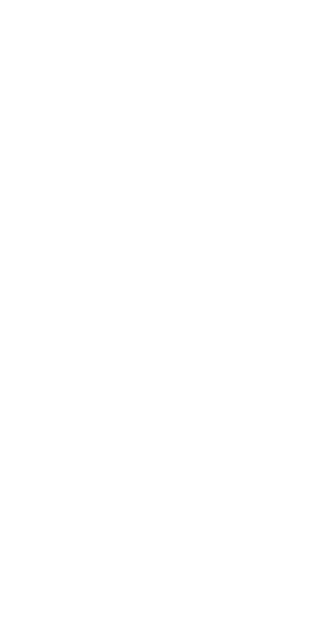 scroll, scrollTop: 0, scrollLeft: 0, axis: both 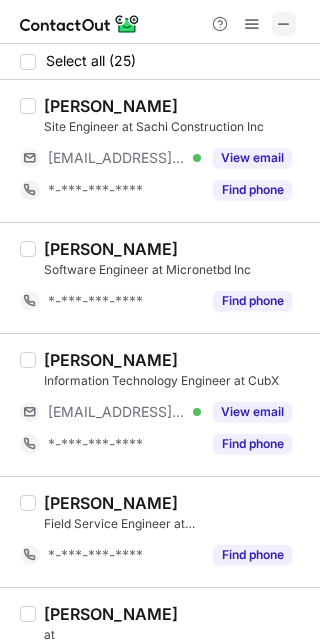 click at bounding box center [284, 24] 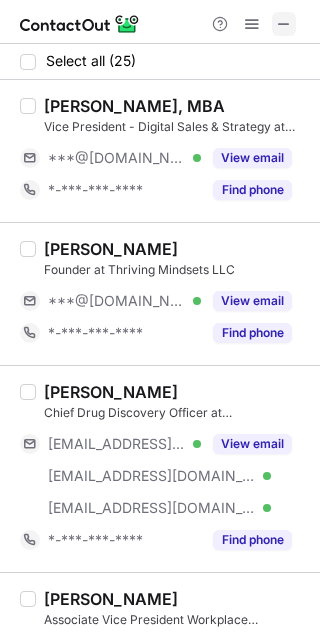 click at bounding box center (284, 24) 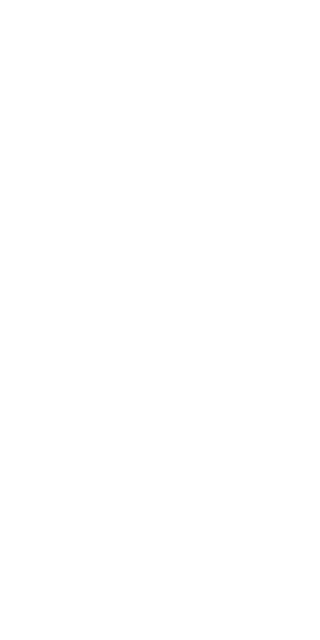 scroll, scrollTop: 0, scrollLeft: 0, axis: both 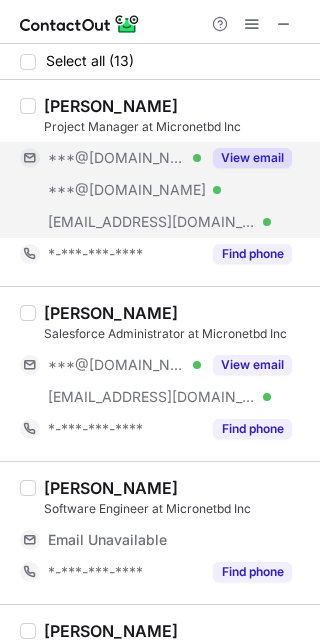 click on "View email" at bounding box center [252, 158] 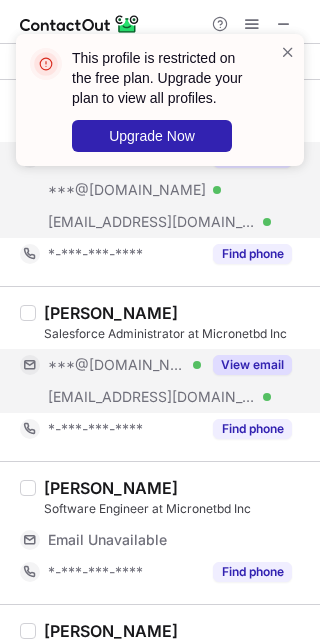 click on "View email" at bounding box center [252, 365] 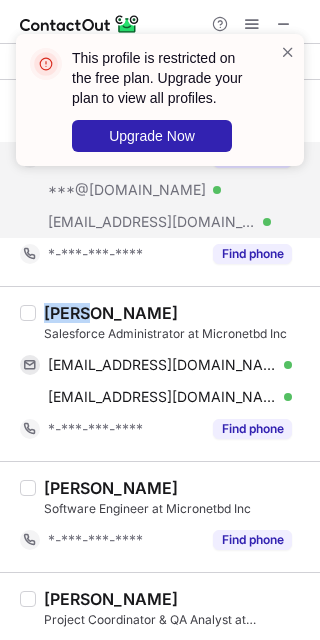 copy on "Golam" 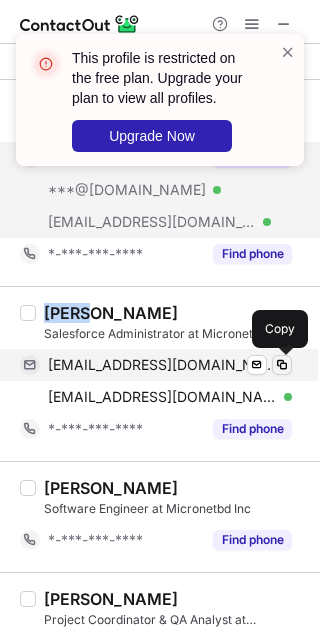 click at bounding box center [282, 365] 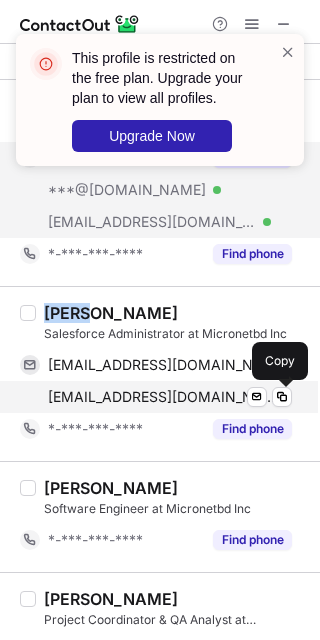 click at bounding box center [282, 397] 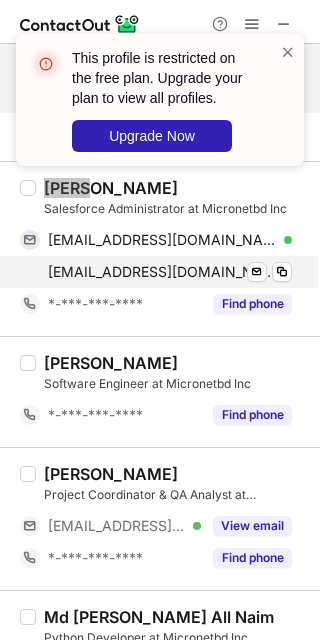 scroll, scrollTop: 250, scrollLeft: 0, axis: vertical 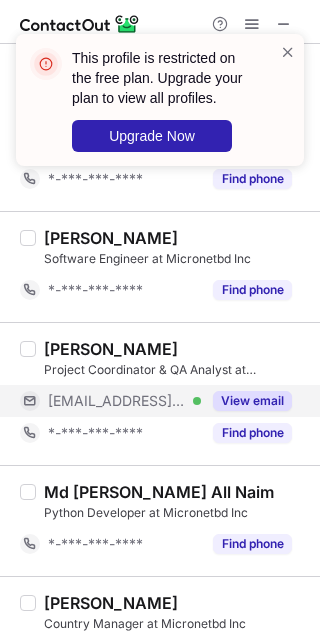 click on "View email" at bounding box center (252, 401) 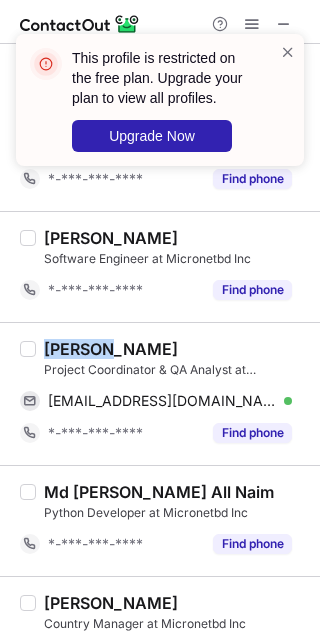 copy on "Maleeha" 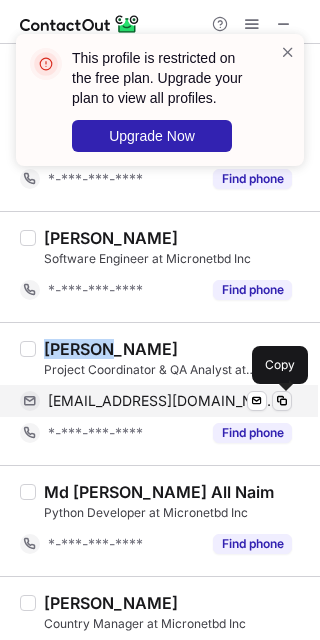 click at bounding box center (282, 401) 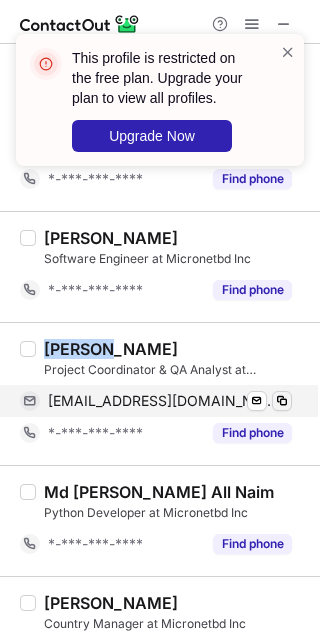 type 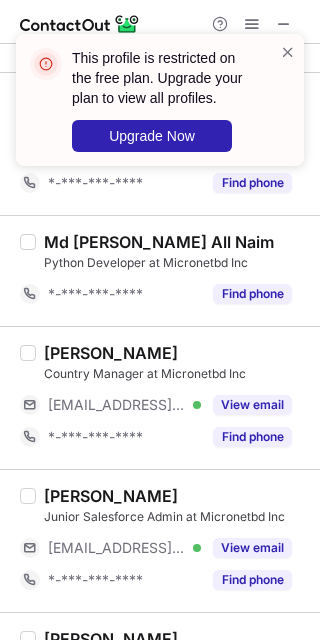 scroll, scrollTop: 625, scrollLeft: 0, axis: vertical 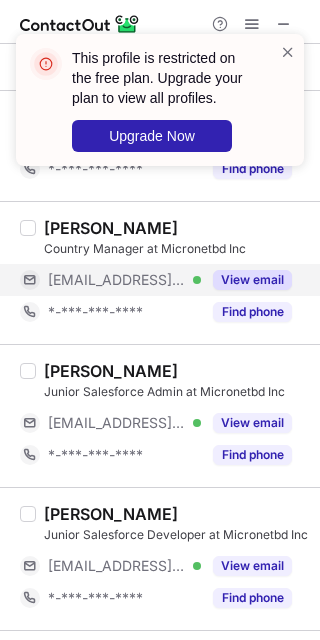 click on "View email" at bounding box center [252, 280] 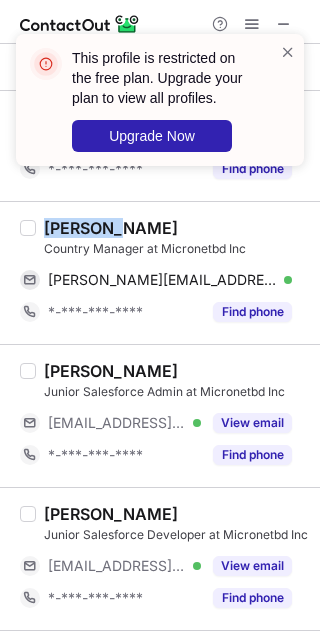 copy on "Shahidul" 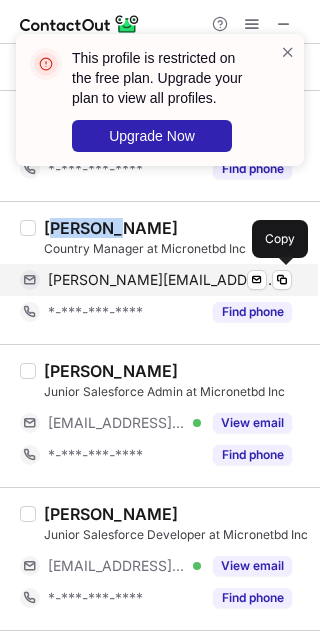 drag, startPoint x: 290, startPoint y: 271, endPoint x: 301, endPoint y: 277, distance: 12.529964 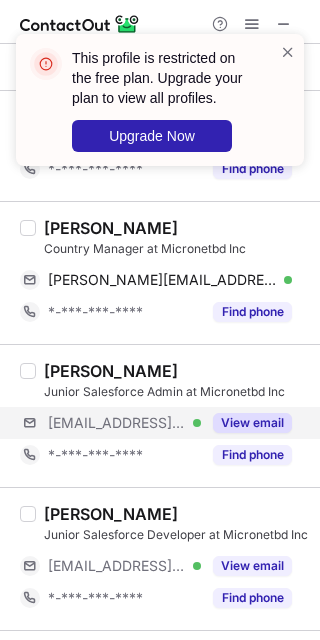 drag, startPoint x: 266, startPoint y: 417, endPoint x: 292, endPoint y: 438, distance: 33.42155 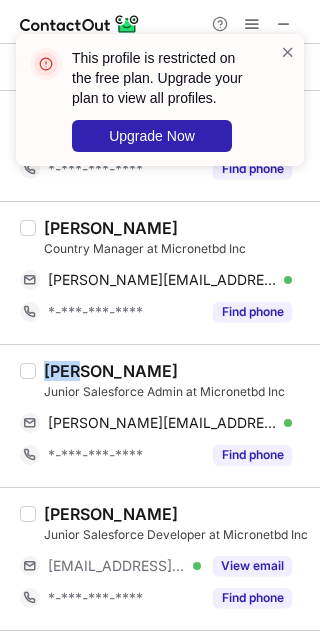 copy on "Ryan" 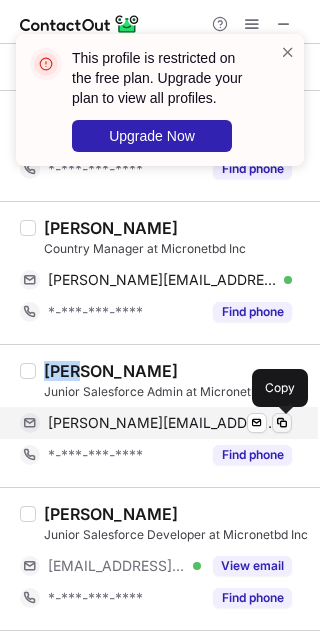 click at bounding box center [282, 423] 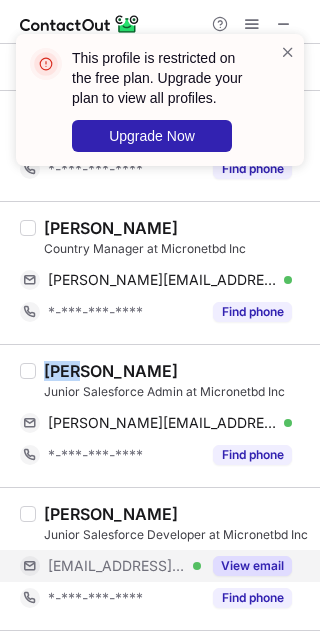 click on "View email" at bounding box center [252, 566] 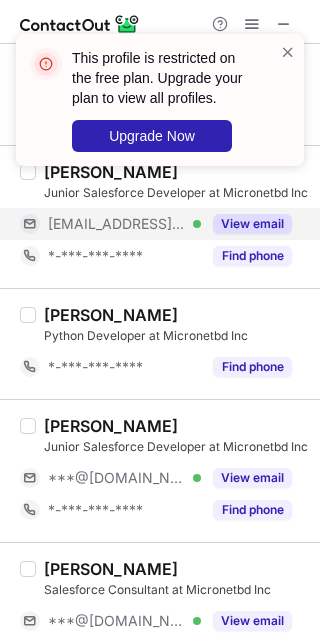scroll, scrollTop: 1000, scrollLeft: 0, axis: vertical 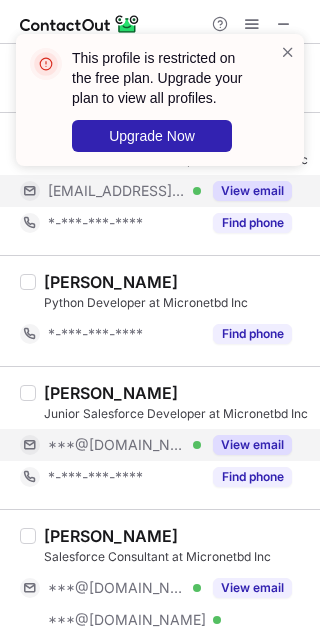 click on "View email" at bounding box center (252, 445) 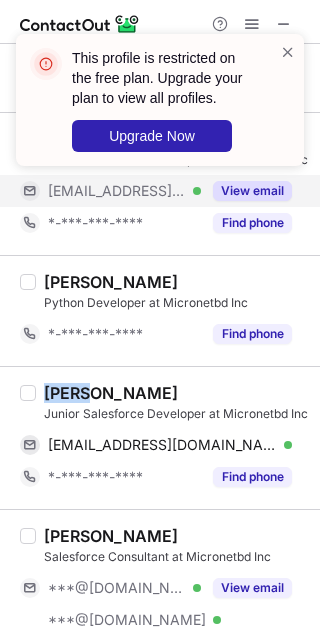 copy on "Akash" 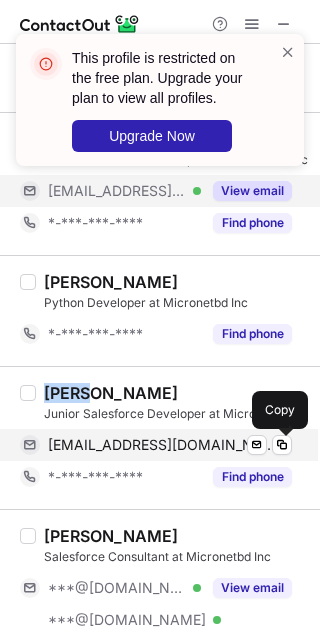 drag, startPoint x: 285, startPoint y: 446, endPoint x: 303, endPoint y: 435, distance: 21.095022 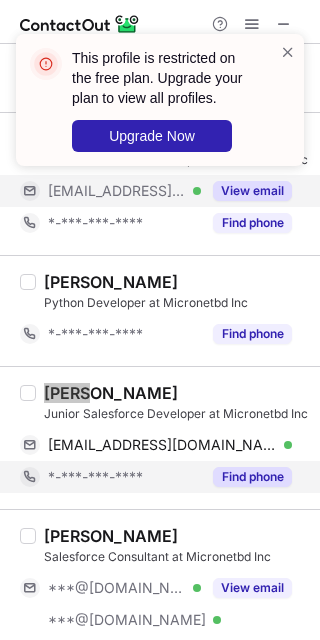 scroll, scrollTop: 1125, scrollLeft: 0, axis: vertical 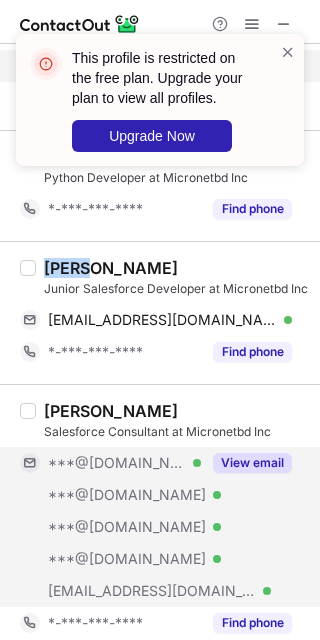 click on "View email" at bounding box center (252, 463) 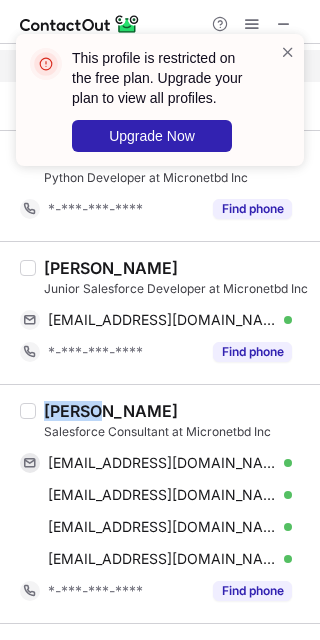copy on "Jayson" 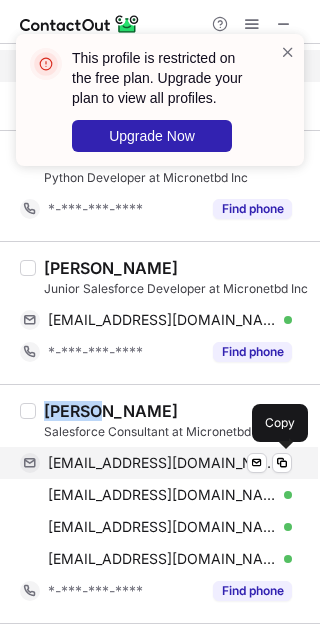 drag, startPoint x: 273, startPoint y: 453, endPoint x: 287, endPoint y: 452, distance: 14.035668 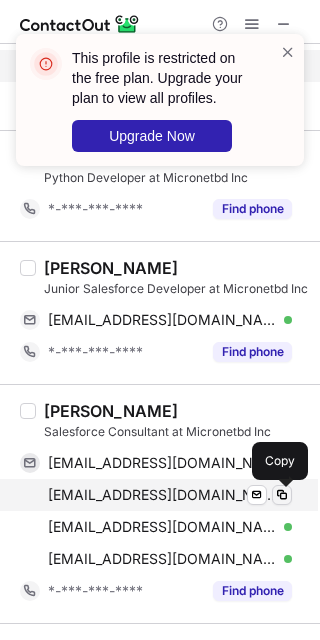 click at bounding box center [282, 495] 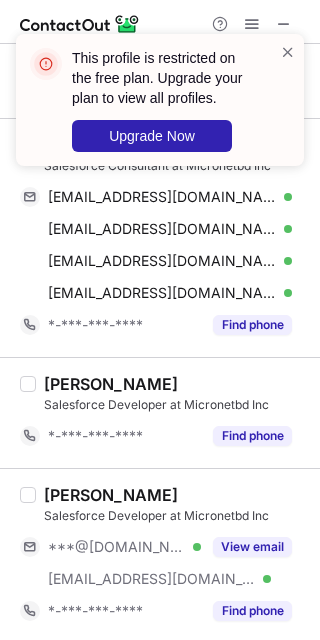 scroll, scrollTop: 1396, scrollLeft: 0, axis: vertical 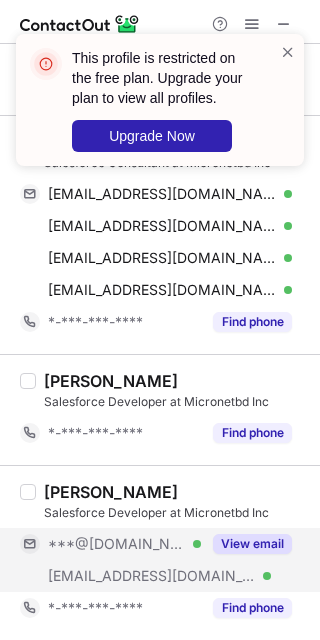 click on "View email" at bounding box center (252, 544) 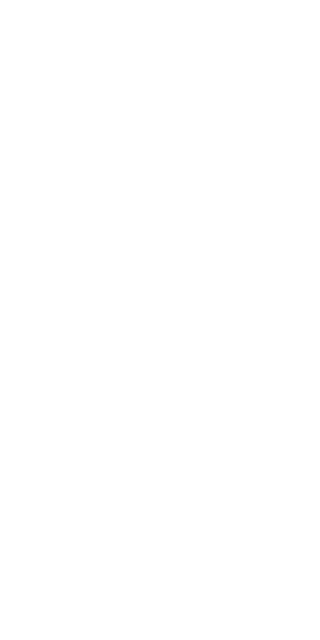 scroll, scrollTop: 0, scrollLeft: 0, axis: both 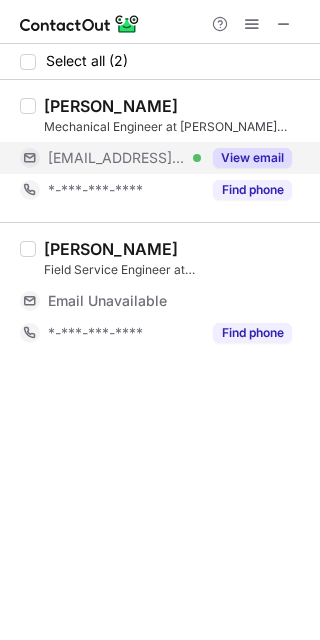 click on "View email" at bounding box center (252, 158) 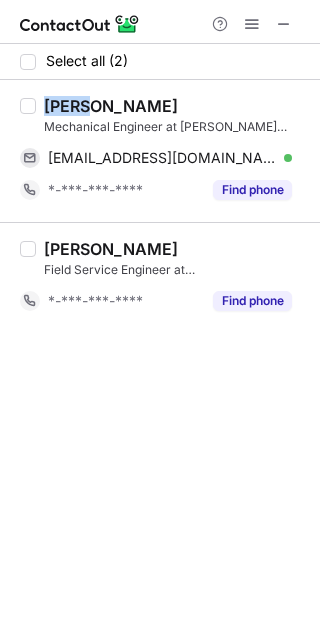 copy on "Gavin" 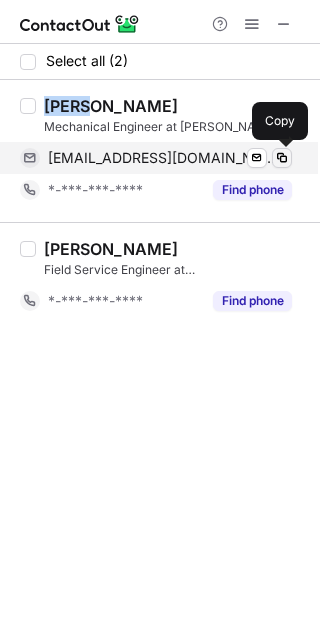 click at bounding box center [282, 158] 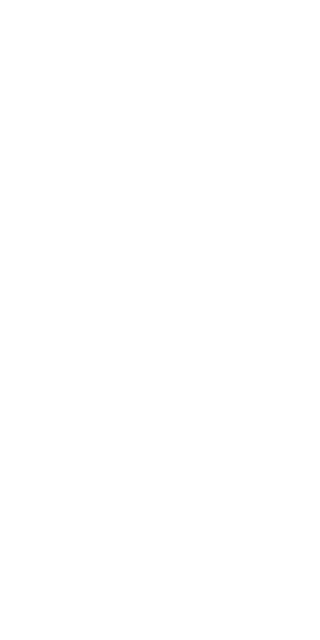 scroll, scrollTop: 0, scrollLeft: 0, axis: both 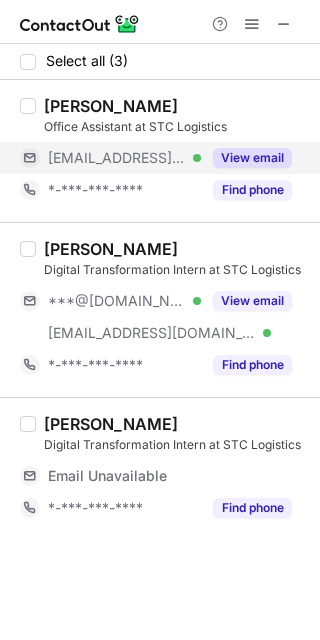 click on "View email" at bounding box center [252, 158] 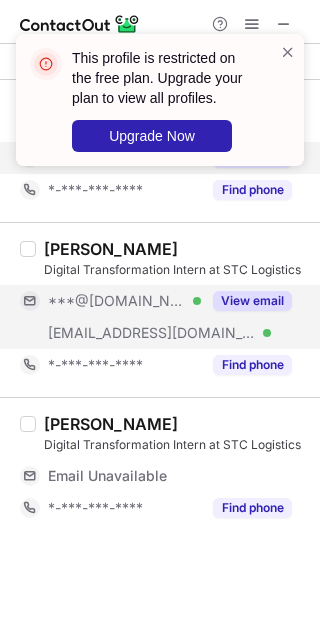 click on "View email" at bounding box center [252, 301] 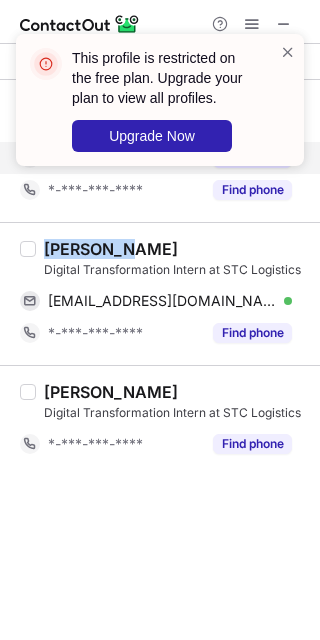 copy on "[PERSON_NAME]" 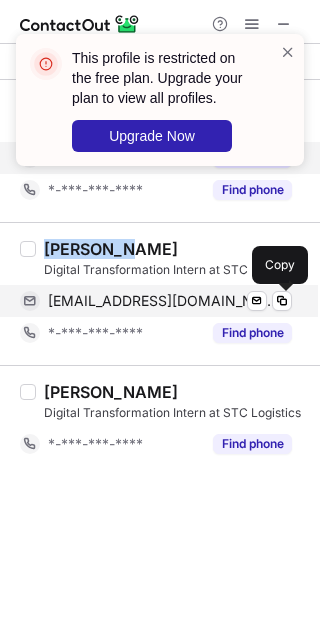 click at bounding box center (282, 301) 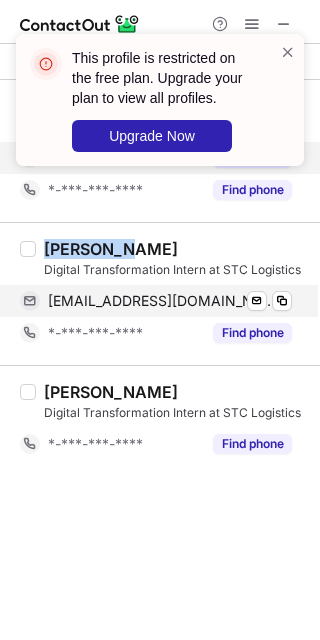 type 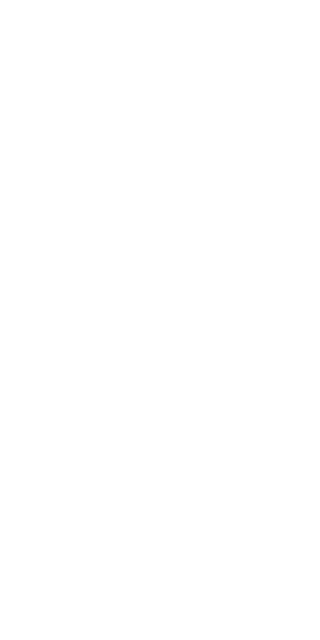 scroll, scrollTop: 0, scrollLeft: 0, axis: both 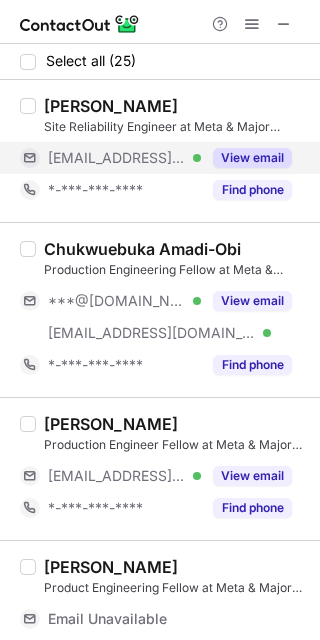 click on "View email" at bounding box center [252, 158] 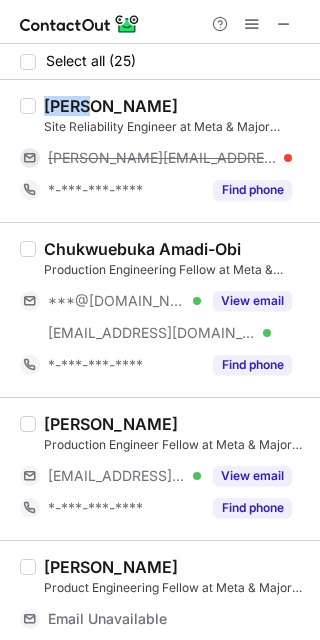 drag, startPoint x: 88, startPoint y: 103, endPoint x: 45, endPoint y: 105, distance: 43.046486 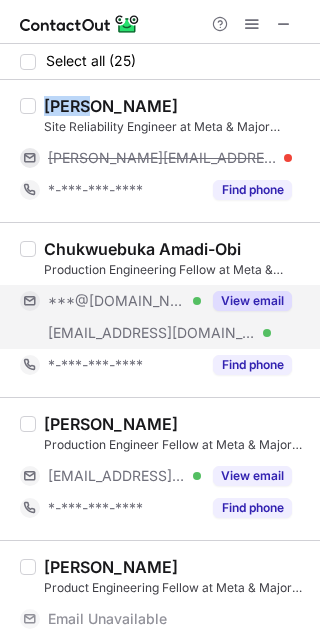 click on "View email" at bounding box center (252, 301) 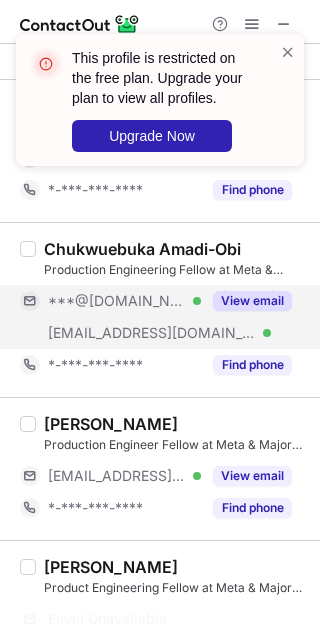 click on "Chukwuebuka Amadi-Obi" at bounding box center (142, 249) 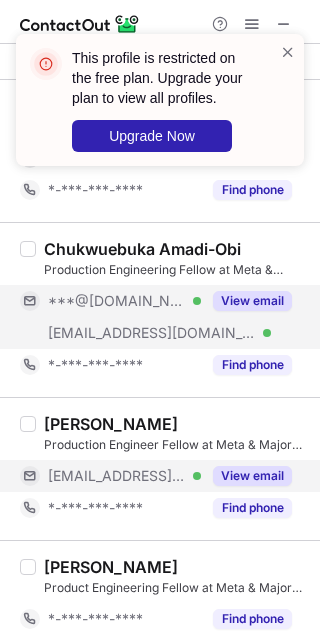 click on "View email" at bounding box center [252, 476] 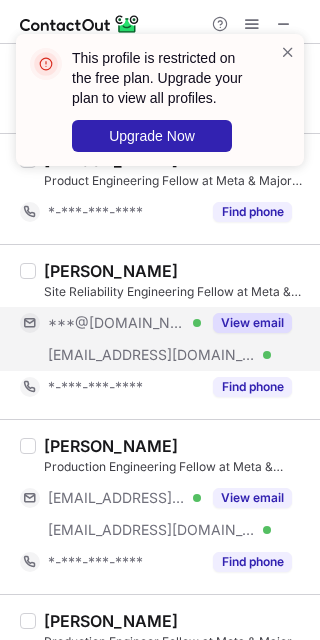 scroll, scrollTop: 342, scrollLeft: 0, axis: vertical 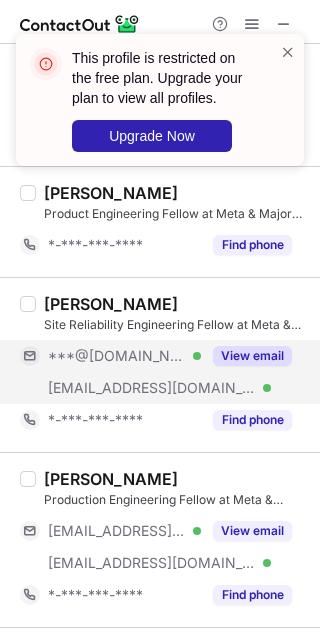 click on "View email" at bounding box center [252, 356] 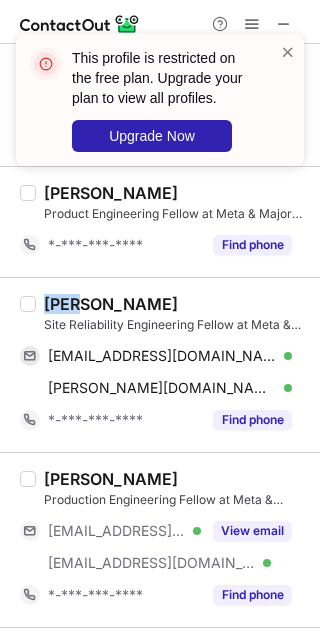 copy on "Ryan" 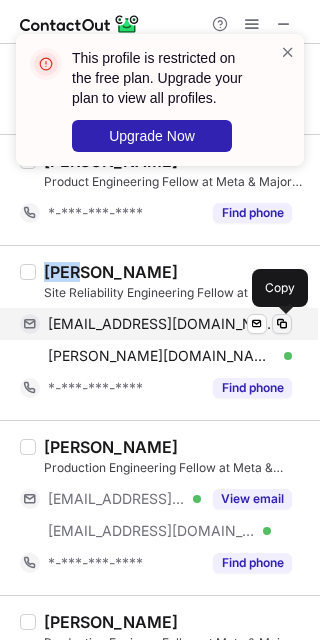 click at bounding box center [282, 324] 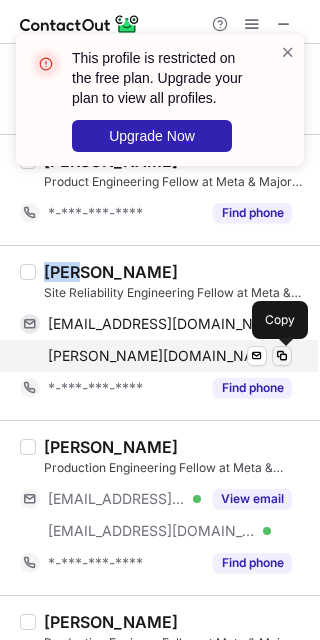 click at bounding box center [282, 356] 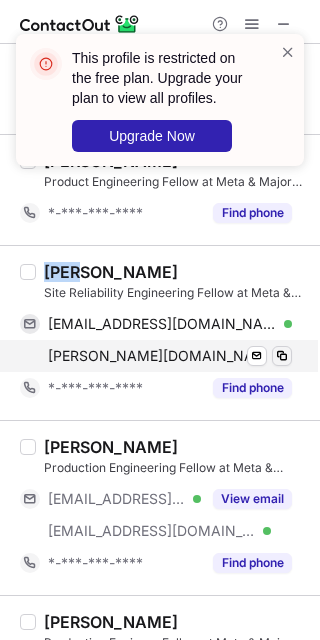 type 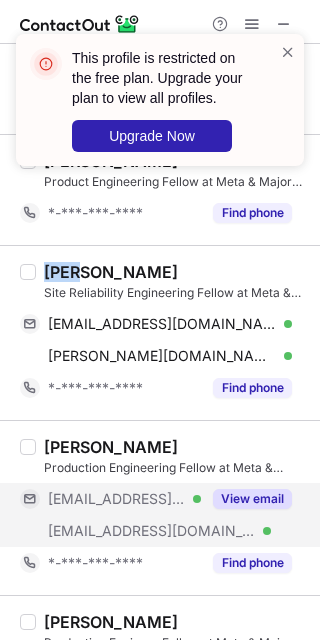 drag, startPoint x: 276, startPoint y: 495, endPoint x: 136, endPoint y: 478, distance: 141.02837 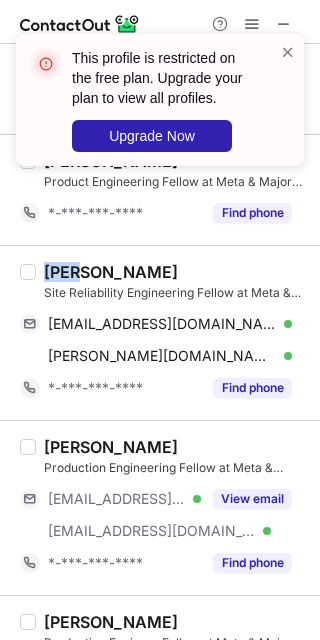 click on "View email" at bounding box center (252, 499) 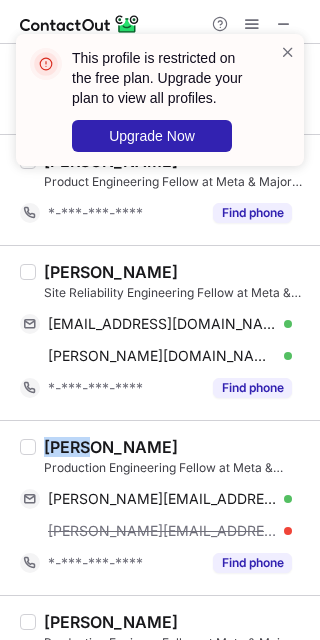 copy on "Ethan" 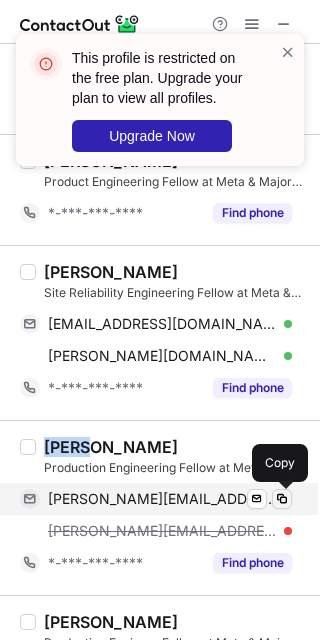 click at bounding box center [282, 499] 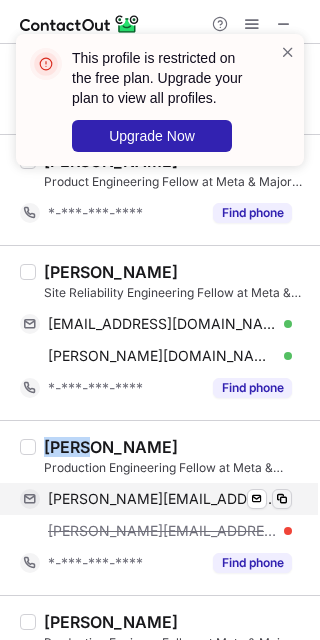 type 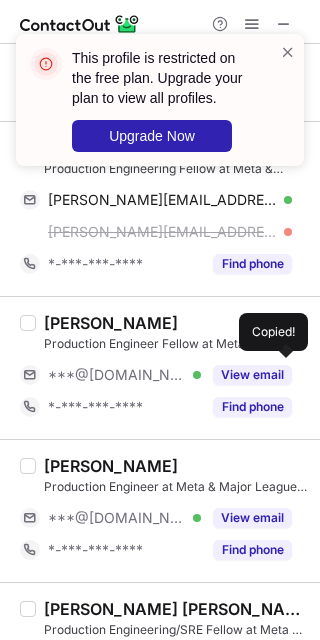 scroll, scrollTop: 717, scrollLeft: 0, axis: vertical 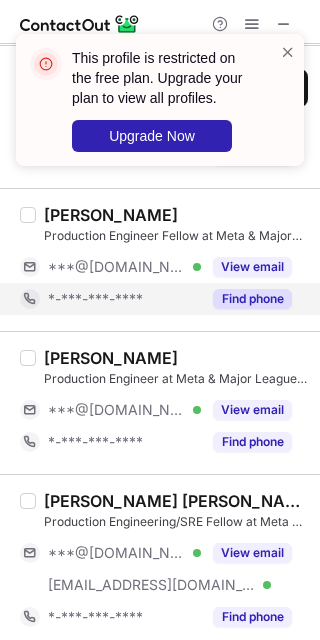 click on "Find phone" at bounding box center (252, 299) 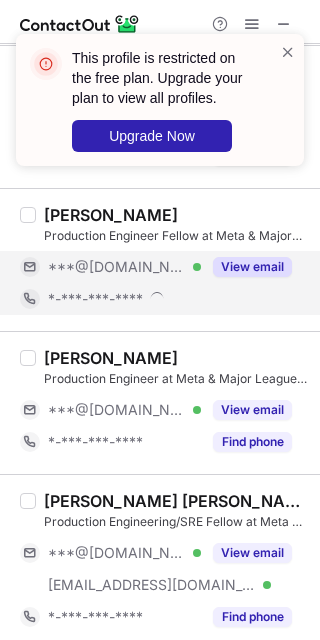 click on "View email" at bounding box center (252, 267) 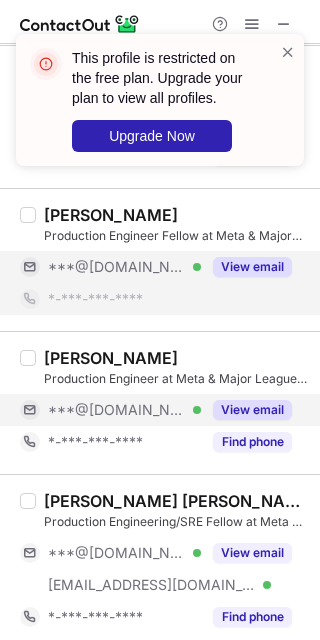 click on "View email" at bounding box center (252, 410) 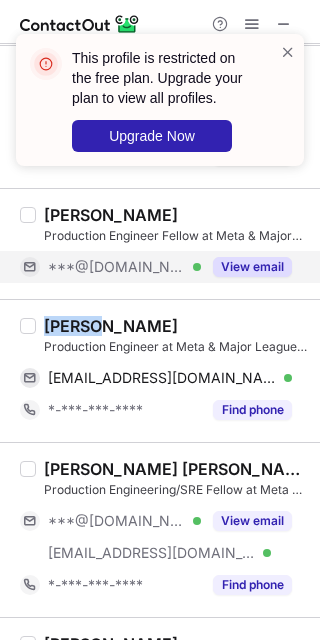 copy on "Rumeza" 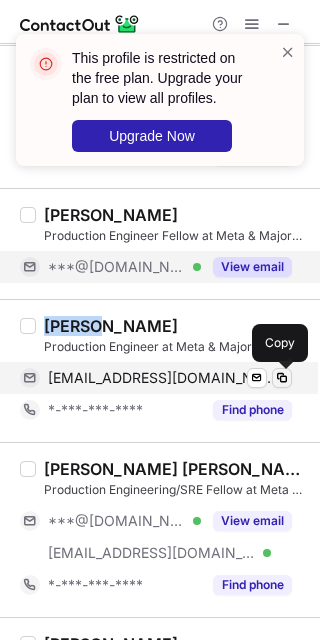 click at bounding box center (282, 378) 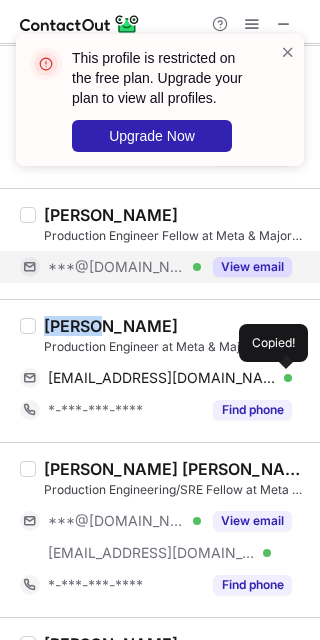 drag, startPoint x: 257, startPoint y: 515, endPoint x: 290, endPoint y: 492, distance: 40.22437 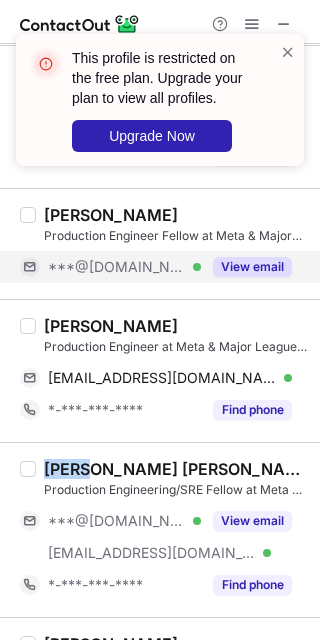 drag, startPoint x: 78, startPoint y: 467, endPoint x: 43, endPoint y: 466, distance: 35.014282 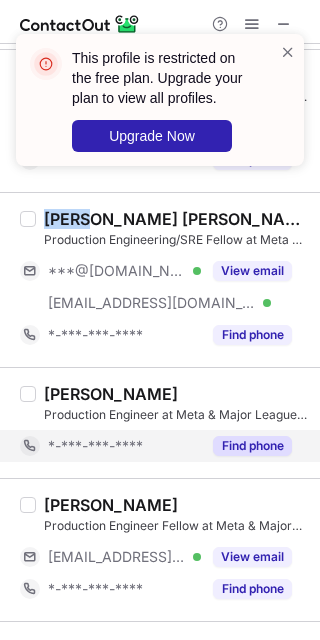 scroll, scrollTop: 1092, scrollLeft: 0, axis: vertical 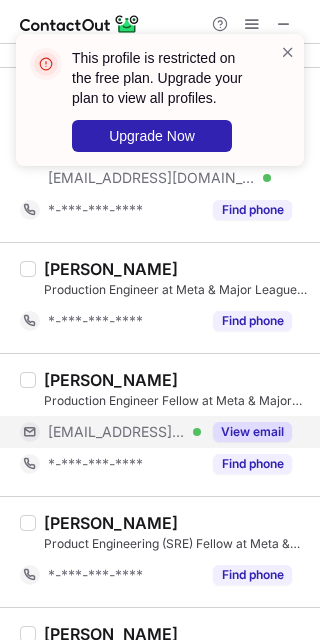 click on "View email" at bounding box center (252, 432) 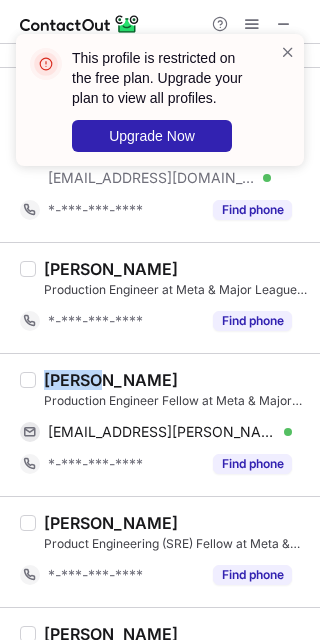 copy on "Hunter" 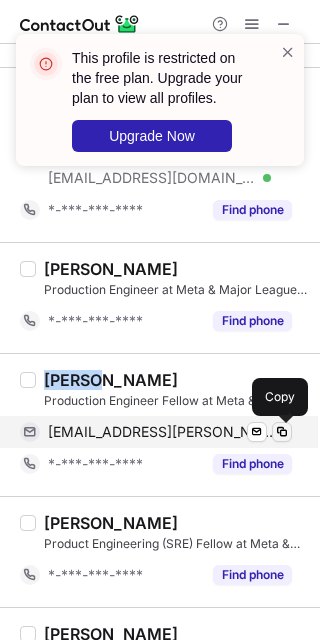 click at bounding box center [282, 432] 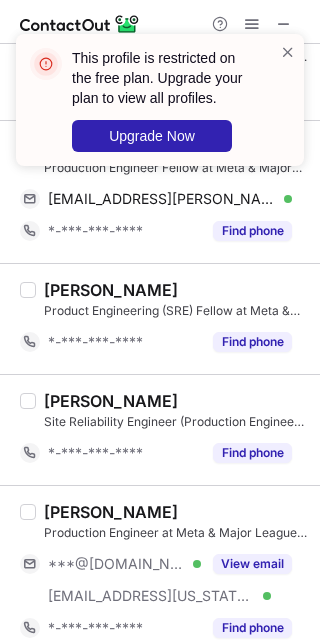 scroll, scrollTop: 1342, scrollLeft: 0, axis: vertical 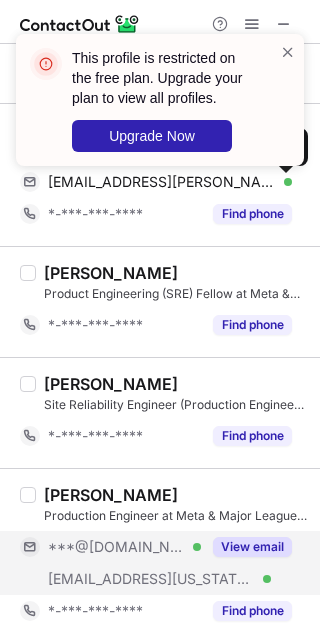 drag, startPoint x: 237, startPoint y: 541, endPoint x: 253, endPoint y: 535, distance: 17.088007 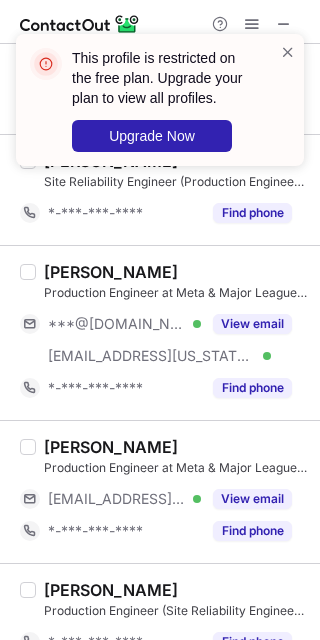 scroll, scrollTop: 1592, scrollLeft: 0, axis: vertical 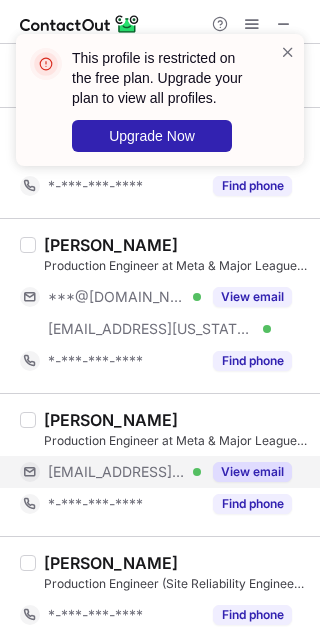 click on "View email" at bounding box center (252, 472) 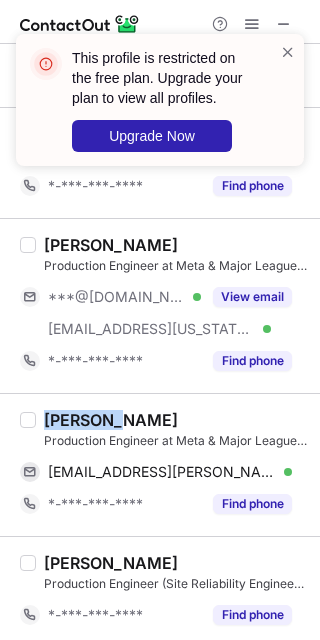 copy on "Zidanni" 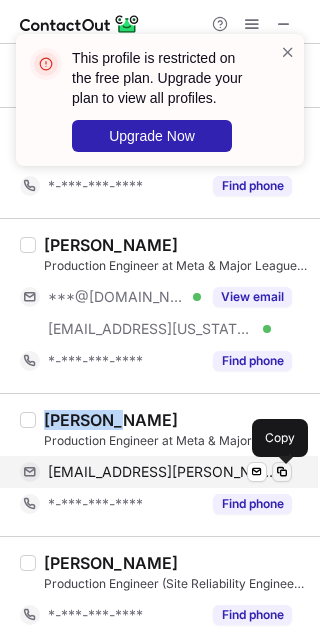 click at bounding box center [282, 472] 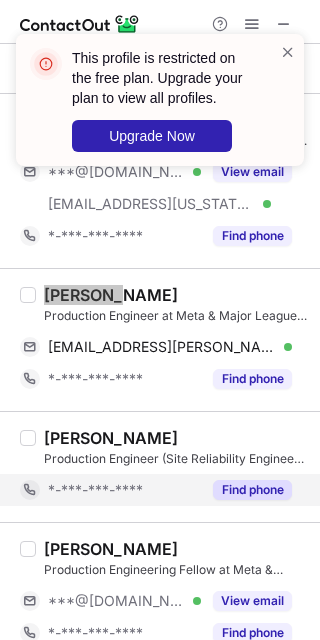 scroll, scrollTop: 1842, scrollLeft: 0, axis: vertical 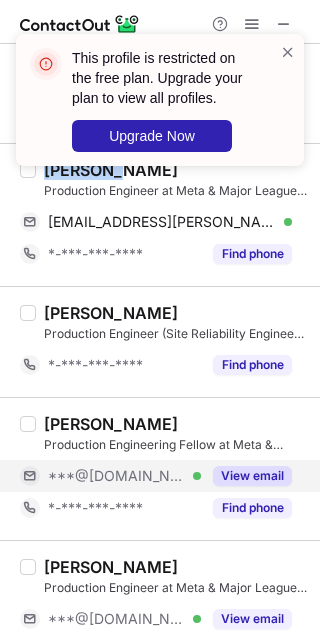 click on "View email" at bounding box center (252, 476) 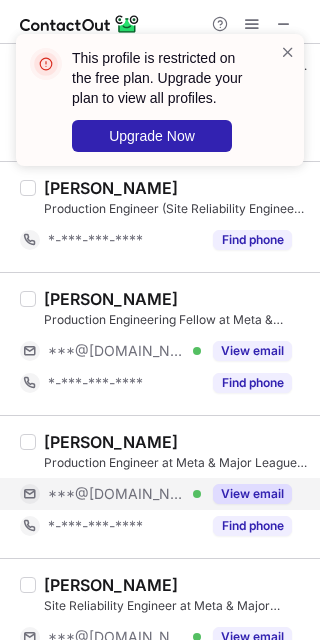 click on "View email" at bounding box center (252, 494) 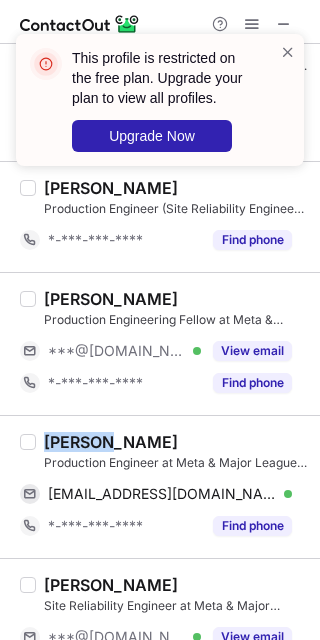 copy on "Michael" 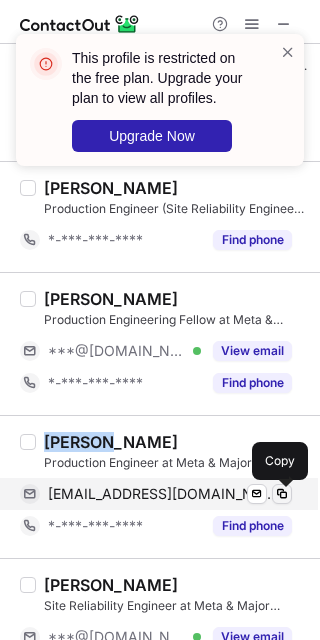 click at bounding box center (282, 494) 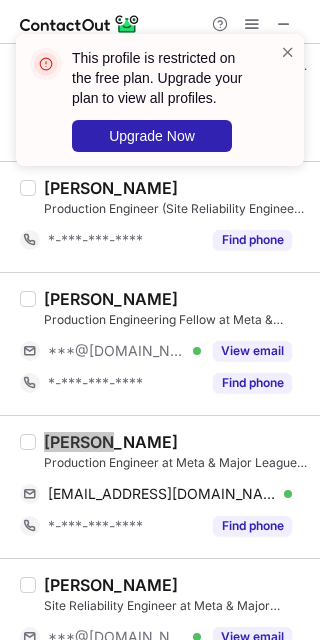 scroll, scrollTop: 2217, scrollLeft: 0, axis: vertical 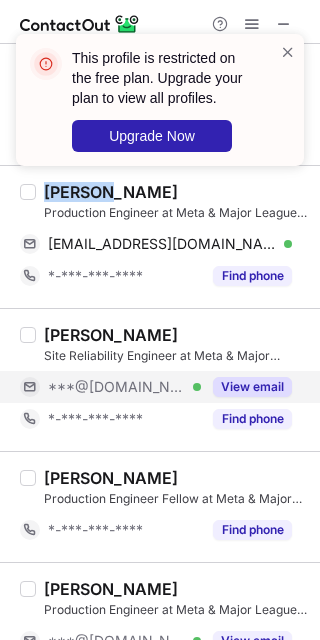 click on "View email" at bounding box center (252, 387) 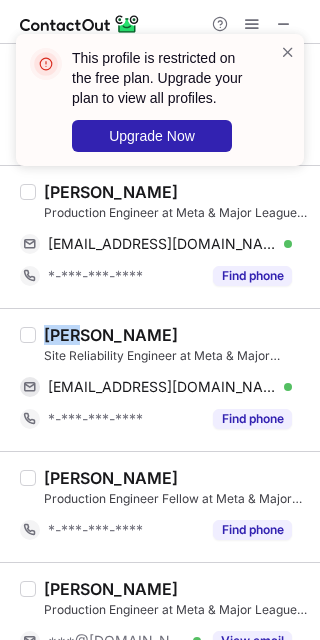 drag, startPoint x: 68, startPoint y: 336, endPoint x: 42, endPoint y: 336, distance: 26 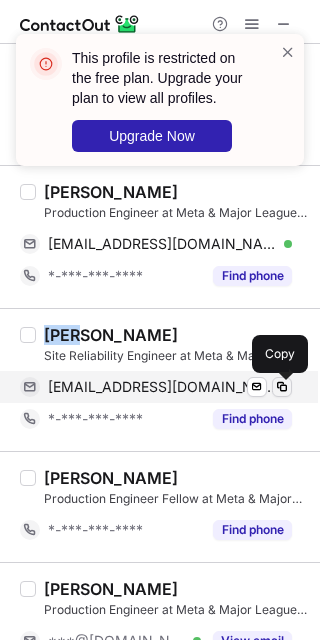 click at bounding box center [282, 387] 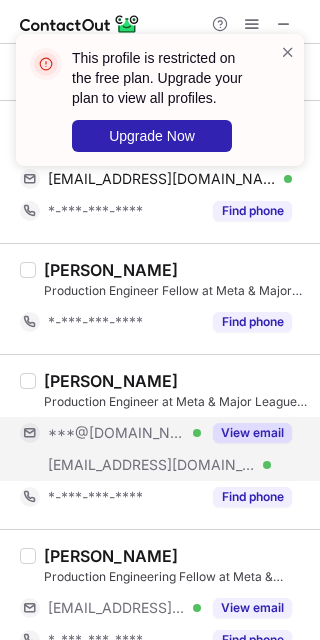 scroll, scrollTop: 2467, scrollLeft: 0, axis: vertical 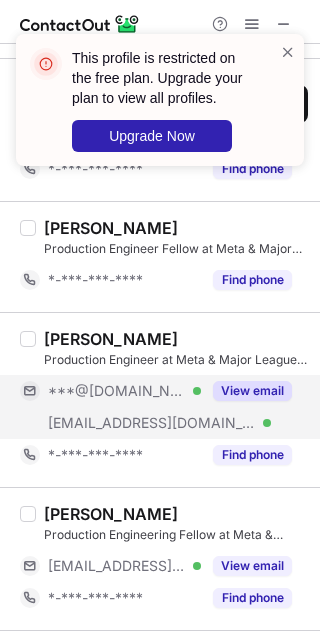 click on "View email" at bounding box center [252, 391] 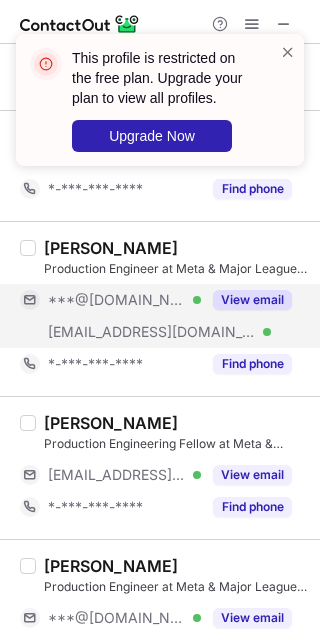scroll, scrollTop: 2592, scrollLeft: 0, axis: vertical 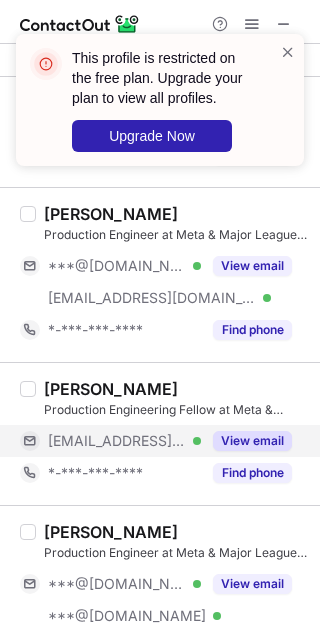 click on "View email" at bounding box center [252, 441] 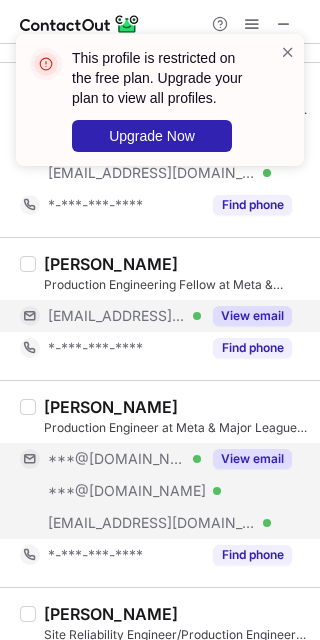 click on "View email" at bounding box center [252, 459] 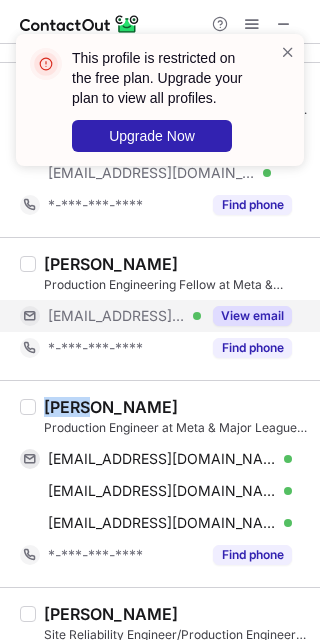 copy on "Ahmad" 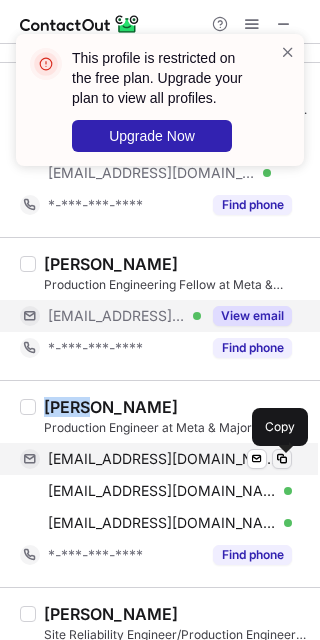 click at bounding box center (282, 459) 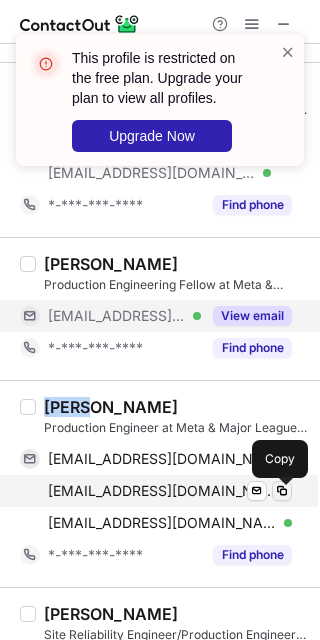 drag, startPoint x: 278, startPoint y: 495, endPoint x: 291, endPoint y: 496, distance: 13.038404 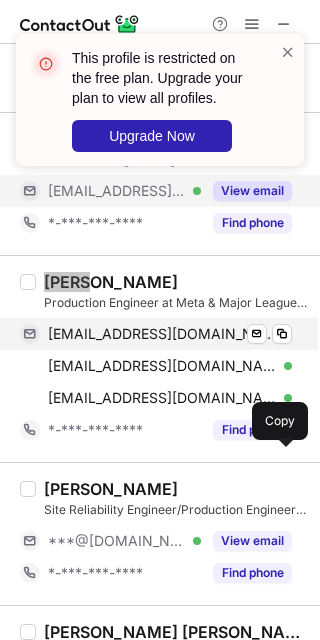 scroll, scrollTop: 2955, scrollLeft: 0, axis: vertical 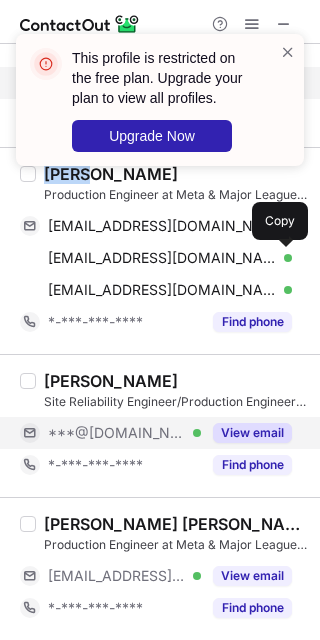 click on "View email" at bounding box center (252, 433) 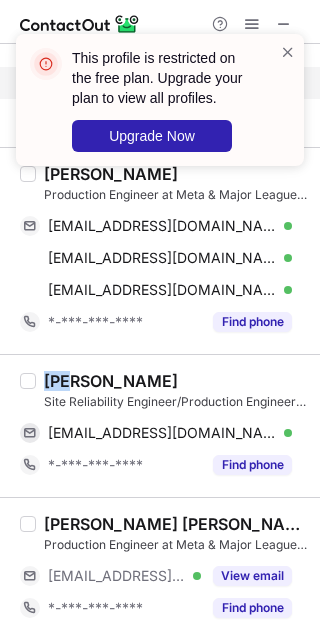 copy on "Ace" 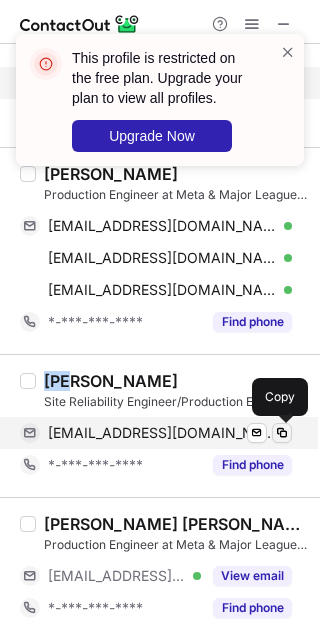 click at bounding box center [282, 433] 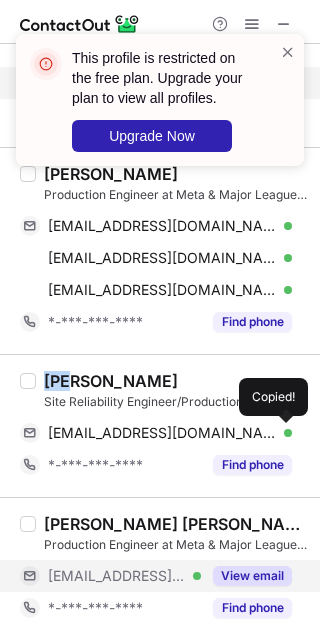 drag, startPoint x: 273, startPoint y: 576, endPoint x: 53, endPoint y: 526, distance: 225.61029 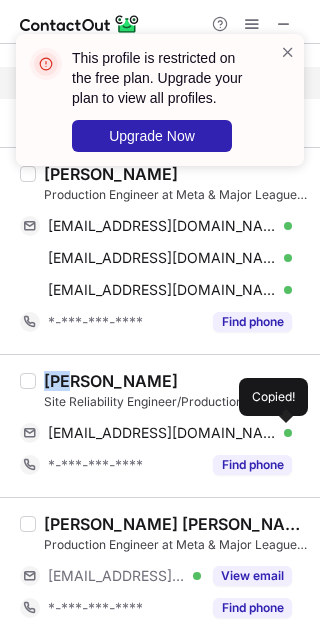 click on "View email" at bounding box center (252, 576) 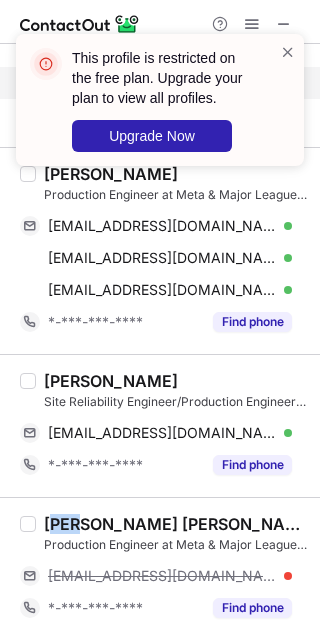 drag, startPoint x: 85, startPoint y: 525, endPoint x: 52, endPoint y: 523, distance: 33.06055 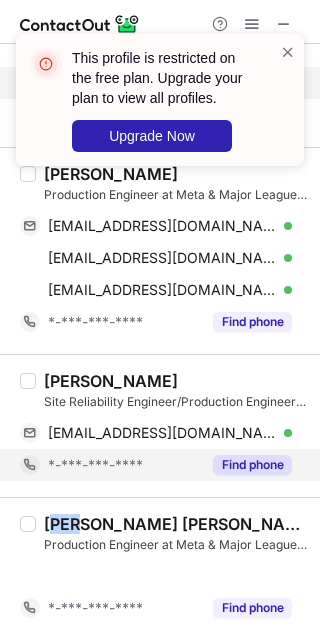scroll, scrollTop: 2922, scrollLeft: 0, axis: vertical 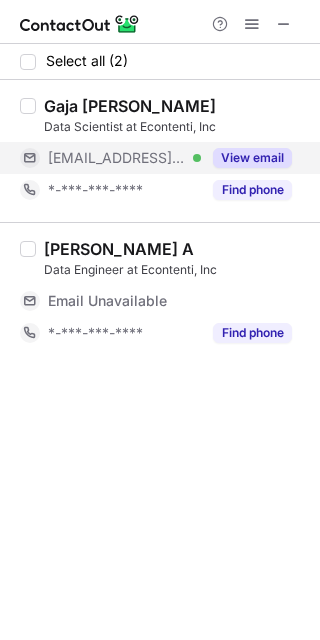 click on "View email" at bounding box center [252, 158] 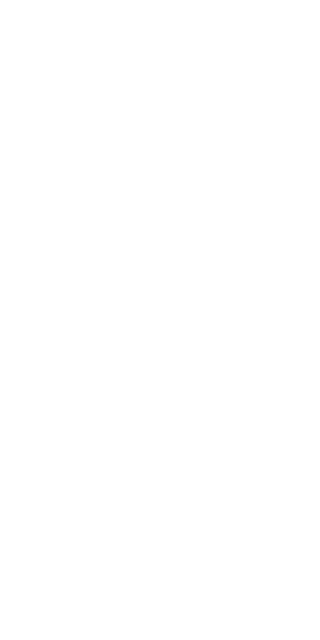 scroll, scrollTop: 0, scrollLeft: 0, axis: both 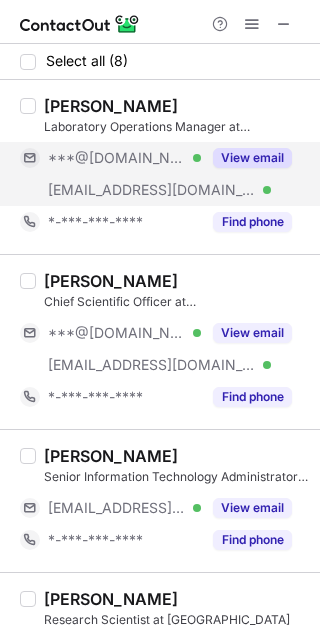click on "View email" at bounding box center [252, 158] 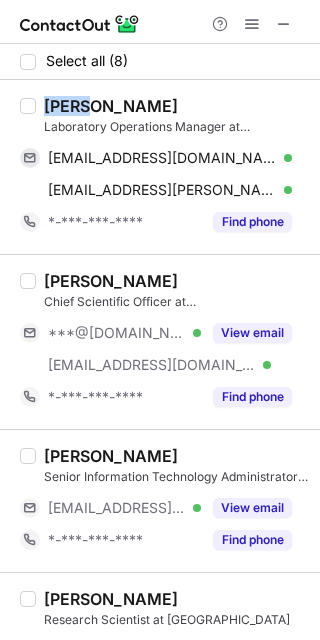 copy on "[GEOGRAPHIC_DATA]" 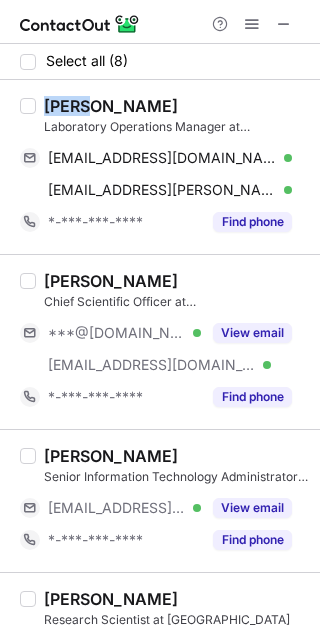 drag, startPoint x: 276, startPoint y: 151, endPoint x: 315, endPoint y: 167, distance: 42.154476 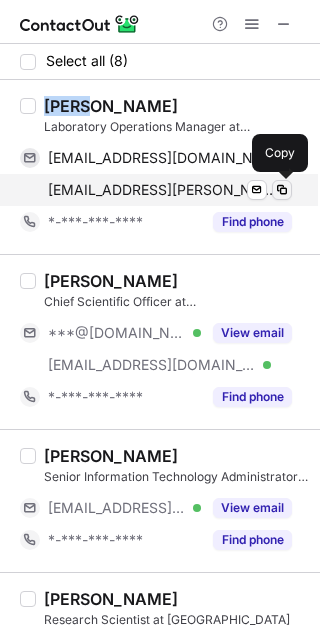 click at bounding box center [282, 190] 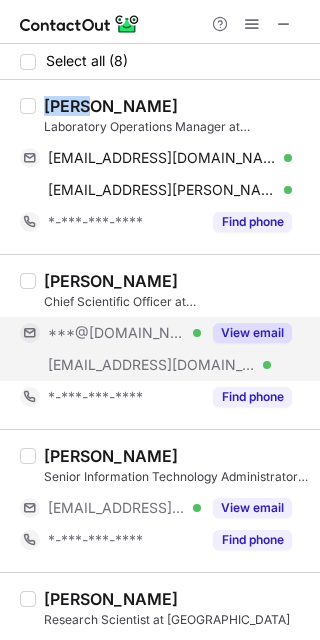 click on "View email" at bounding box center (252, 333) 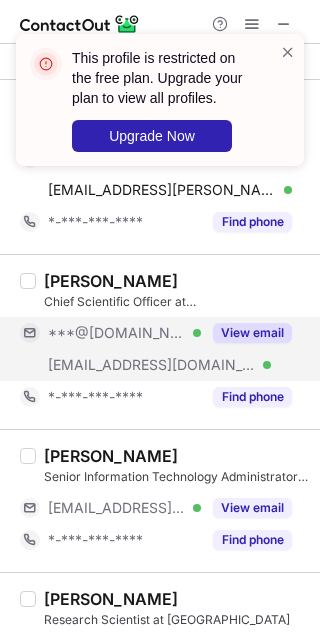 click on "[PERSON_NAME]" at bounding box center (111, 281) 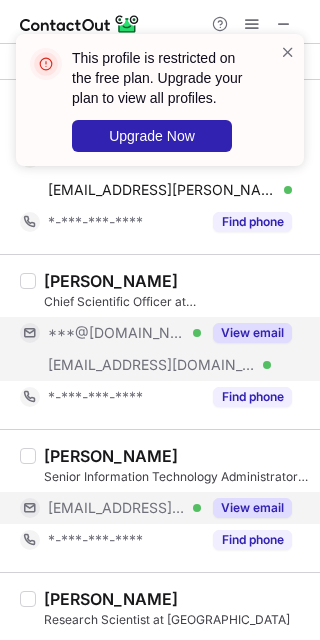 click on "View email" at bounding box center [252, 508] 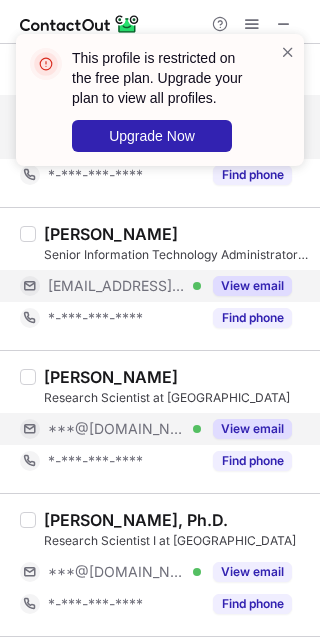 scroll, scrollTop: 250, scrollLeft: 0, axis: vertical 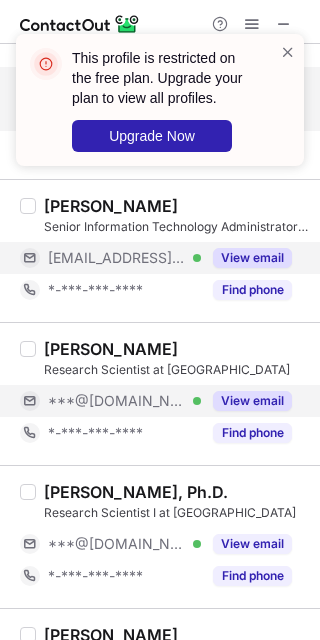 click on "View email" at bounding box center [252, 401] 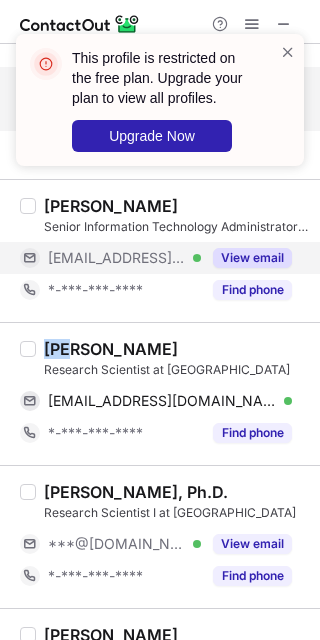 copy on "Xin" 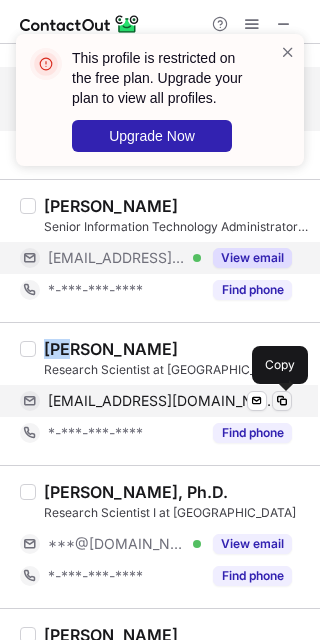 click at bounding box center [282, 401] 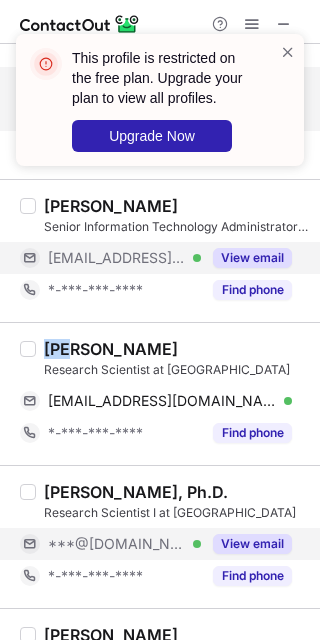 click on "View email" at bounding box center (246, 544) 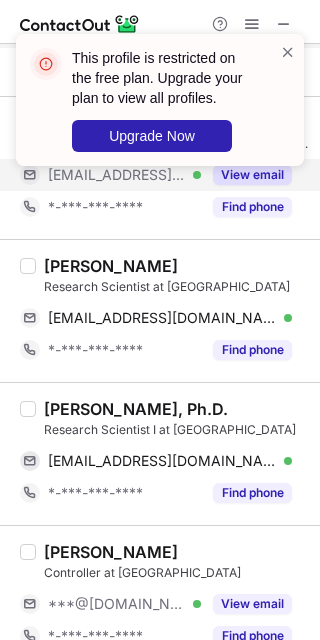 scroll, scrollTop: 375, scrollLeft: 0, axis: vertical 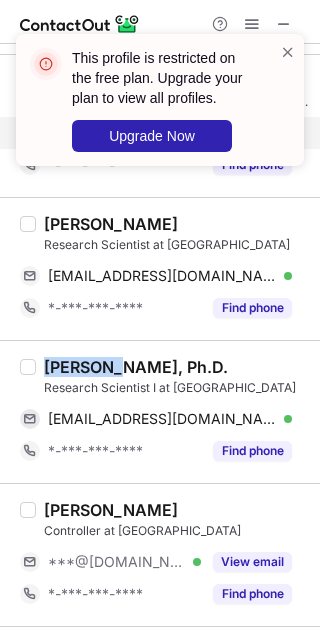 copy on "[PERSON_NAME]" 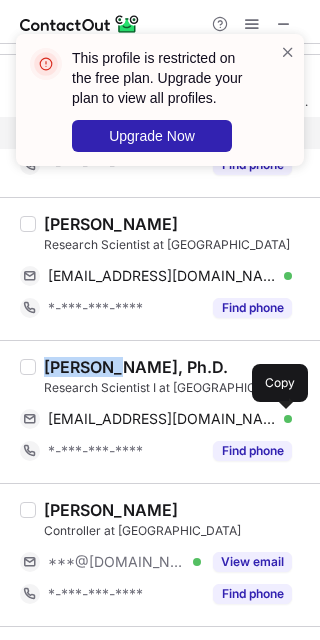 drag, startPoint x: 283, startPoint y: 415, endPoint x: 312, endPoint y: 397, distance: 34.132095 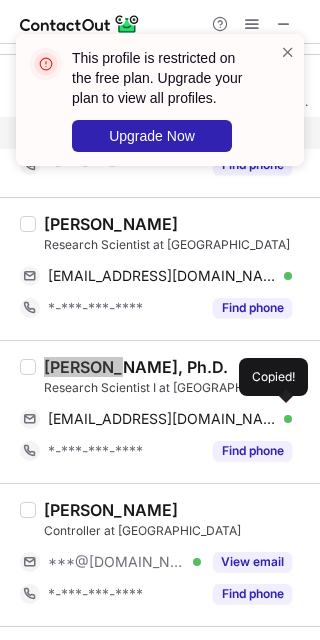 scroll, scrollTop: 500, scrollLeft: 0, axis: vertical 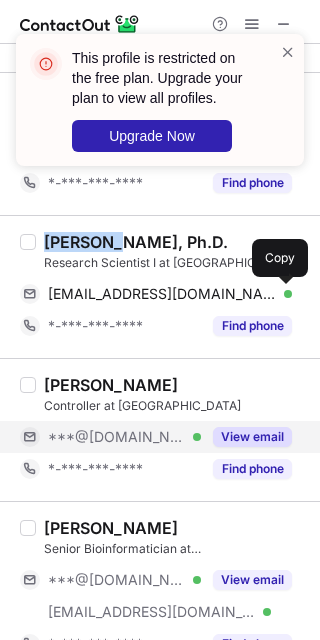 click on "View email" at bounding box center (252, 437) 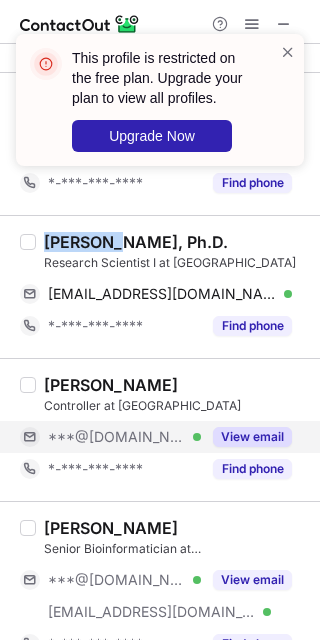 scroll, scrollTop: 625, scrollLeft: 0, axis: vertical 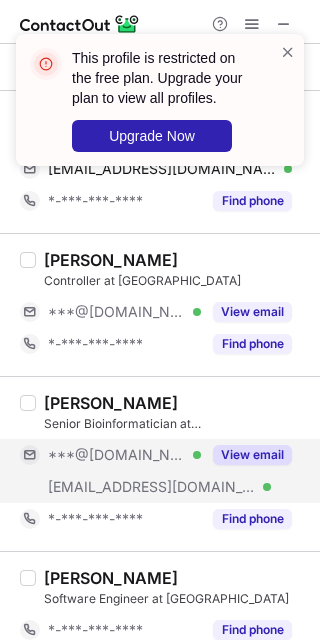 click on "View email" at bounding box center [246, 455] 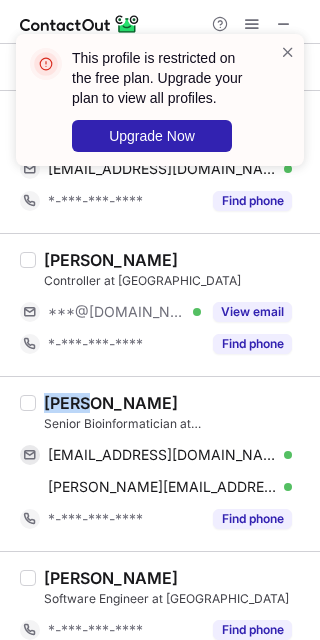 copy on "Mario" 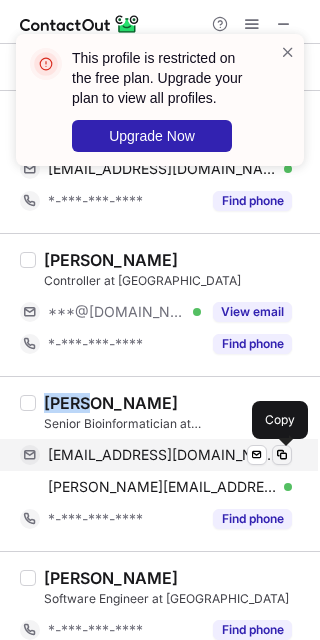 click at bounding box center (282, 455) 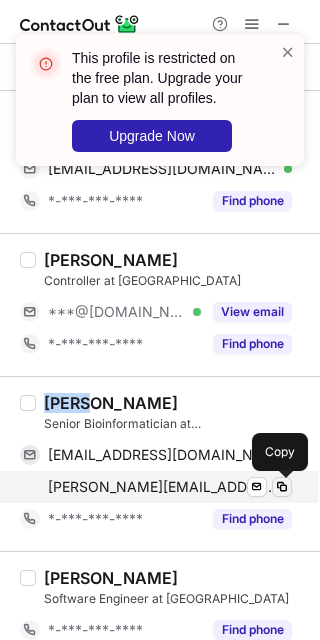 click at bounding box center (282, 487) 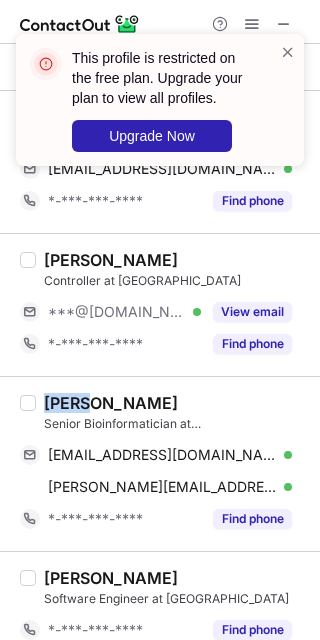 type 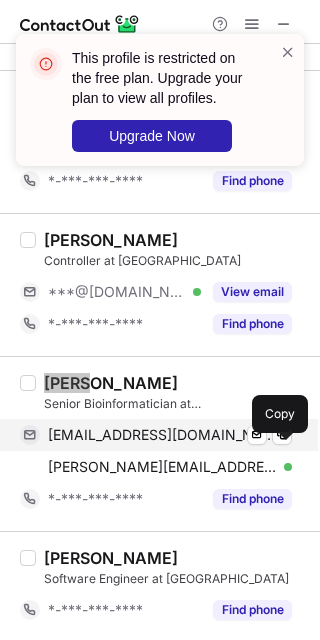 scroll, scrollTop: 648, scrollLeft: 0, axis: vertical 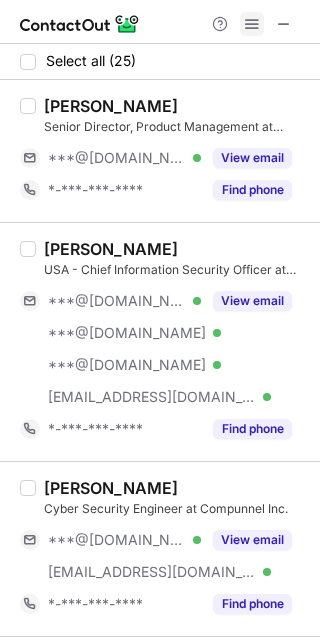 click at bounding box center (252, 24) 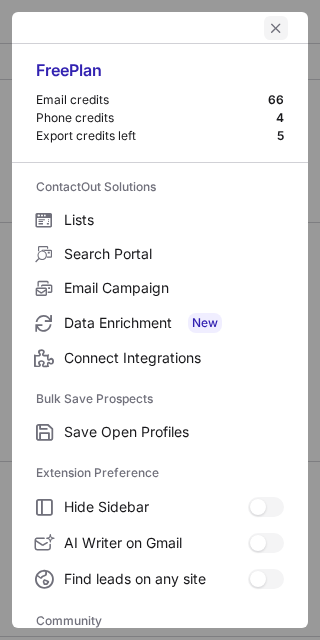 click at bounding box center (276, 28) 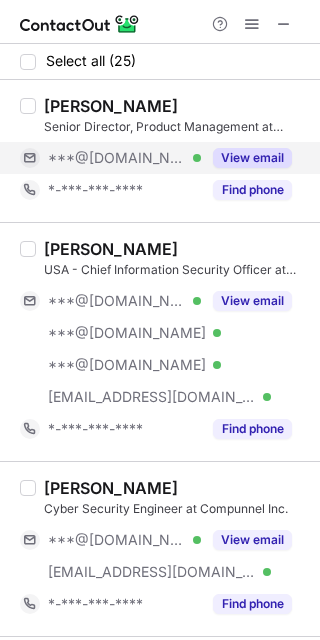 click on "View email" at bounding box center (252, 158) 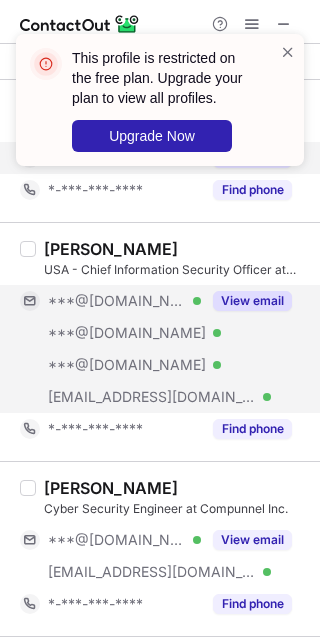 click on "View email" at bounding box center [252, 301] 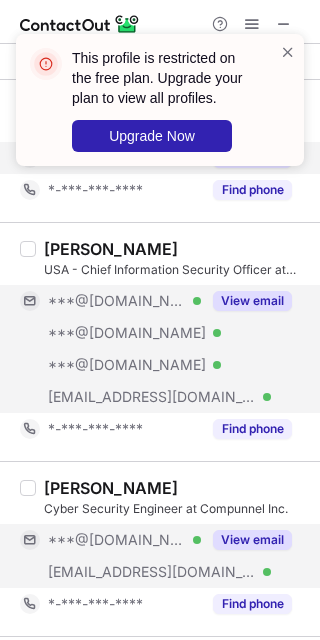 click on "View email" at bounding box center [246, 540] 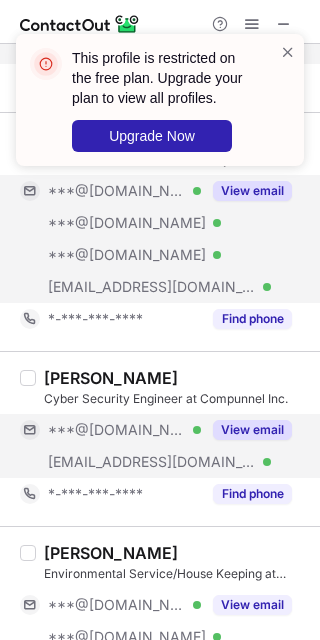scroll, scrollTop: 250, scrollLeft: 0, axis: vertical 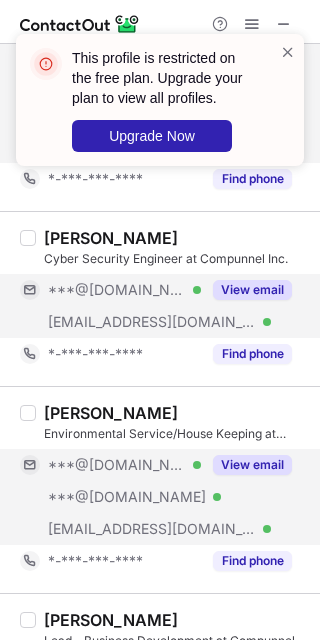 click on "View email" at bounding box center (252, 465) 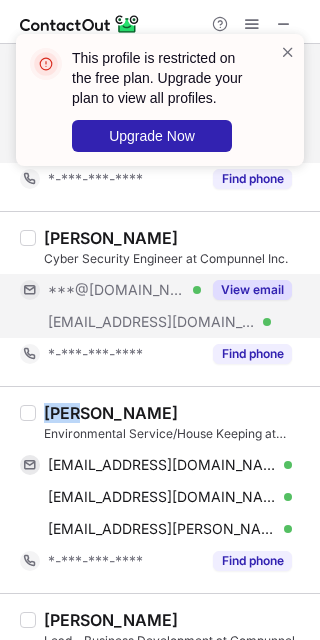 copy on "Mark" 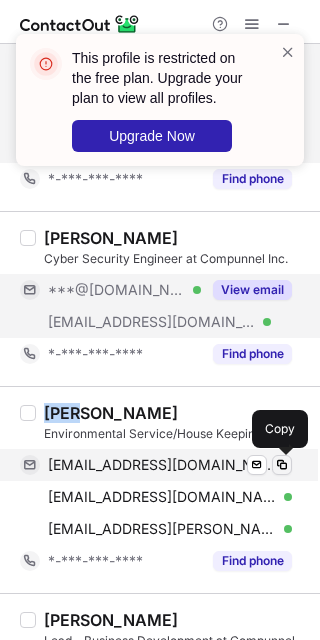 click at bounding box center [282, 465] 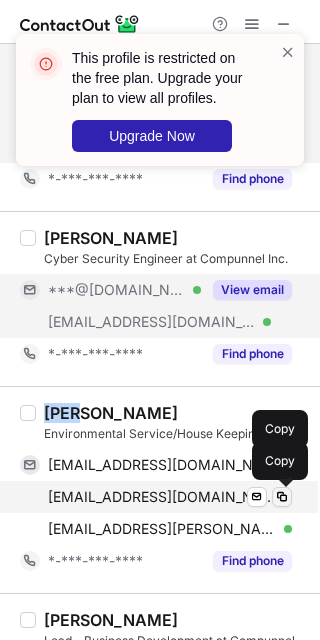 click at bounding box center (282, 497) 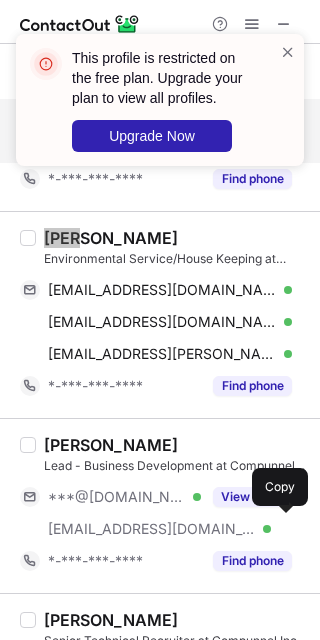 scroll, scrollTop: 500, scrollLeft: 0, axis: vertical 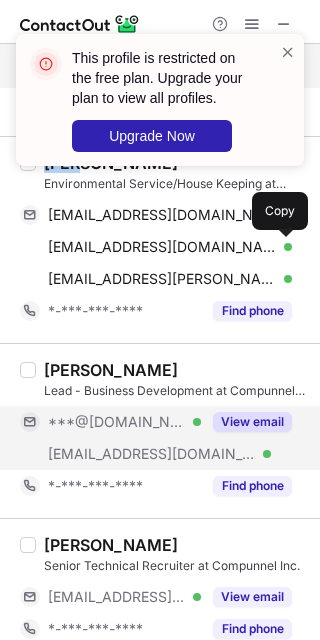 click on "View email" at bounding box center (252, 422) 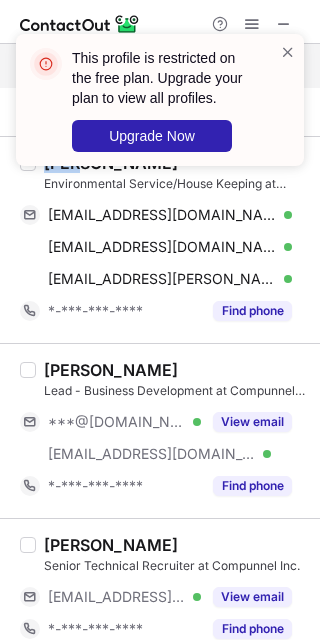 scroll, scrollTop: 625, scrollLeft: 0, axis: vertical 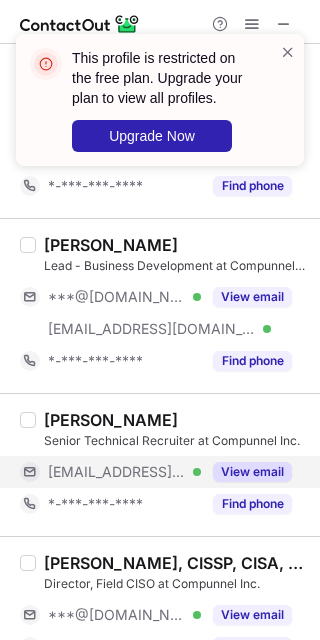 click on "View email" at bounding box center (252, 472) 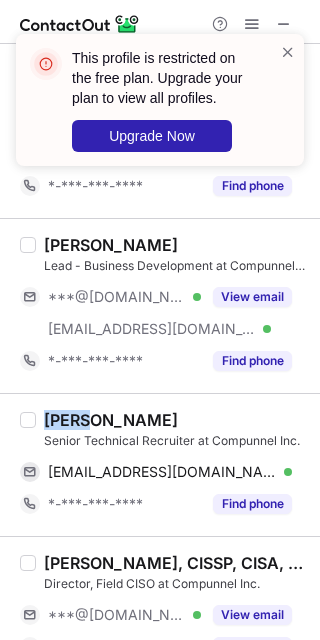 copy on "Nutan" 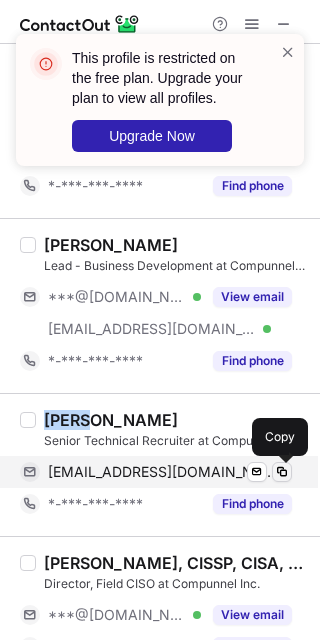 click at bounding box center (282, 472) 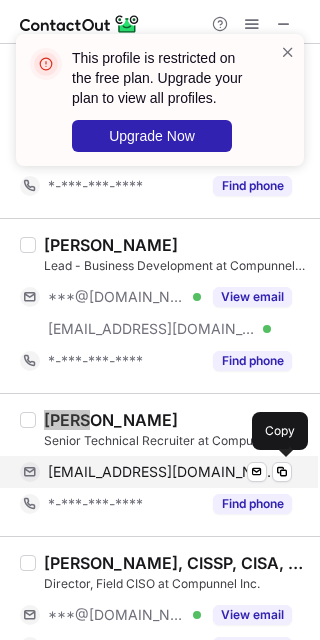 scroll, scrollTop: 750, scrollLeft: 0, axis: vertical 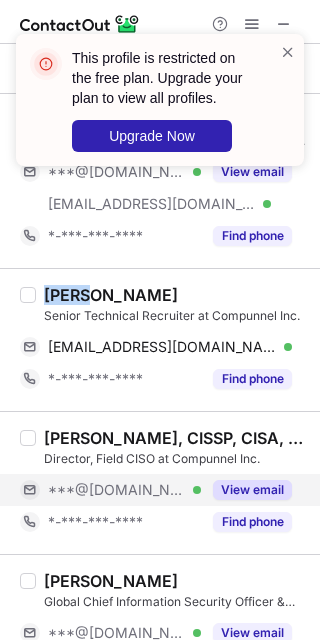 click on "View email" at bounding box center (252, 490) 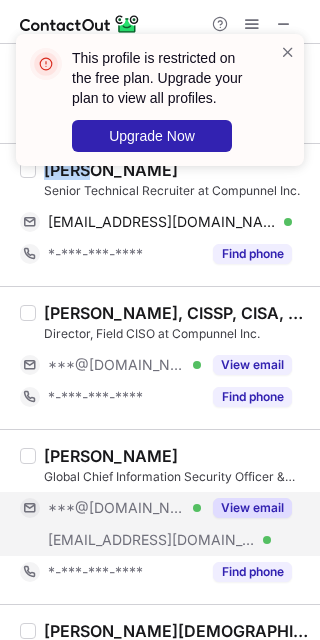 click on "View email" at bounding box center (252, 508) 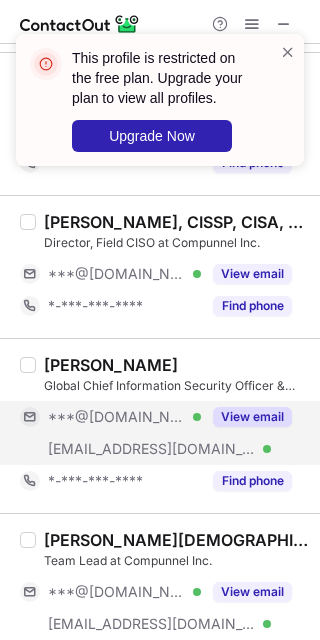 scroll, scrollTop: 1000, scrollLeft: 0, axis: vertical 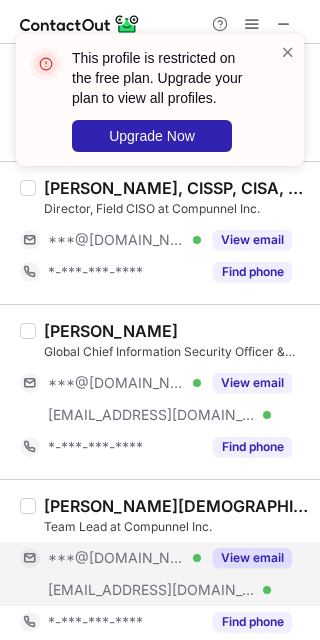 click on "View email" at bounding box center [252, 558] 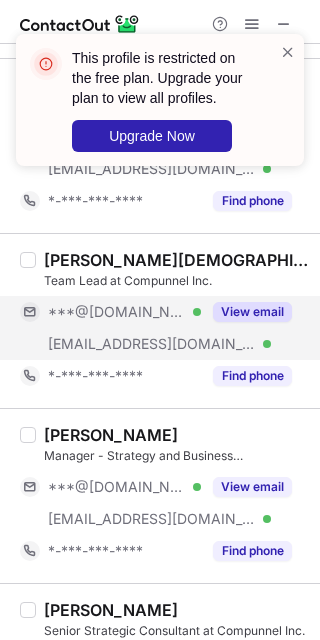 scroll, scrollTop: 1250, scrollLeft: 0, axis: vertical 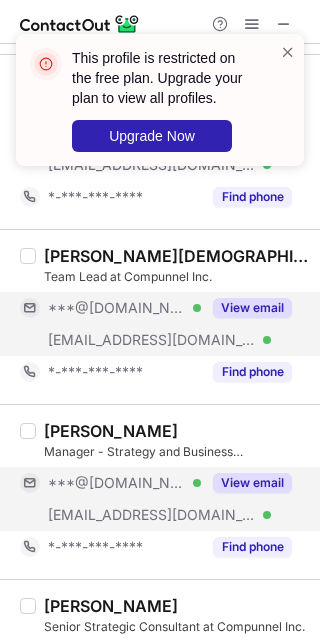 drag, startPoint x: 237, startPoint y: 492, endPoint x: 241, endPoint y: 482, distance: 10.770329 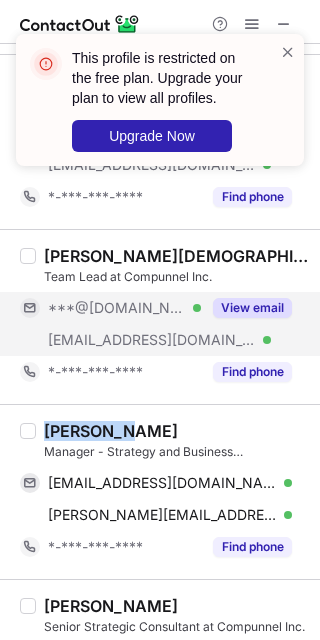 copy on "Mohammad" 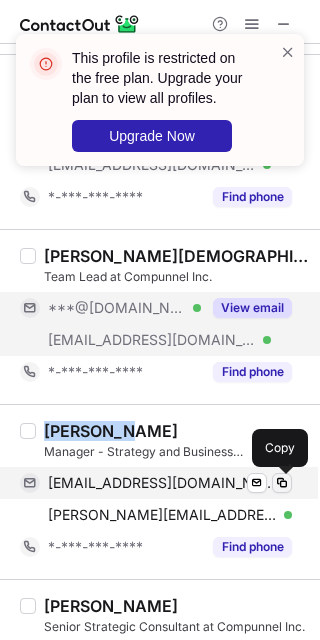 click at bounding box center (282, 483) 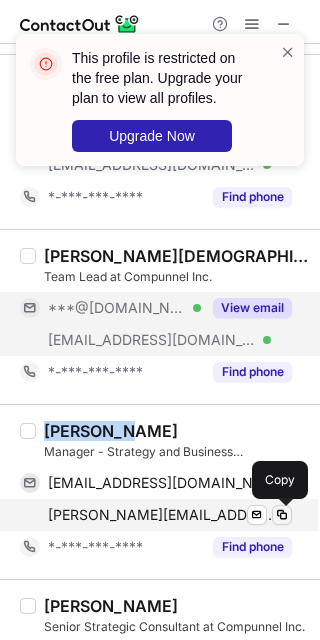 click at bounding box center [282, 515] 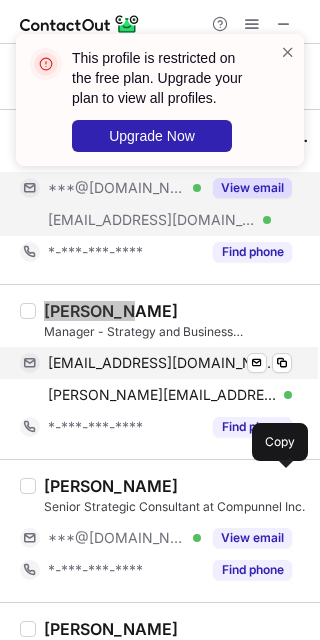 scroll, scrollTop: 1375, scrollLeft: 0, axis: vertical 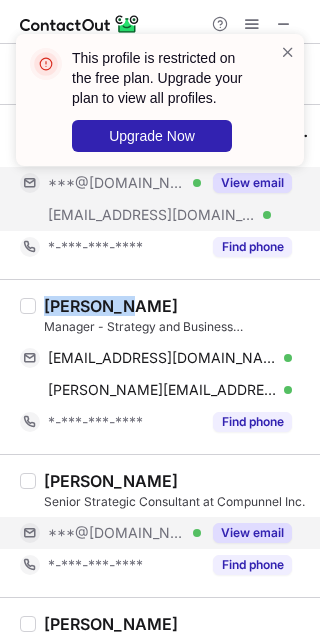 click on "View email" at bounding box center (252, 533) 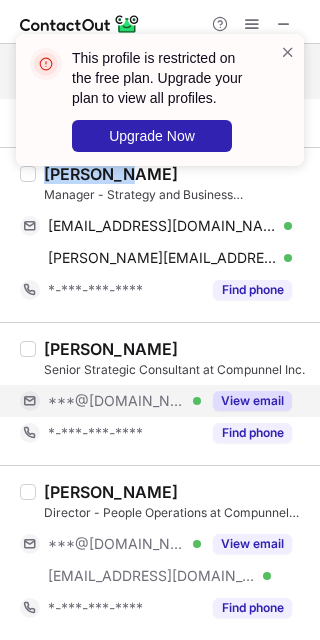 scroll, scrollTop: 1625, scrollLeft: 0, axis: vertical 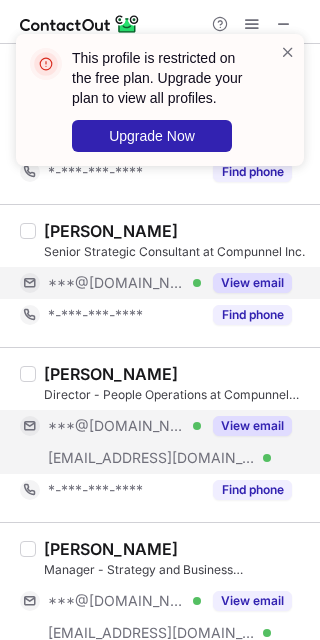 click on "View email" at bounding box center (252, 426) 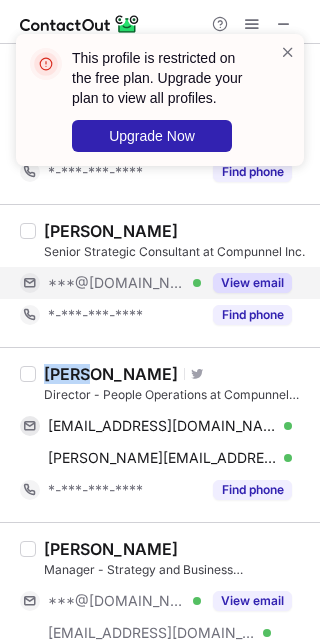 copy on "Anand" 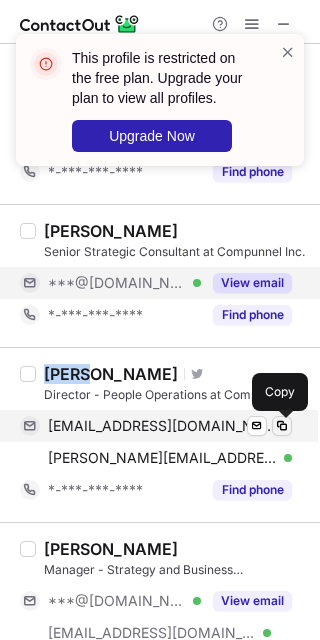 click at bounding box center [282, 426] 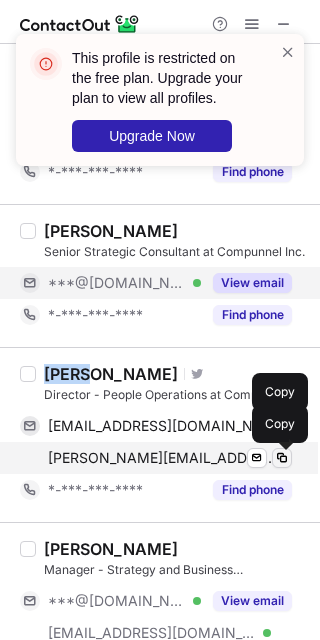 click at bounding box center [282, 458] 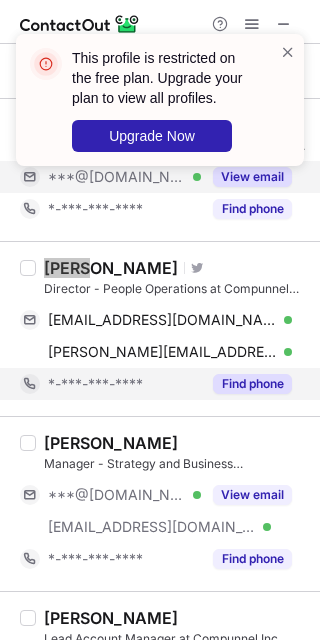 scroll, scrollTop: 1750, scrollLeft: 0, axis: vertical 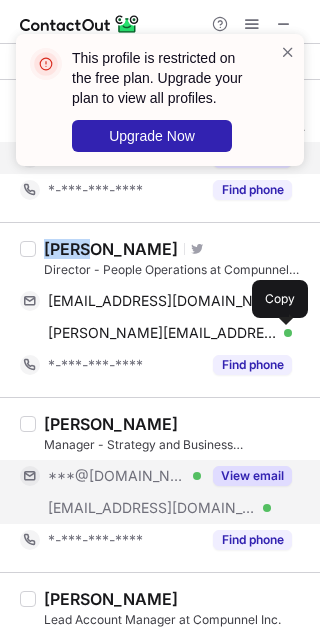 click on "View email" at bounding box center [252, 476] 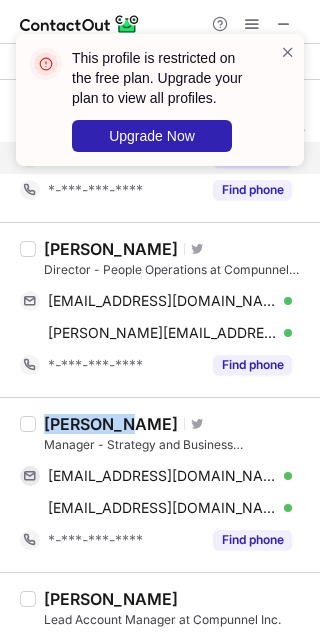 copy on "Ashutosh" 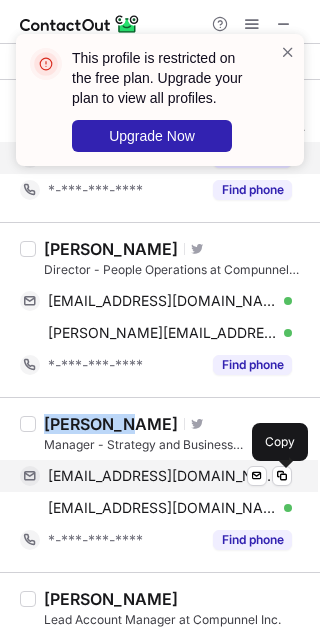 drag, startPoint x: 277, startPoint y: 476, endPoint x: 293, endPoint y: 477, distance: 16.03122 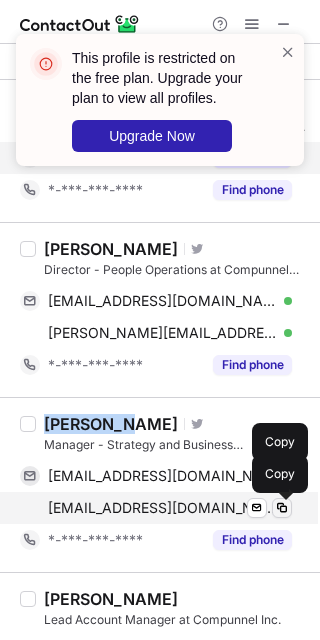 click at bounding box center [282, 508] 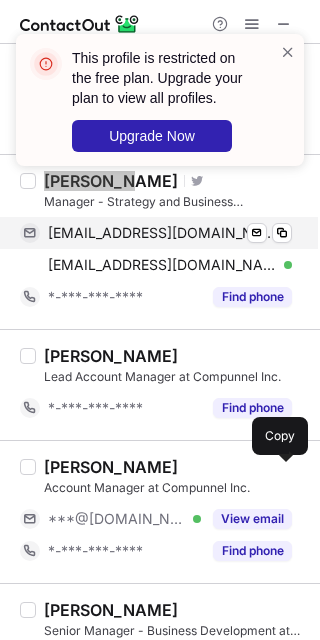 scroll, scrollTop: 2000, scrollLeft: 0, axis: vertical 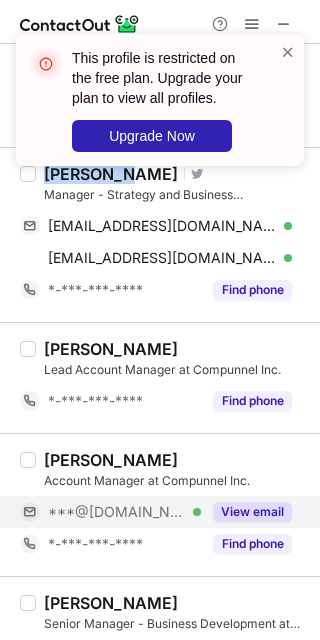 click on "View email" at bounding box center (252, 512) 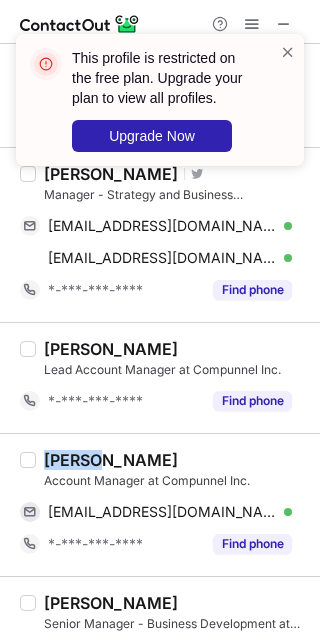 copy on "Pranav" 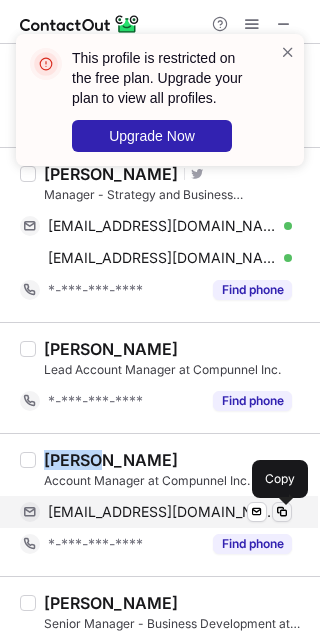 click at bounding box center (282, 512) 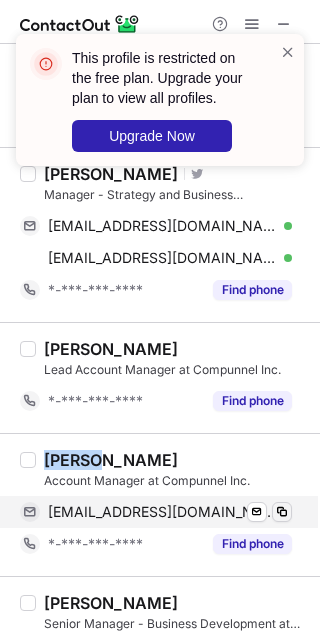 type 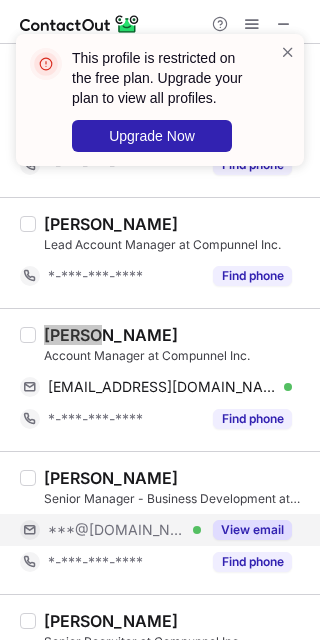scroll, scrollTop: 2250, scrollLeft: 0, axis: vertical 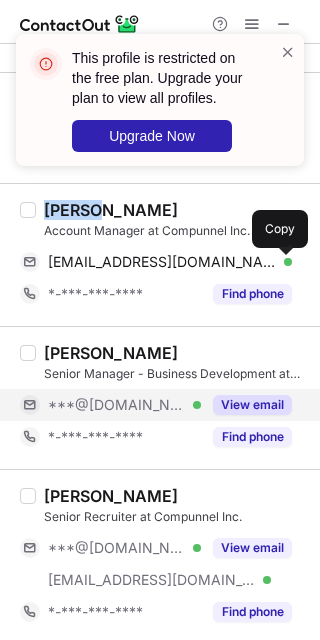 click on "View email" at bounding box center [252, 405] 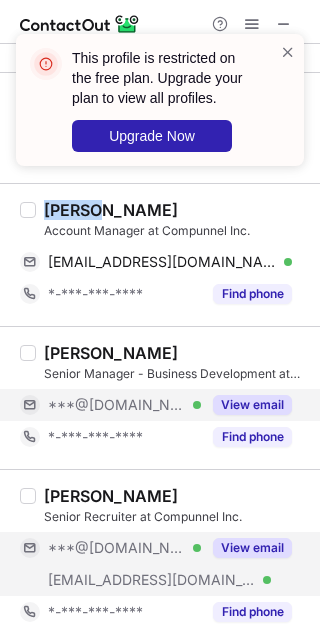 click on "View email" at bounding box center (252, 548) 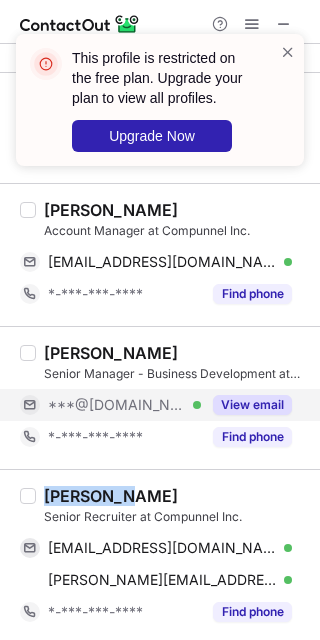 copy on "Vaishali" 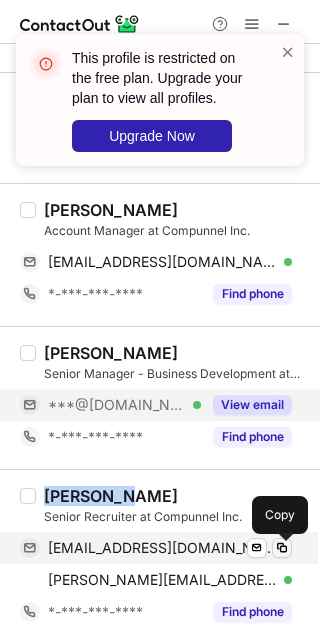 click at bounding box center [282, 548] 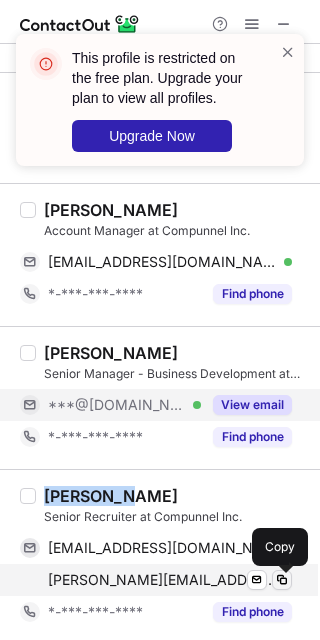 click at bounding box center [282, 580] 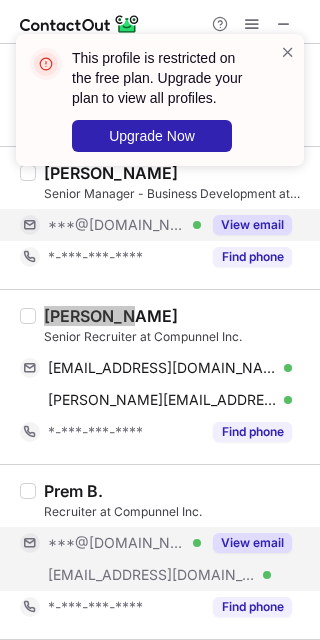scroll, scrollTop: 2500, scrollLeft: 0, axis: vertical 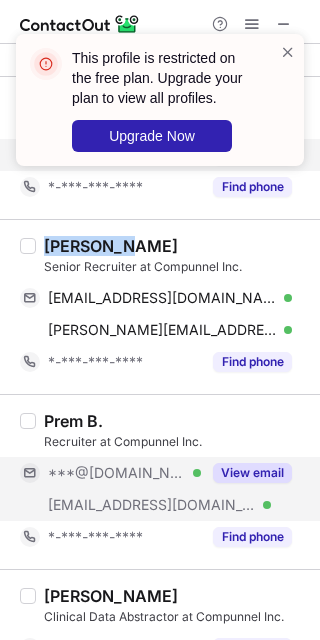 click on "View email" at bounding box center [252, 473] 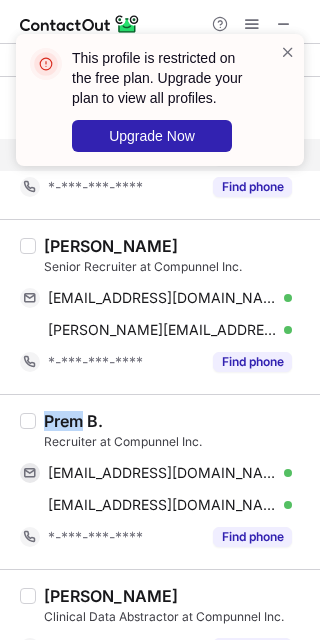copy on "Prem" 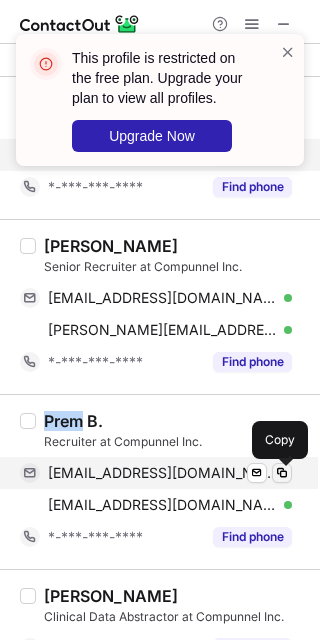 click at bounding box center [282, 473] 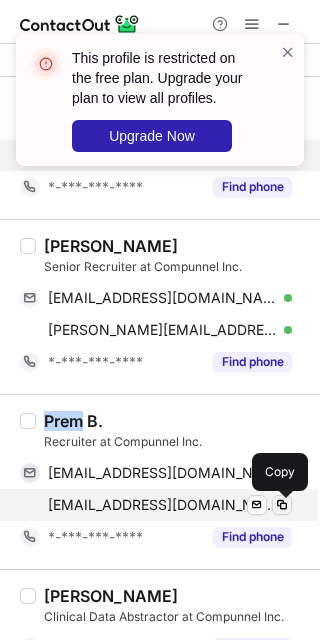 click at bounding box center [282, 505] 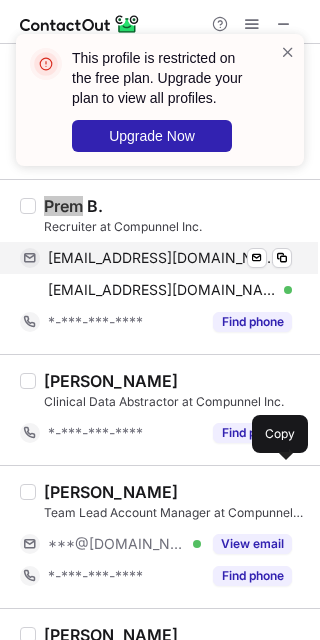 scroll, scrollTop: 2750, scrollLeft: 0, axis: vertical 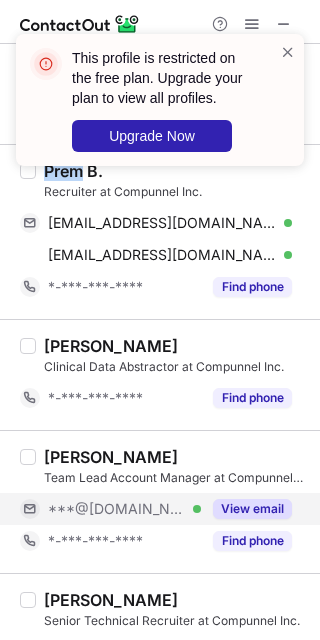 click on "View email" at bounding box center (252, 509) 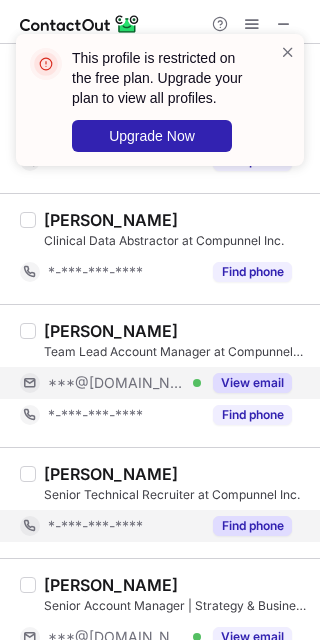 scroll, scrollTop: 3000, scrollLeft: 0, axis: vertical 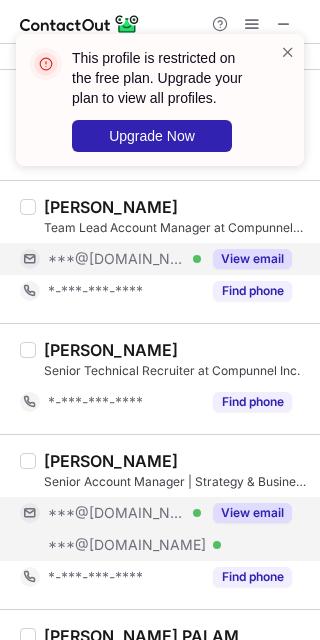 click on "View email" at bounding box center (252, 513) 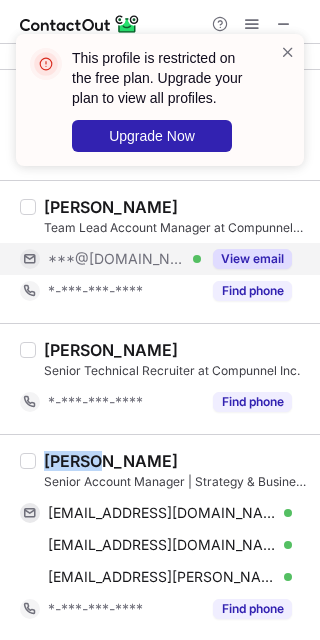 copy on "Manish" 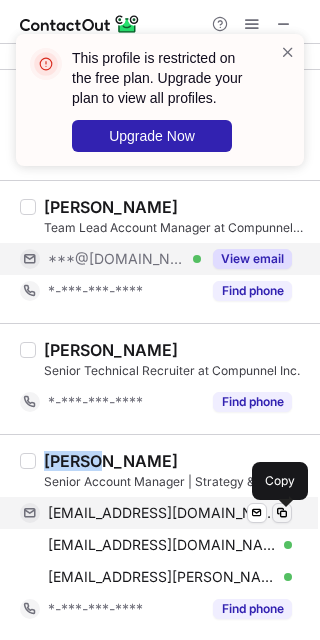 click at bounding box center (282, 513) 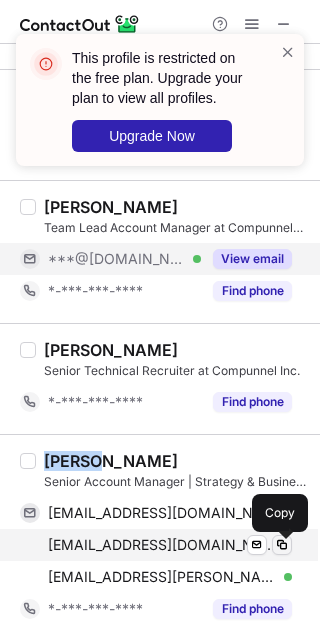click at bounding box center (282, 545) 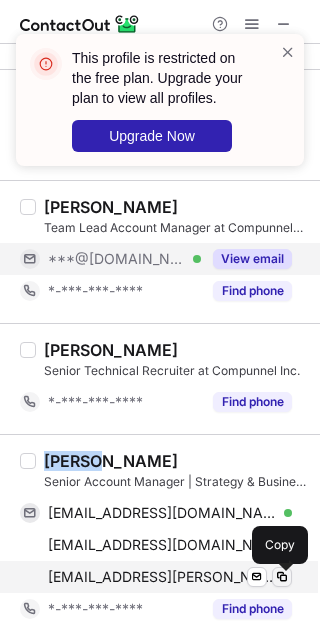 click at bounding box center (282, 577) 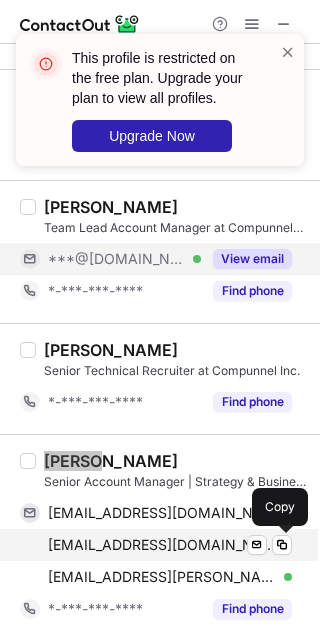 scroll, scrollTop: 3250, scrollLeft: 0, axis: vertical 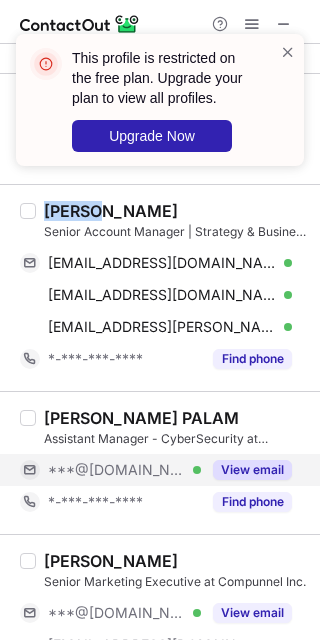 click on "View email" at bounding box center (252, 470) 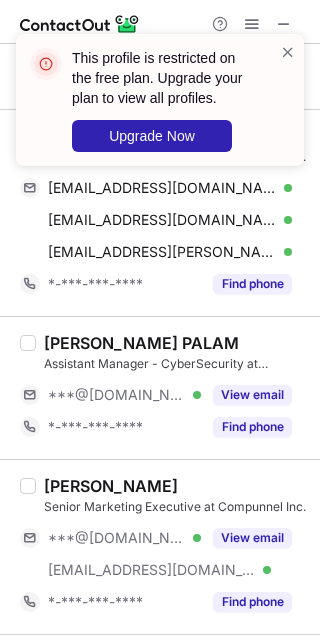 scroll, scrollTop: 3375, scrollLeft: 0, axis: vertical 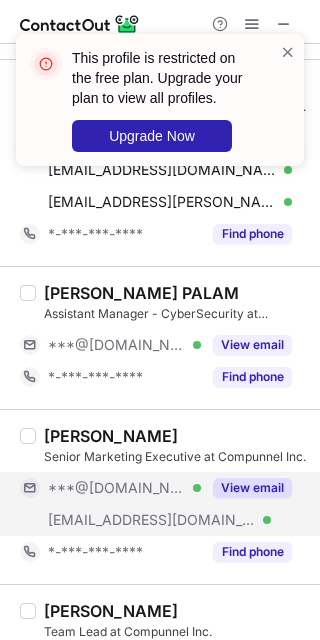 click on "View email" at bounding box center [252, 488] 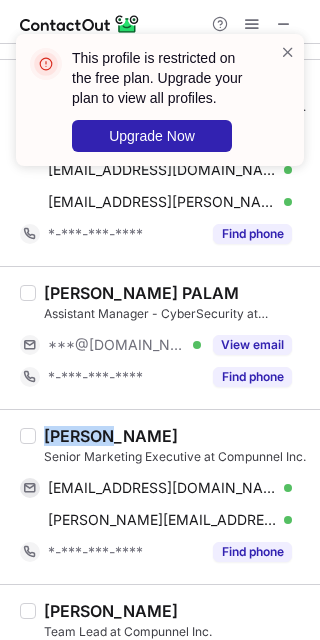 copy on "Shubham" 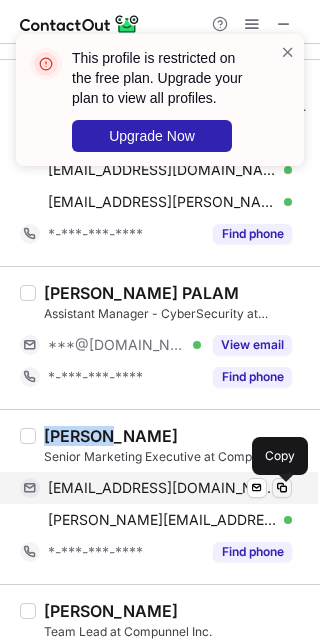 click at bounding box center (282, 488) 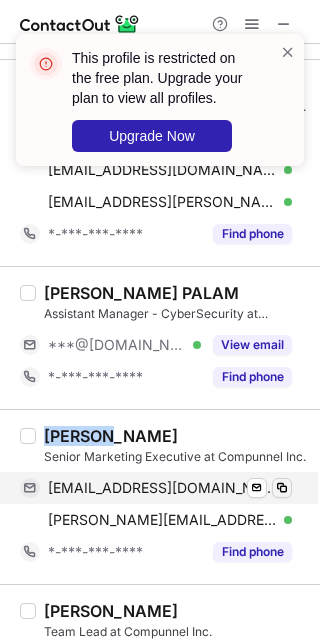 type 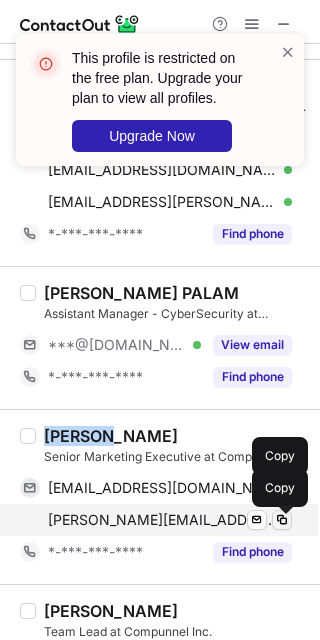 click at bounding box center (282, 520) 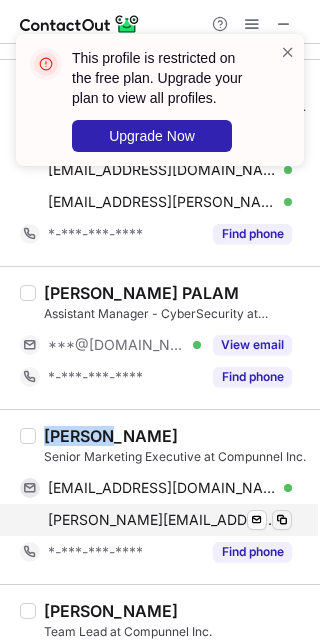 type 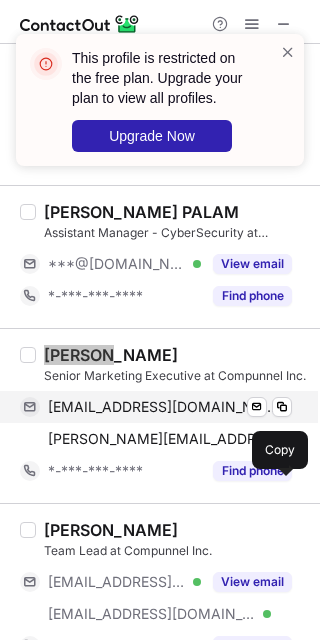 scroll, scrollTop: 3498, scrollLeft: 0, axis: vertical 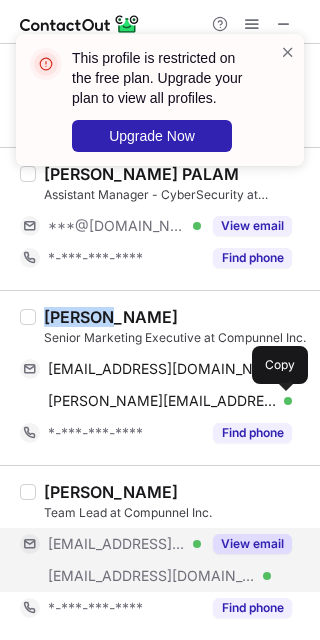 click on "View email" at bounding box center (252, 544) 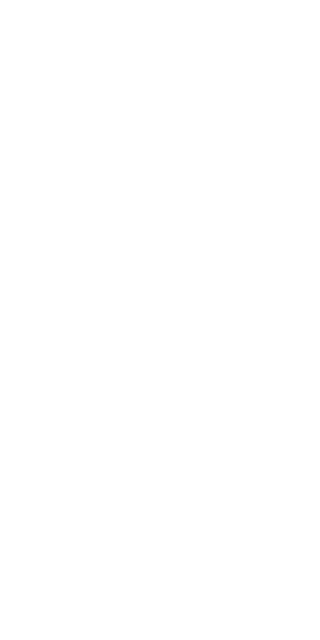 scroll, scrollTop: 0, scrollLeft: 0, axis: both 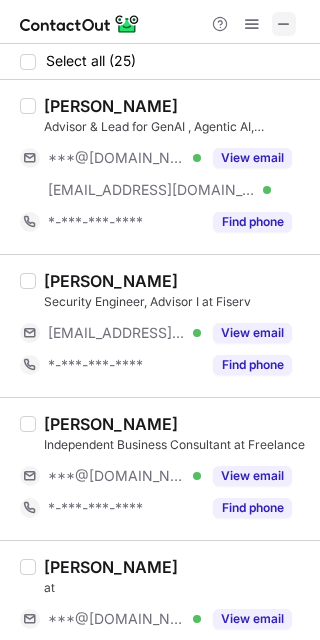 click at bounding box center (284, 24) 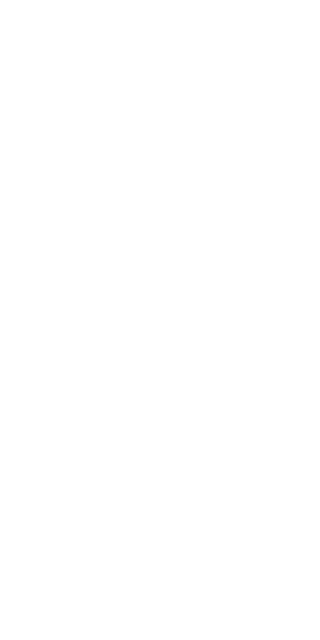 scroll, scrollTop: 0, scrollLeft: 0, axis: both 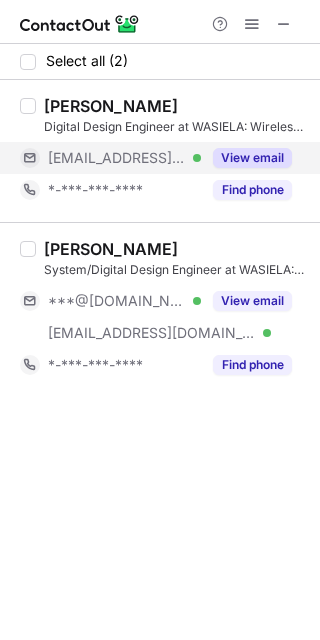 click on "View email" at bounding box center (252, 158) 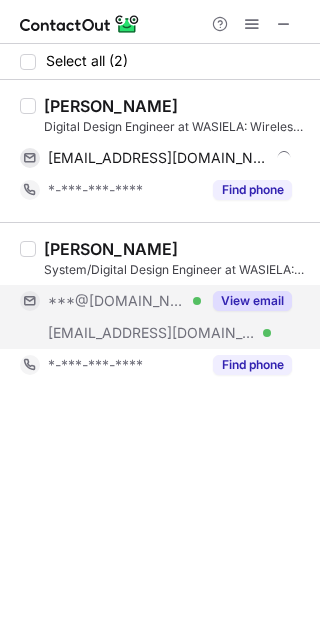 click on "View email" at bounding box center [252, 301] 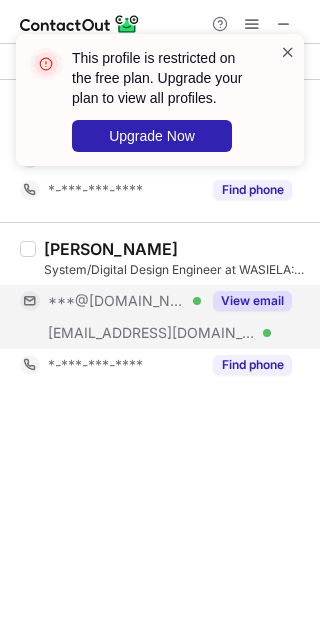click at bounding box center (288, 52) 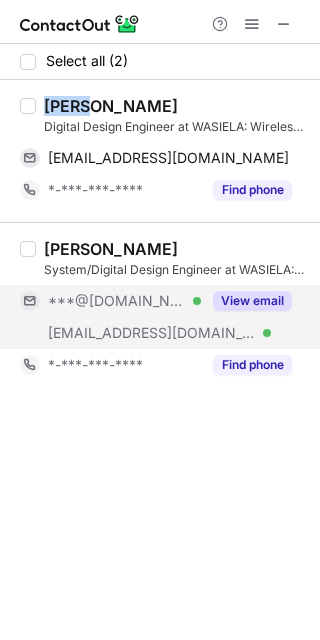 copy on "Lobna" 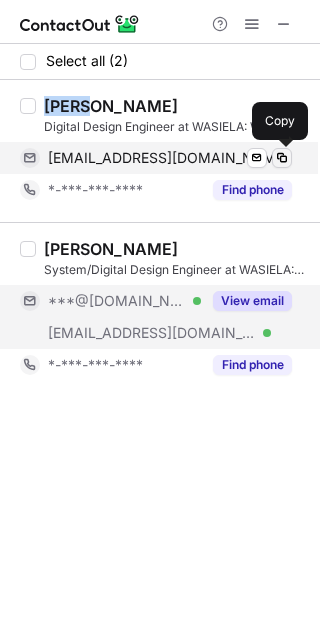click at bounding box center [282, 158] 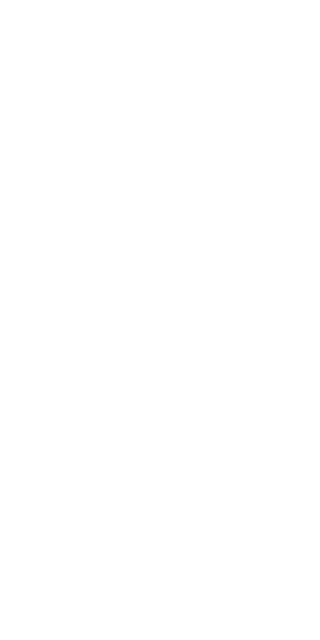 scroll, scrollTop: 0, scrollLeft: 0, axis: both 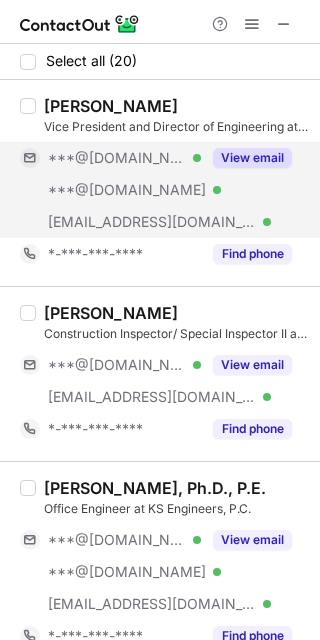 click on "View email" at bounding box center (252, 158) 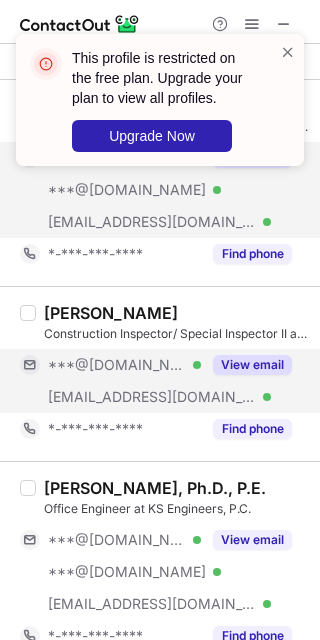 click on "View email" at bounding box center [252, 365] 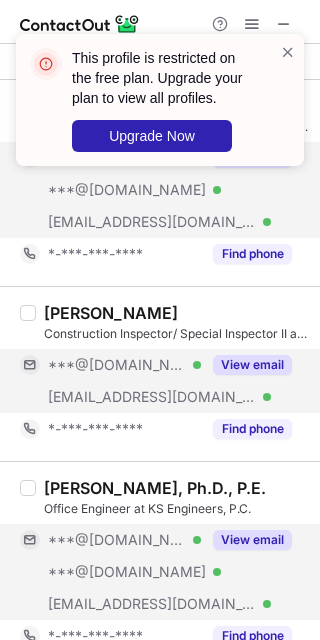 click on "View email" at bounding box center (252, 540) 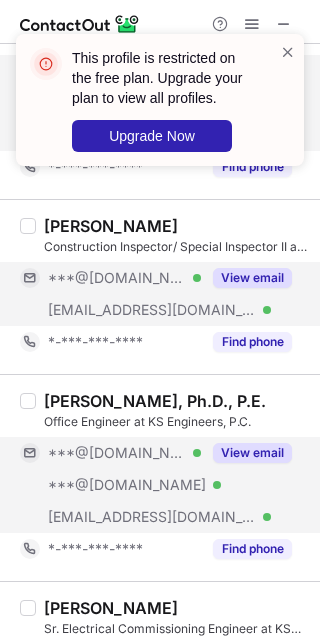 scroll, scrollTop: 125, scrollLeft: 0, axis: vertical 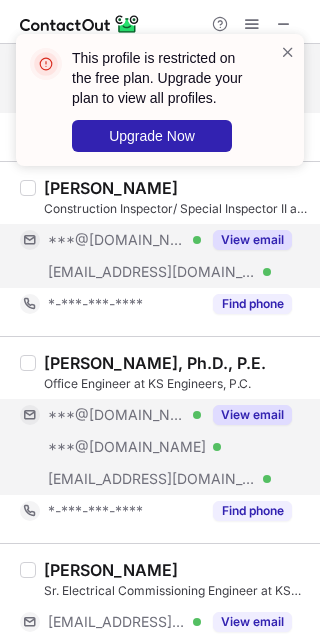 click at bounding box center (288, 52) 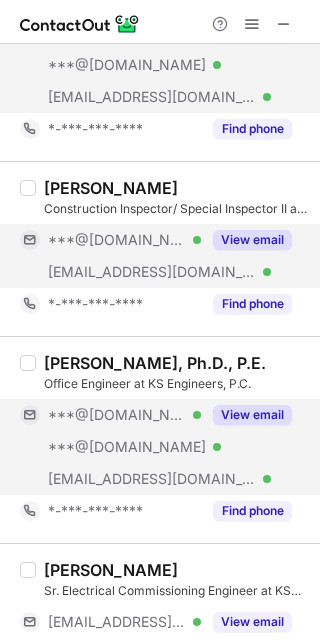 click on "This profile is restricted on the free plan. Upgrade your plan to view all profiles. Upgrade Now" at bounding box center [160, 34] 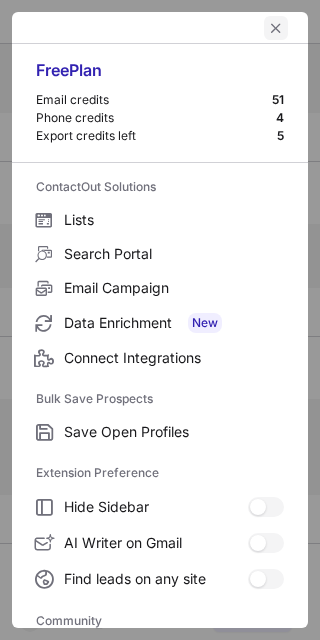 click at bounding box center (276, 28) 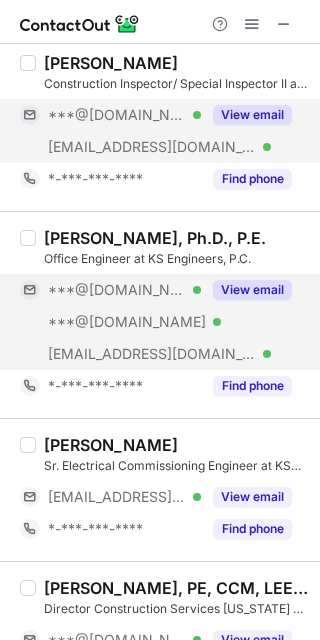 scroll, scrollTop: 375, scrollLeft: 0, axis: vertical 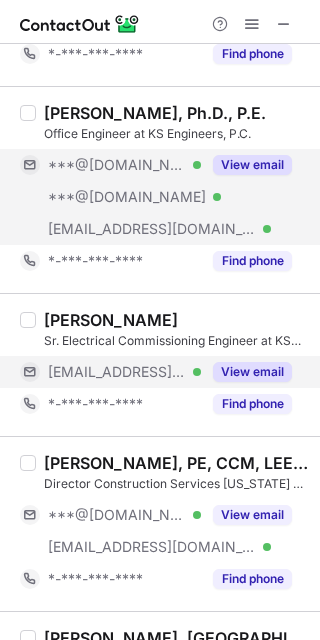 click on "View email" at bounding box center (252, 372) 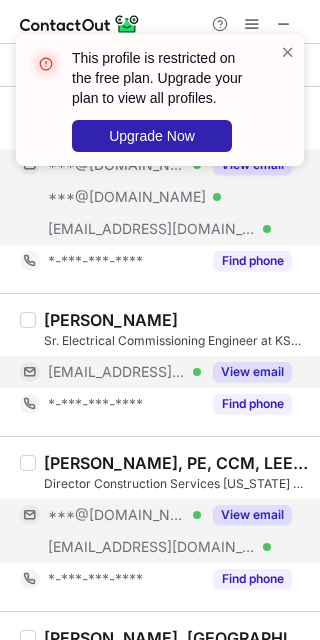 click on "View email" at bounding box center [252, 515] 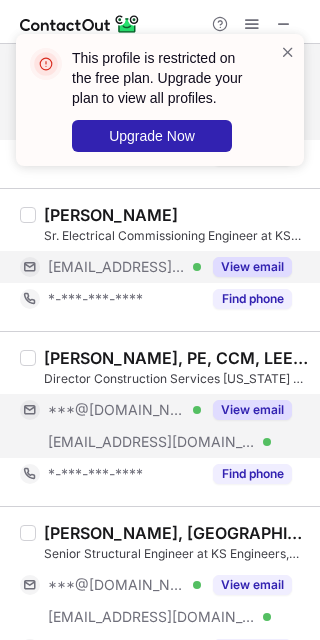 scroll, scrollTop: 500, scrollLeft: 0, axis: vertical 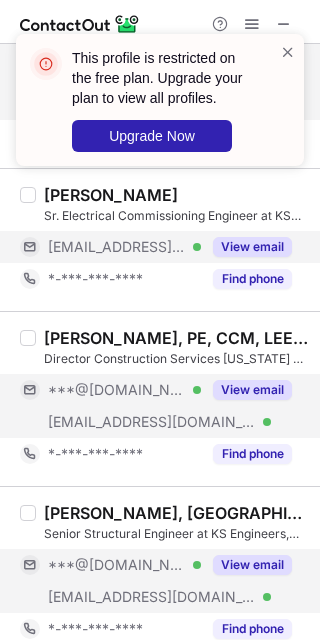 click on "View email" at bounding box center [252, 565] 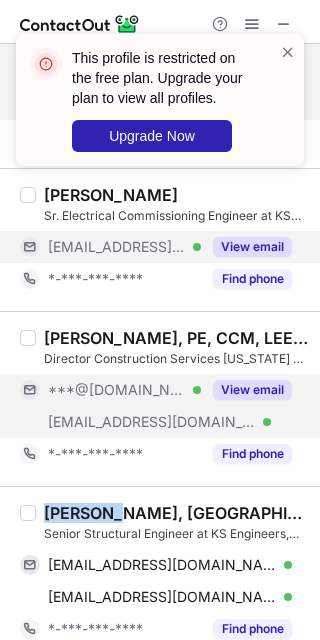 copy on "Richard" 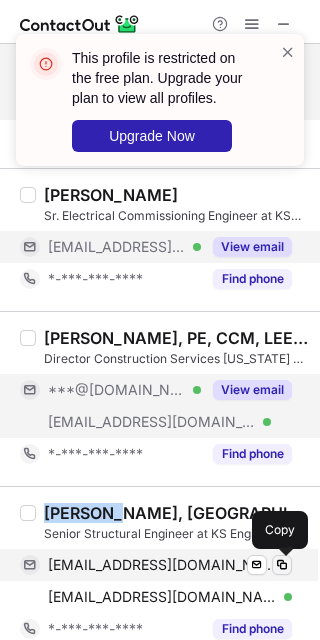 click at bounding box center [282, 565] 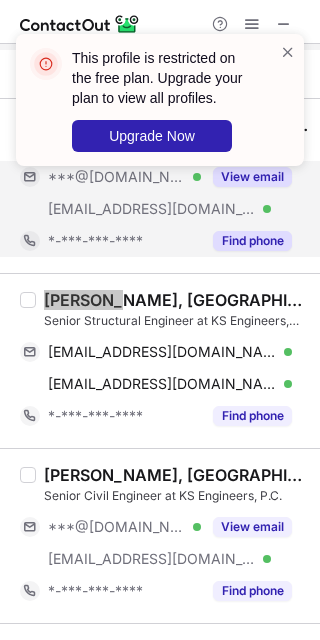 scroll, scrollTop: 750, scrollLeft: 0, axis: vertical 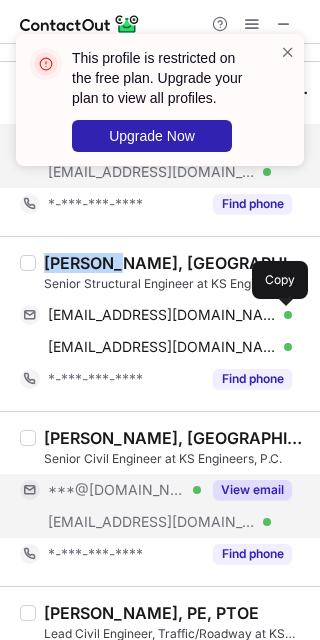 click on "View email" at bounding box center (252, 490) 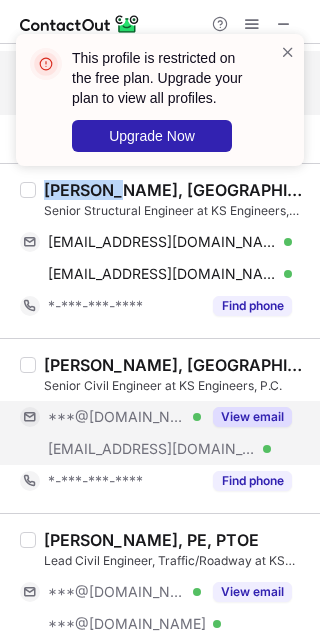 scroll, scrollTop: 875, scrollLeft: 0, axis: vertical 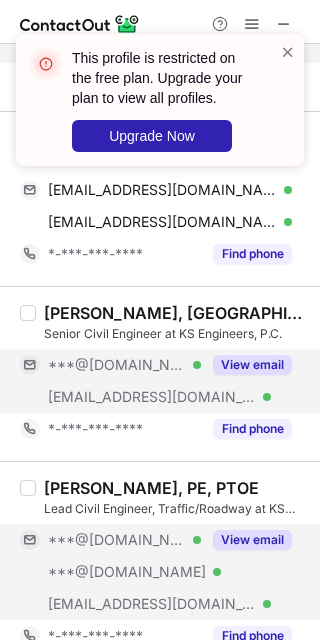 click on "View email" at bounding box center (246, 540) 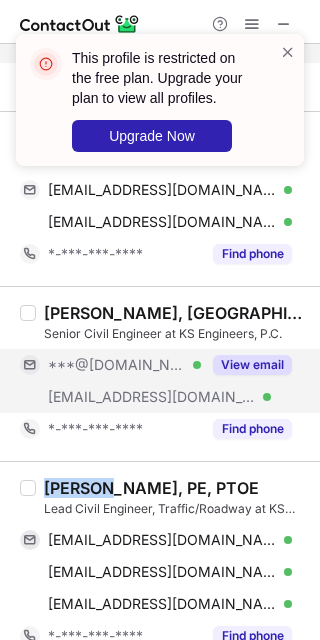 copy on "Yuyang" 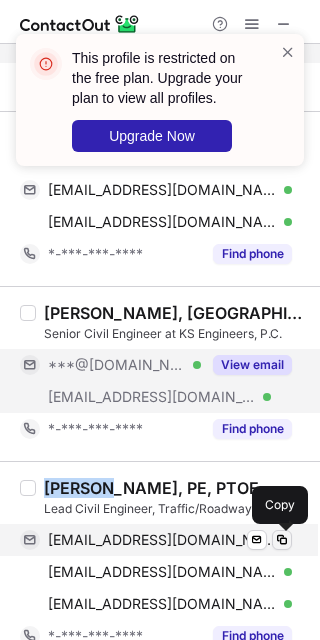 click at bounding box center [282, 540] 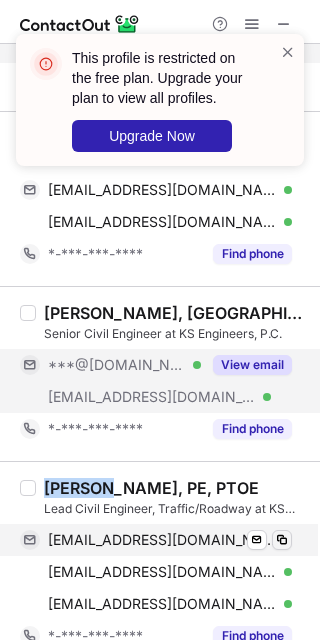 type 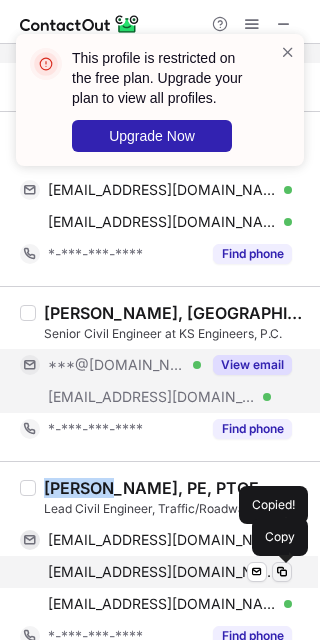 click at bounding box center [282, 572] 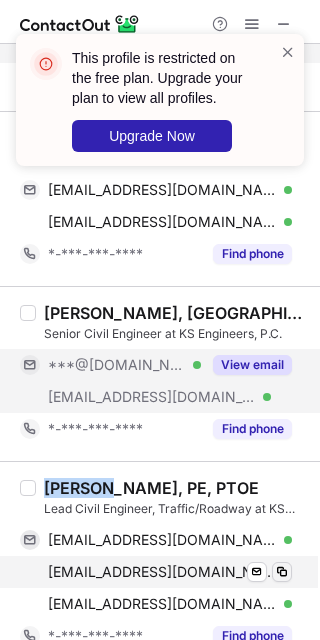 type 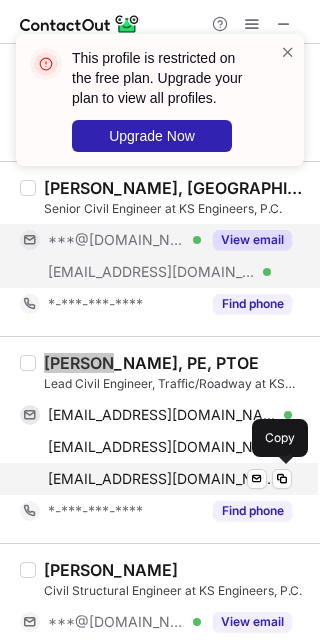 scroll, scrollTop: 1125, scrollLeft: 0, axis: vertical 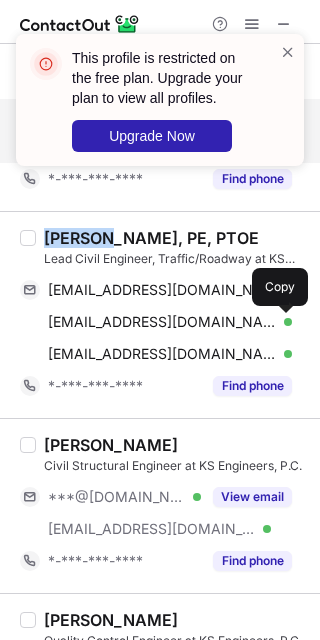 drag, startPoint x: 230, startPoint y: 492, endPoint x: 98, endPoint y: 450, distance: 138.52075 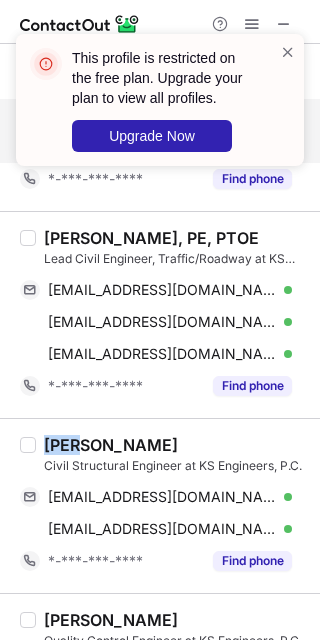 copy on "Arun" 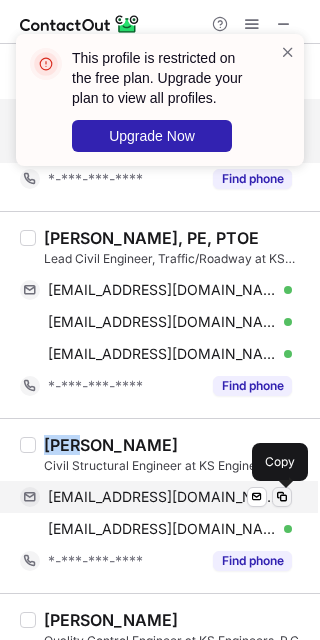 click at bounding box center [282, 497] 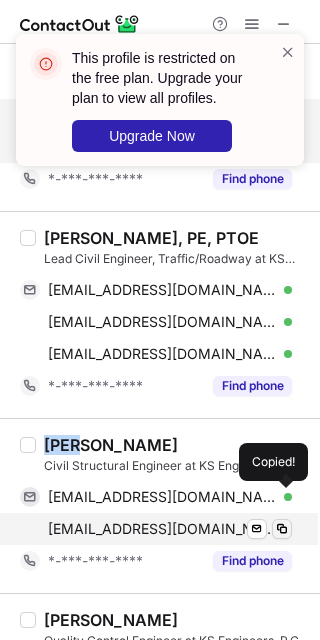 click at bounding box center [282, 529] 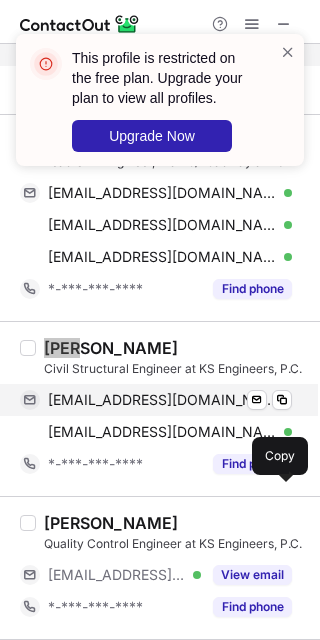 scroll, scrollTop: 1250, scrollLeft: 0, axis: vertical 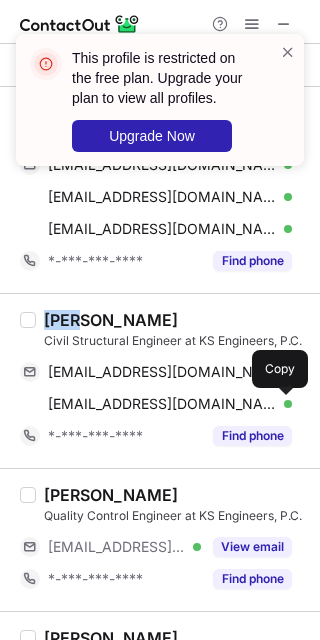 drag, startPoint x: 246, startPoint y: 543, endPoint x: 91, endPoint y: 508, distance: 158.90248 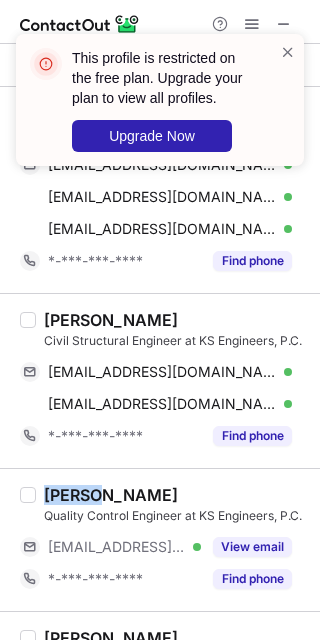 drag, startPoint x: 98, startPoint y: 496, endPoint x: 47, endPoint y: 496, distance: 51 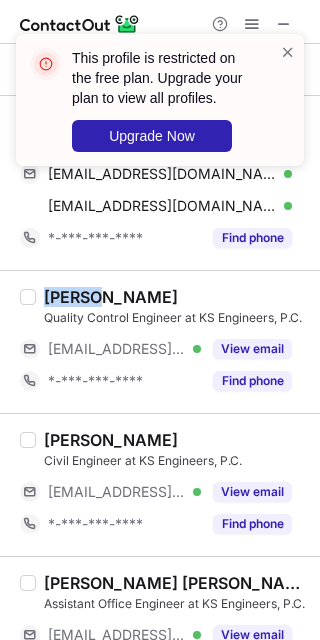 scroll, scrollTop: 1500, scrollLeft: 0, axis: vertical 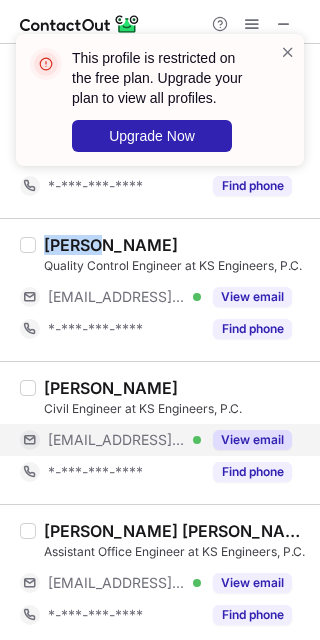 click on "View email" at bounding box center [252, 440] 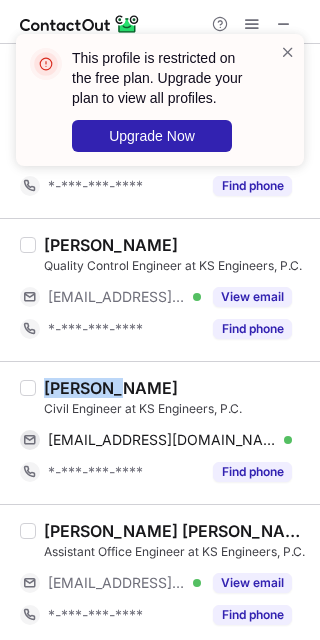 copy on "Shantanu" 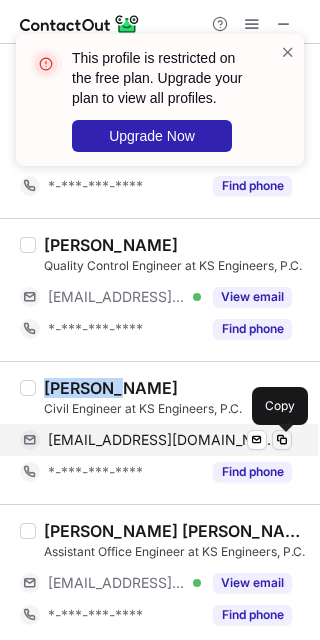 click at bounding box center (282, 440) 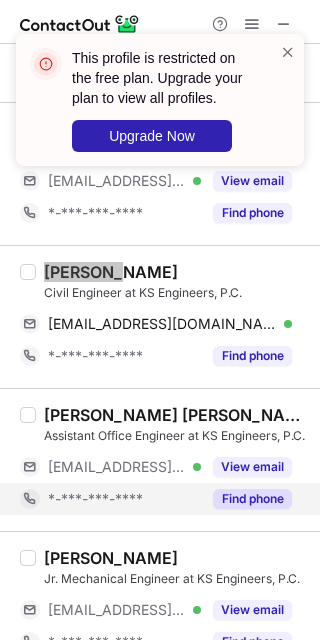 scroll, scrollTop: 1625, scrollLeft: 0, axis: vertical 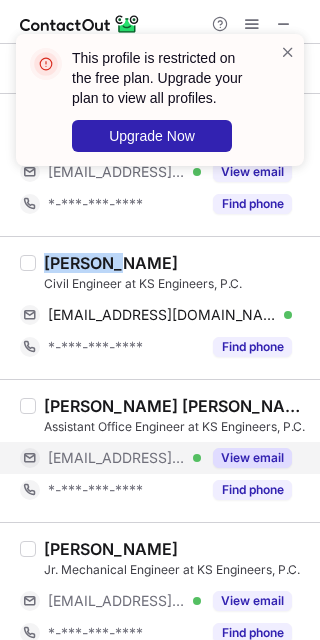 click on "View email" at bounding box center (252, 458) 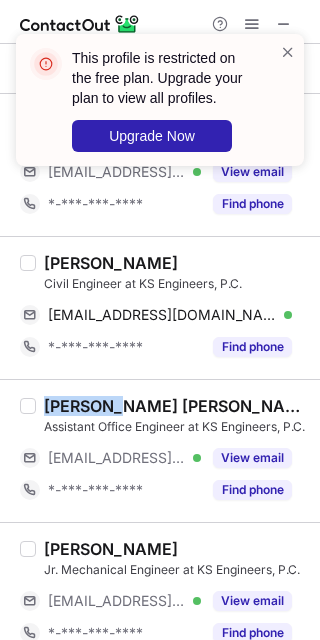 drag, startPoint x: 102, startPoint y: 405, endPoint x: 47, endPoint y: 405, distance: 55 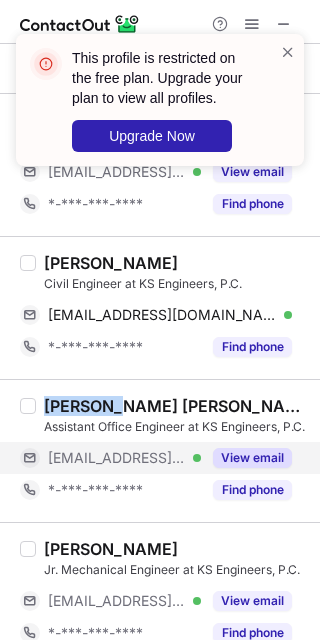 scroll, scrollTop: 1750, scrollLeft: 0, axis: vertical 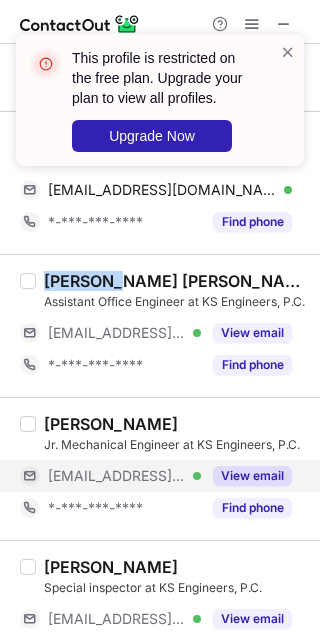 click on "View email" at bounding box center [252, 476] 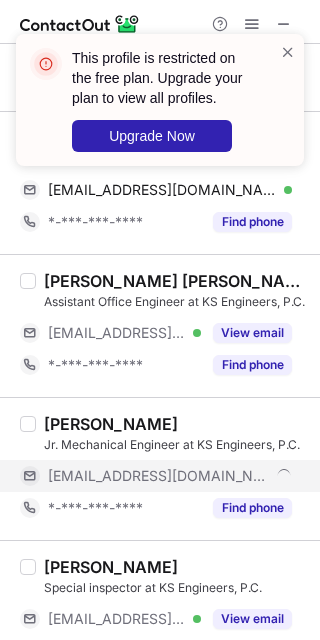 click on "Samuel Tapera" at bounding box center (111, 424) 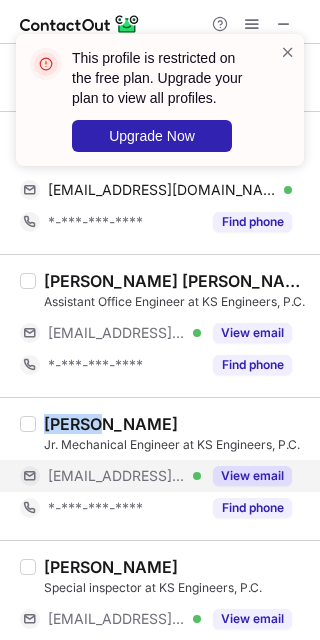 drag, startPoint x: 101, startPoint y: 422, endPoint x: 46, endPoint y: 425, distance: 55.081757 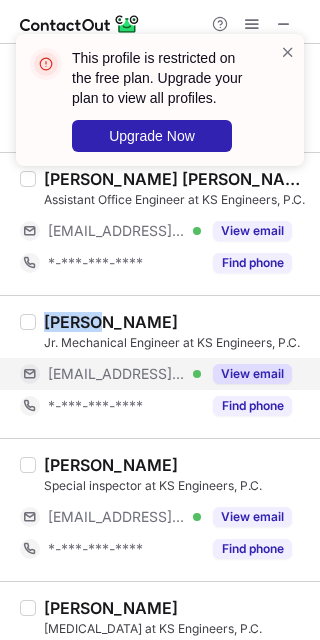 scroll, scrollTop: 1875, scrollLeft: 0, axis: vertical 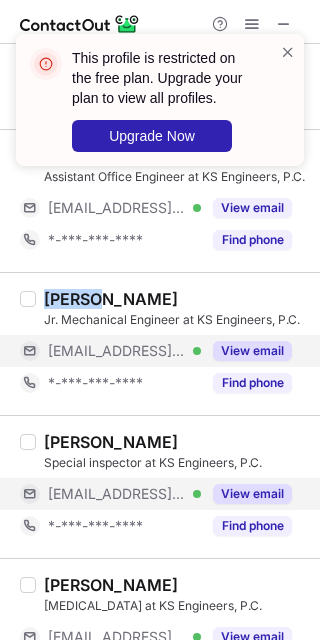 click on "View email" at bounding box center [252, 494] 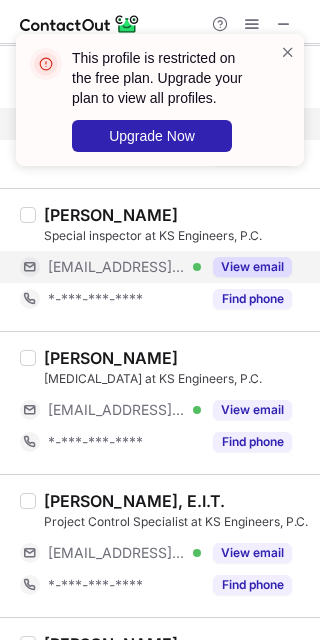 scroll, scrollTop: 2125, scrollLeft: 0, axis: vertical 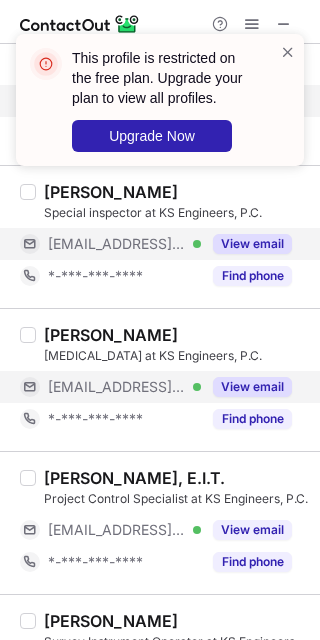 click on "View email" at bounding box center [252, 387] 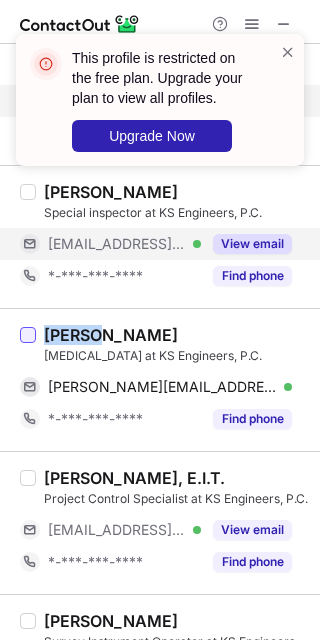 copy on "Adrian" 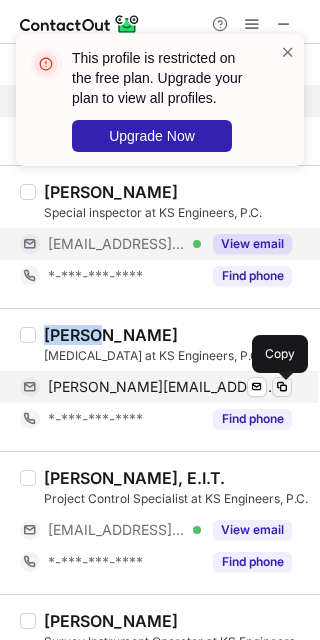 click at bounding box center [282, 387] 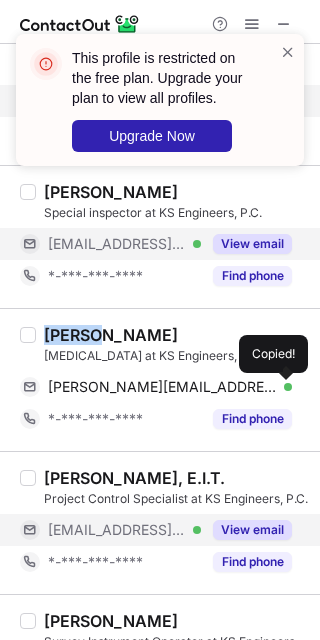 click on "View email" at bounding box center (252, 530) 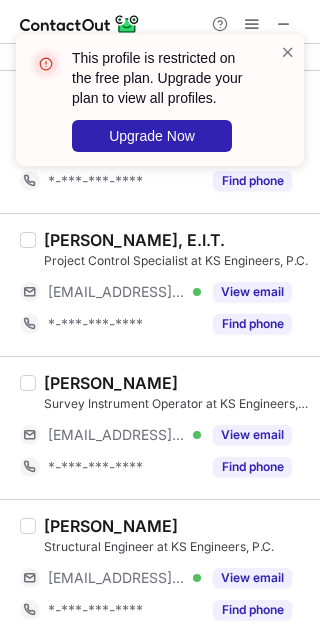 scroll, scrollTop: 2375, scrollLeft: 0, axis: vertical 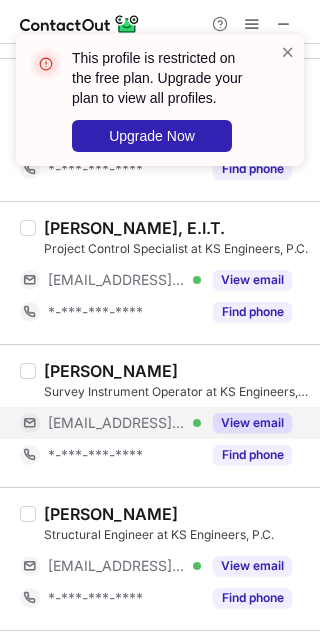 click on "View email" at bounding box center (252, 423) 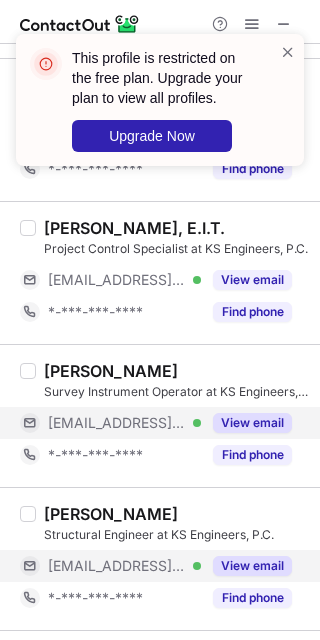 click on "View email" at bounding box center [246, 566] 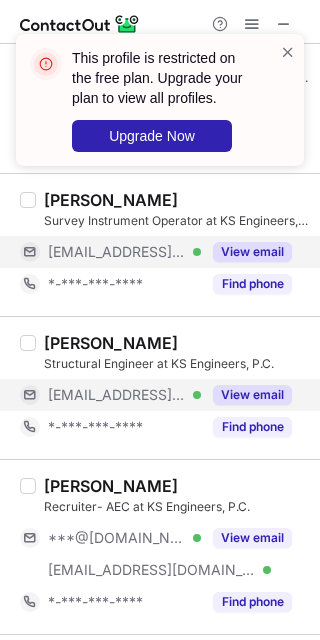 scroll, scrollTop: 2625, scrollLeft: 0, axis: vertical 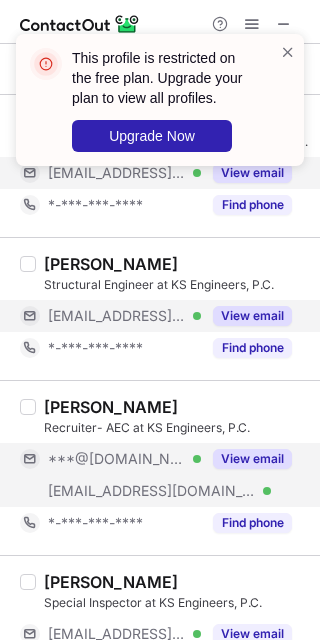 click on "View email" at bounding box center [252, 459] 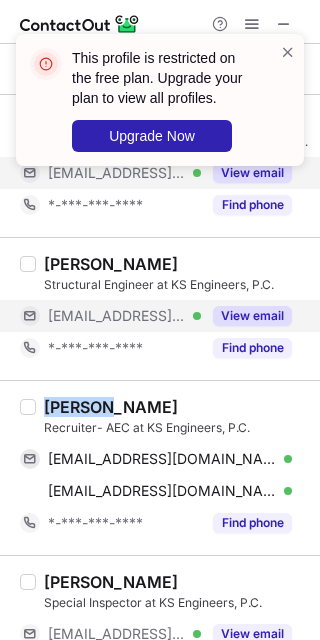 copy on "Noelle" 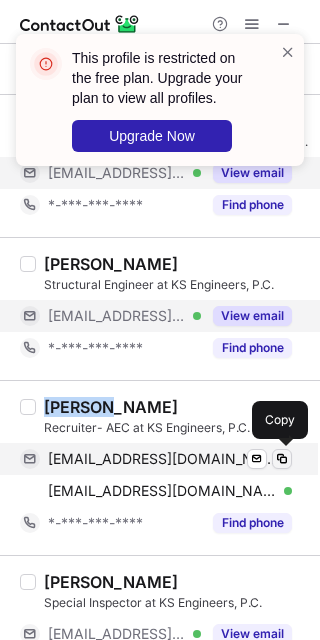 click at bounding box center (282, 459) 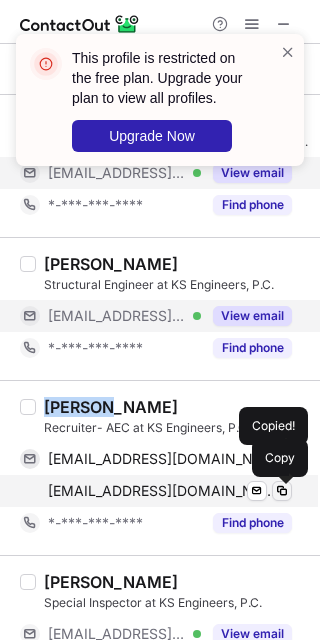 click at bounding box center [282, 491] 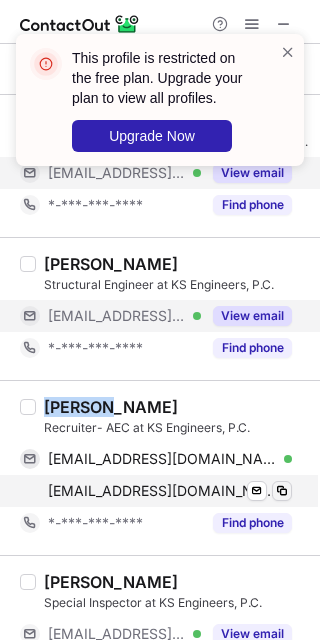 type 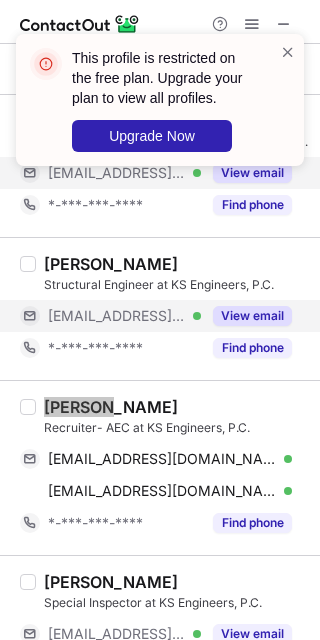 scroll, scrollTop: 2686, scrollLeft: 0, axis: vertical 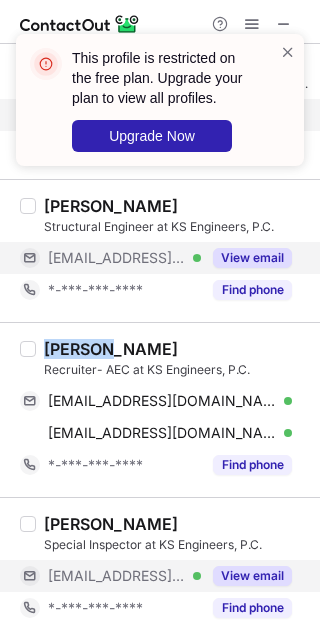 click on "View email" at bounding box center [252, 576] 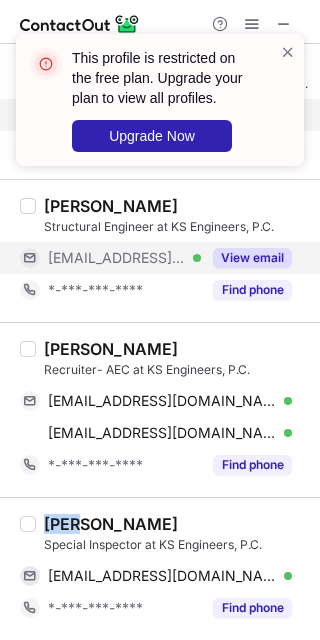 copy on "Amir" 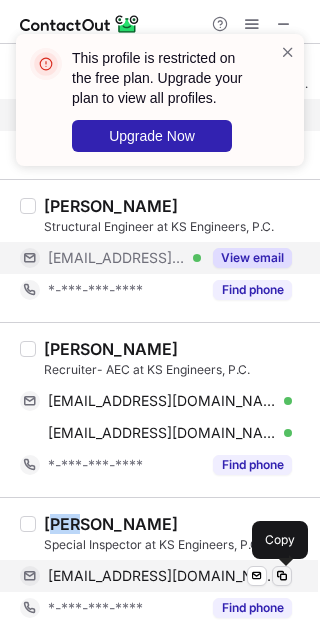 click at bounding box center (282, 576) 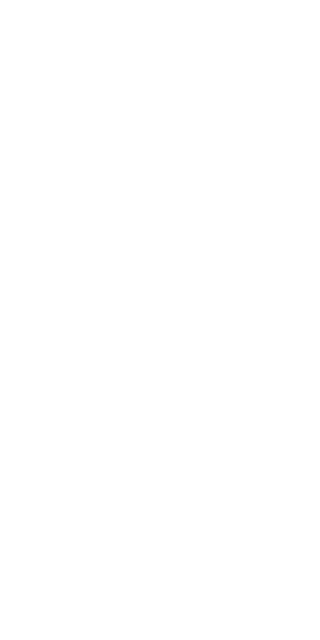 scroll, scrollTop: 0, scrollLeft: 0, axis: both 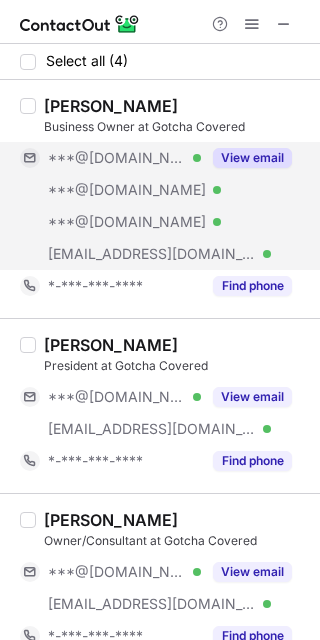 click on "View email" at bounding box center (252, 158) 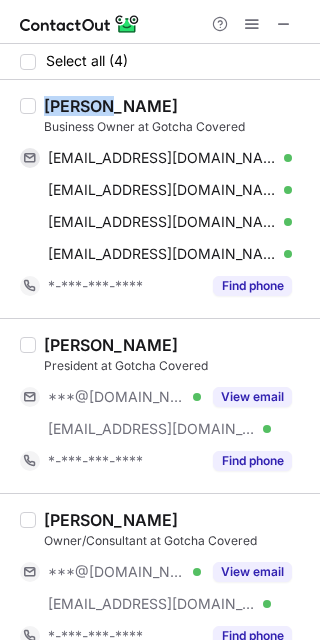 copy on "[PERSON_NAME]" 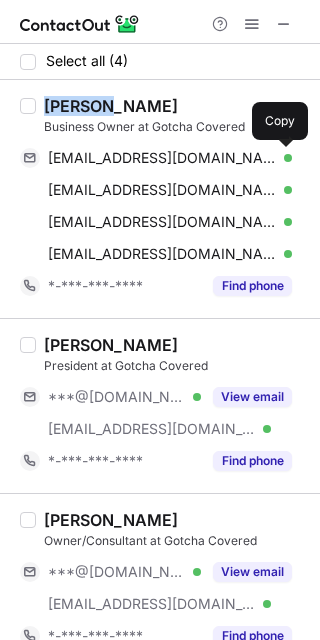 drag, startPoint x: 280, startPoint y: 155, endPoint x: 318, endPoint y: 153, distance: 38.052597 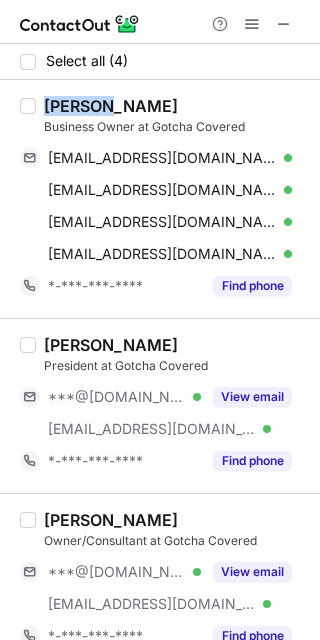 type 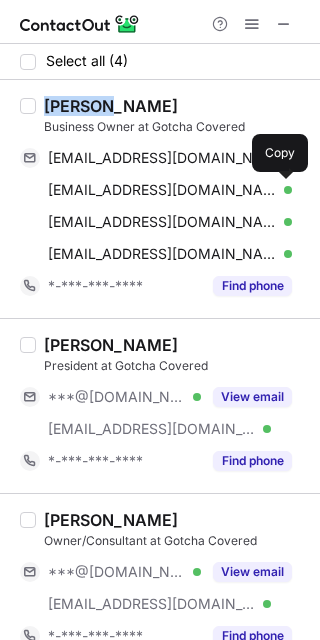drag, startPoint x: 281, startPoint y: 185, endPoint x: 315, endPoint y: 178, distance: 34.713108 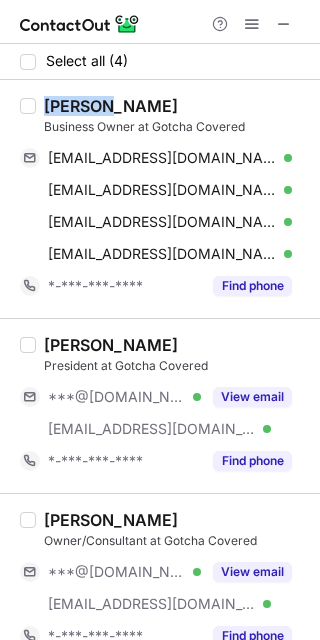 type 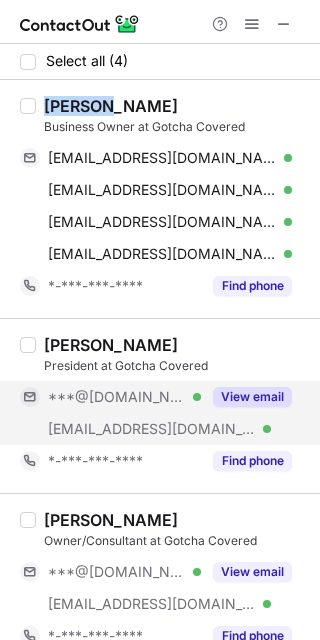 click on "View email" at bounding box center (252, 397) 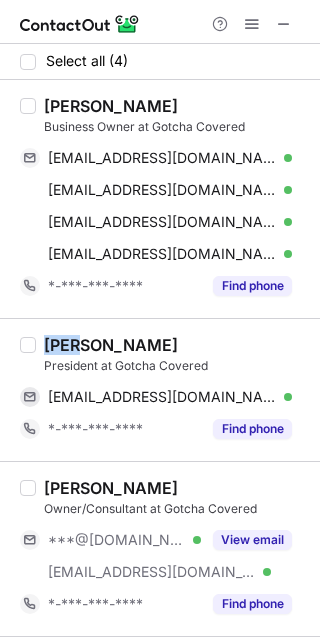 copy on "Eric" 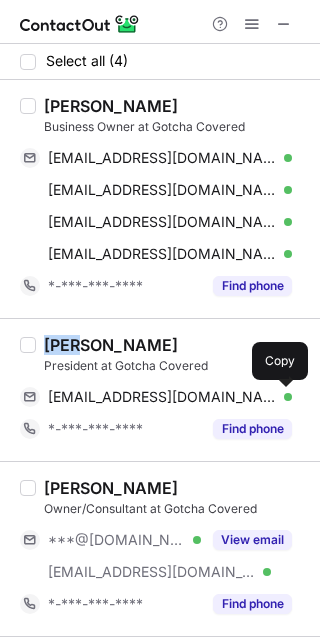 drag, startPoint x: 278, startPoint y: 392, endPoint x: 317, endPoint y: 372, distance: 43.829212 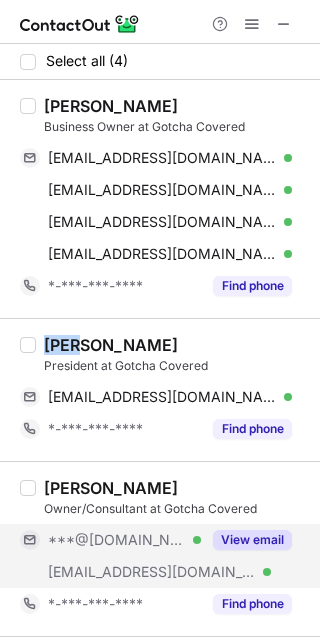 click on "View email" at bounding box center (252, 540) 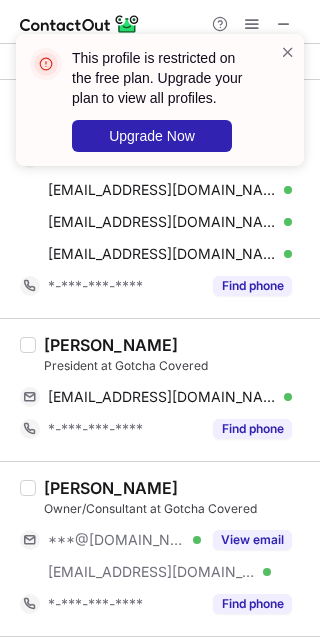 click on "Tyler Hostetter" at bounding box center (111, 488) 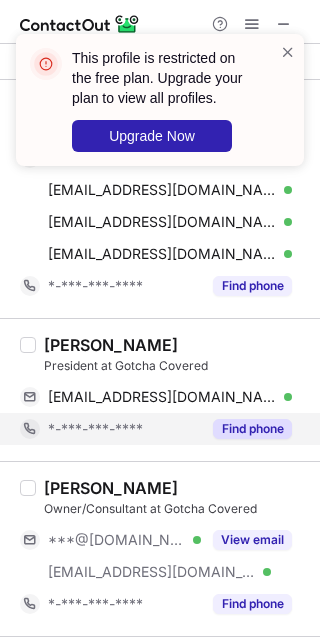 scroll, scrollTop: 107, scrollLeft: 0, axis: vertical 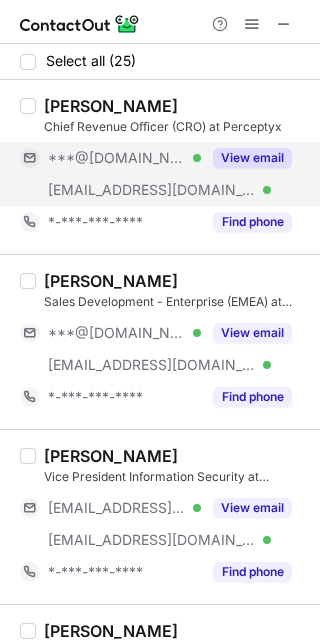 click on "View email" at bounding box center [252, 158] 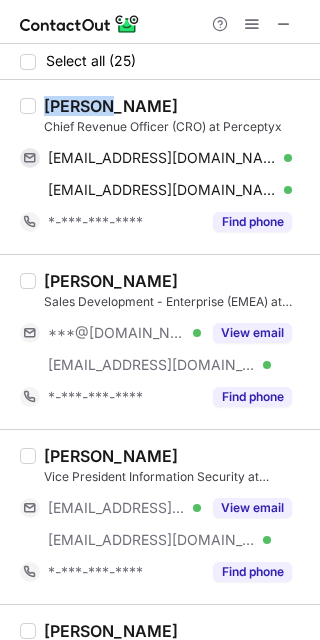 copy on "[PERSON_NAME]" 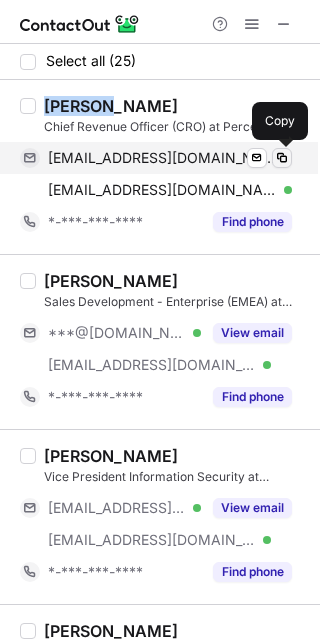 click at bounding box center [282, 158] 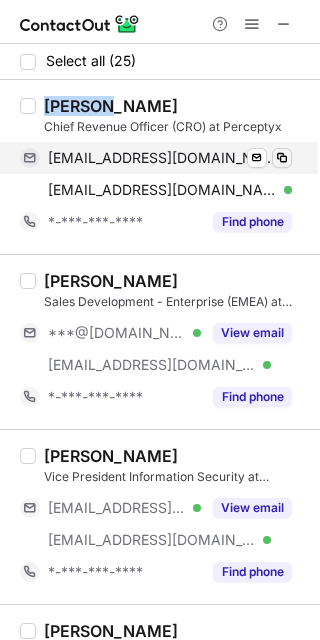 type 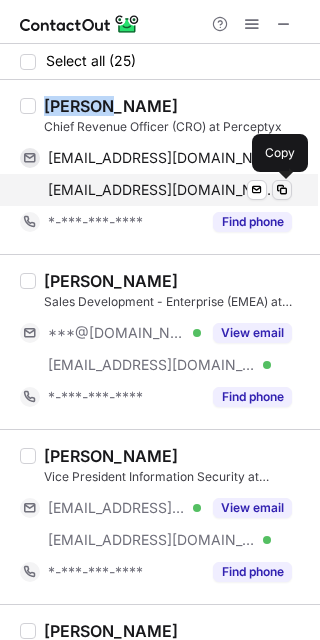 click at bounding box center (282, 190) 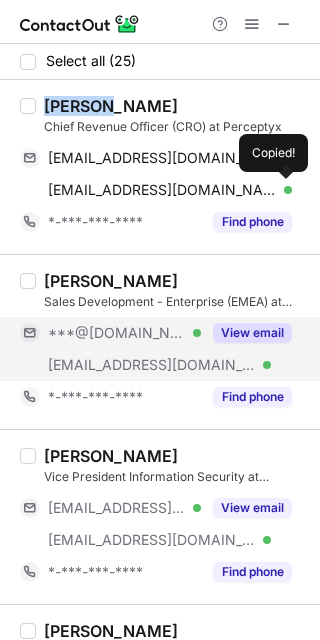 click on "View email" at bounding box center (252, 333) 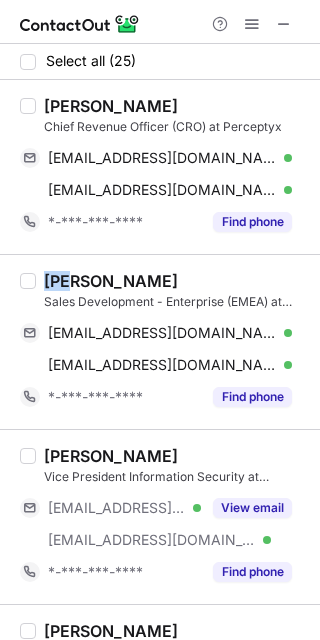 copy on "[PERSON_NAME]" 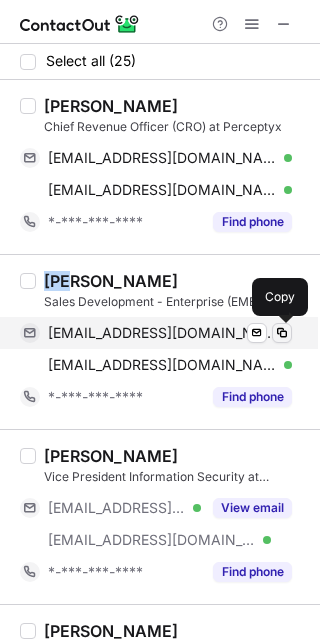 click at bounding box center (282, 333) 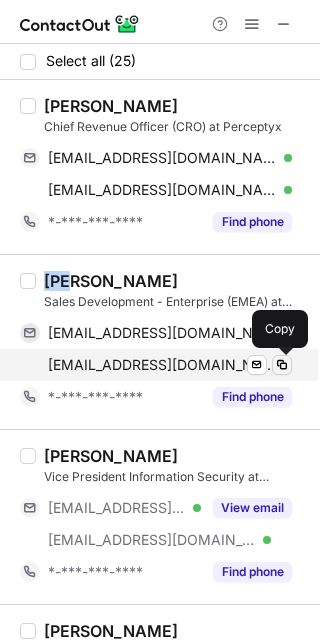 click at bounding box center [282, 365] 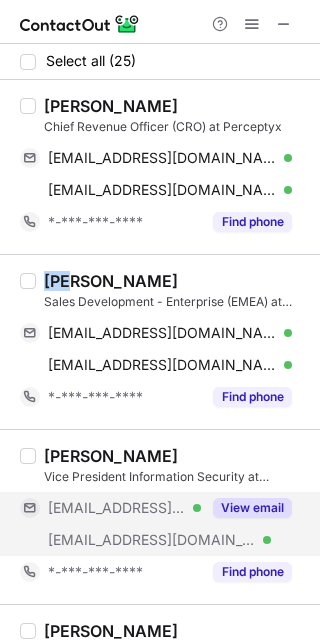 click on "View email" at bounding box center [252, 508] 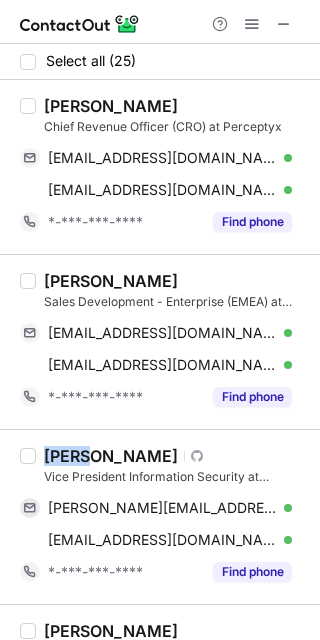 copy on "Jason" 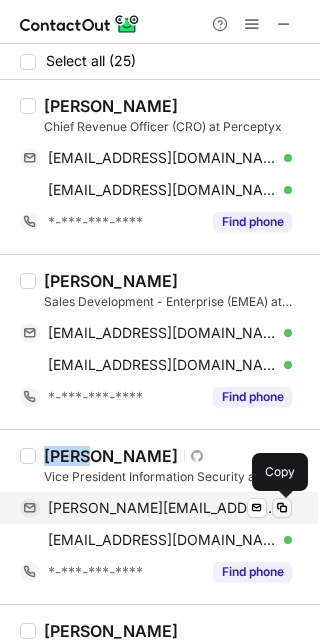 click at bounding box center (282, 508) 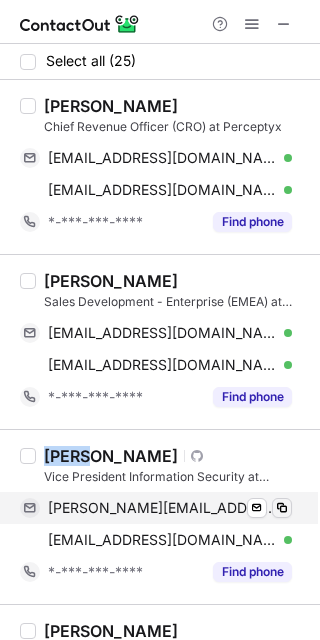 type 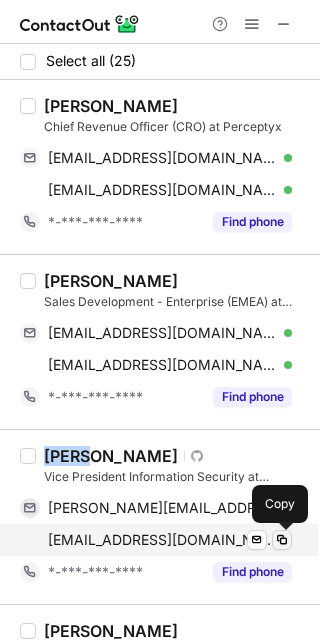 click at bounding box center (282, 540) 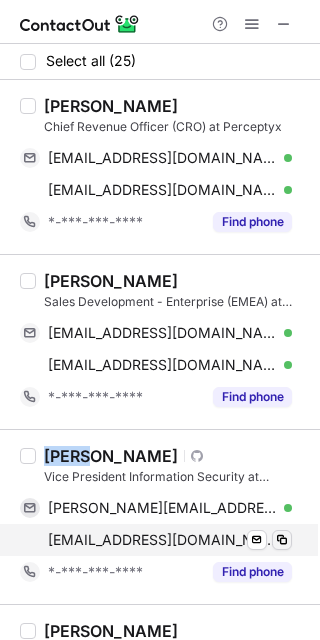type 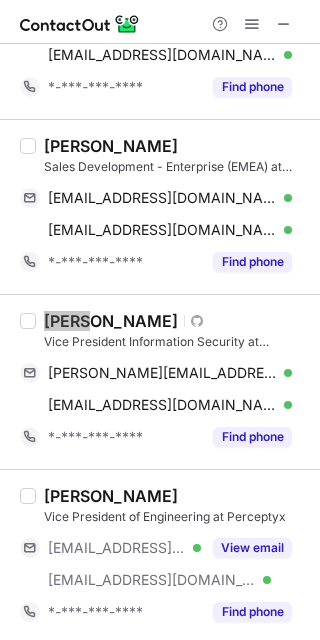 scroll, scrollTop: 250, scrollLeft: 0, axis: vertical 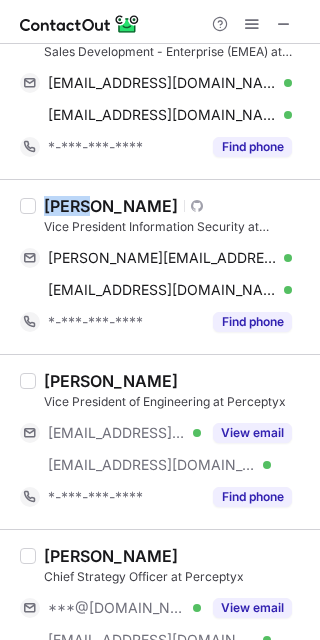 click on "Yevgeniy Goyfman Vice President of Engineering at Perceptyx ***@goyfman.com Verified ***@perceptyx.com Verified View email *-***-***-**** Find phone" at bounding box center [172, 442] 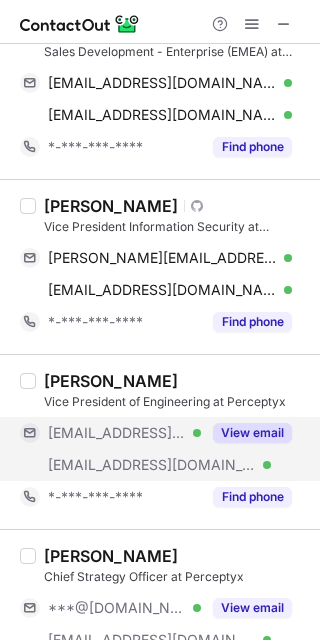 click on "View email" at bounding box center [252, 433] 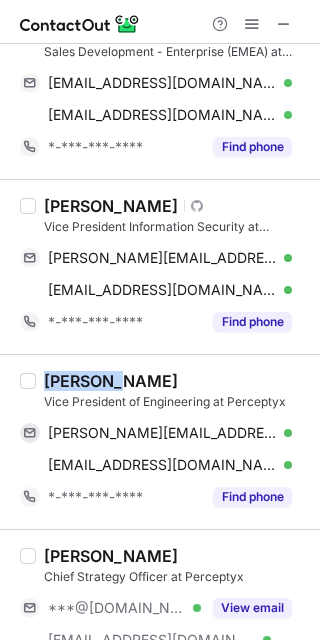 copy on "Yevgeniy" 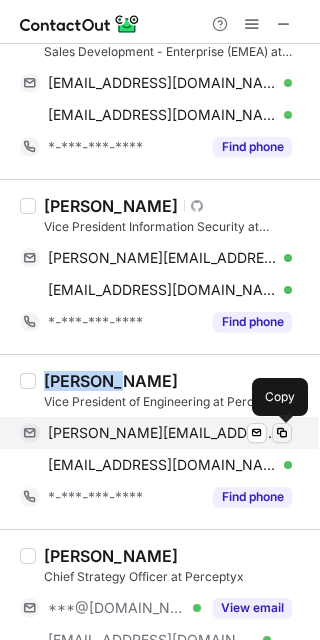 click at bounding box center (282, 433) 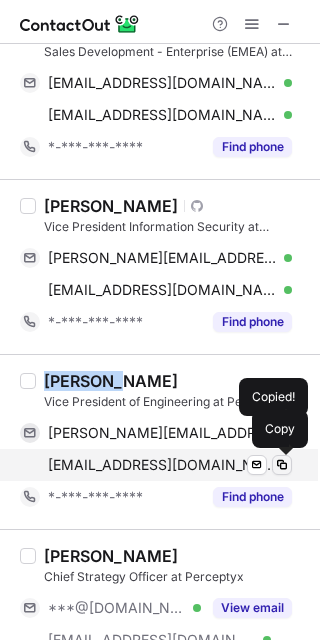 click at bounding box center (282, 465) 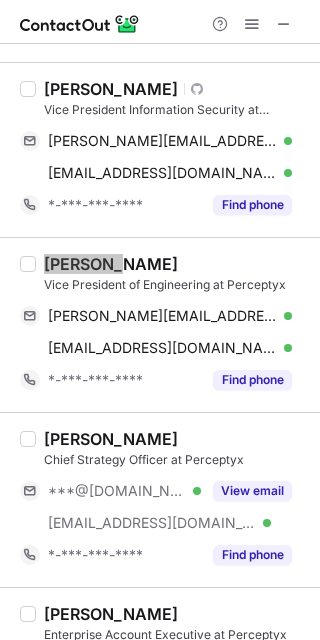 scroll, scrollTop: 500, scrollLeft: 0, axis: vertical 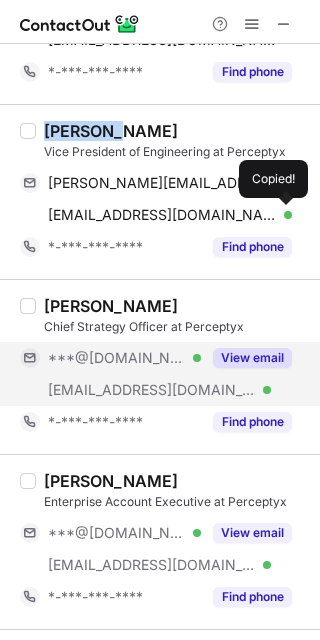 drag, startPoint x: 252, startPoint y: 356, endPoint x: 211, endPoint y: 376, distance: 45.617977 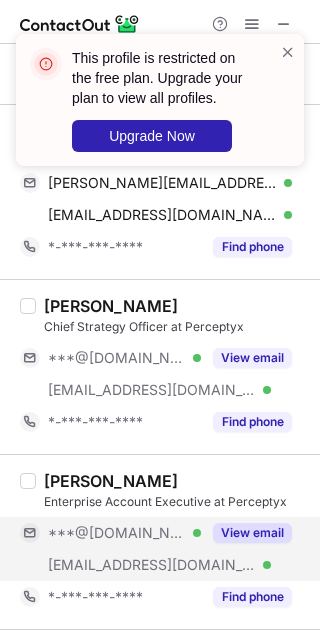 click on "View email" at bounding box center (252, 533) 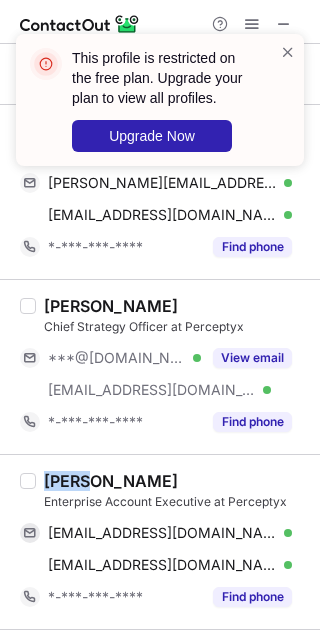 copy on "Rory" 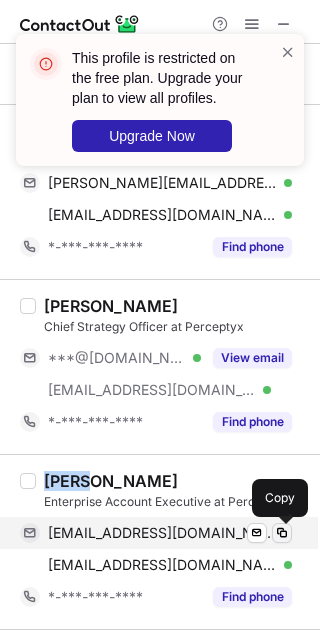 click at bounding box center (282, 533) 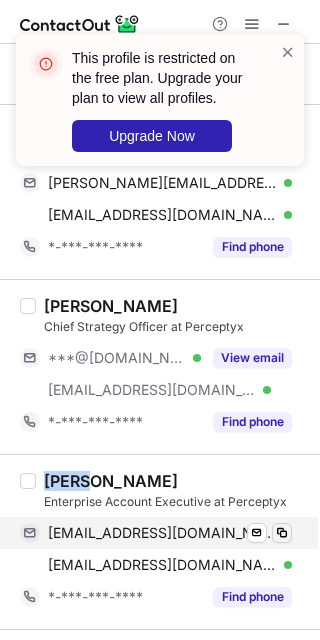 type 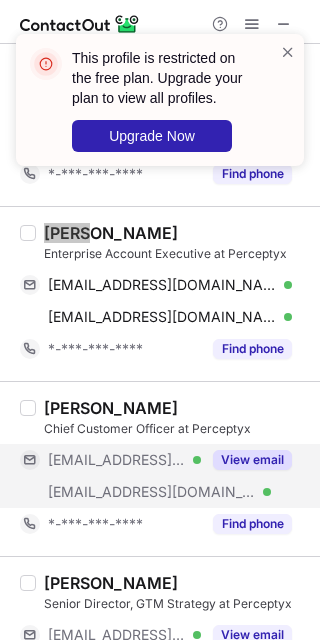 scroll, scrollTop: 750, scrollLeft: 0, axis: vertical 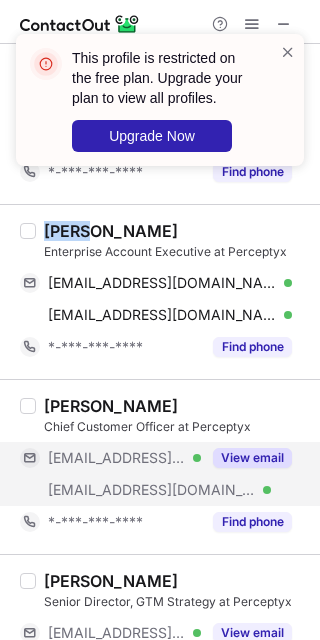 click on "View email" at bounding box center [252, 458] 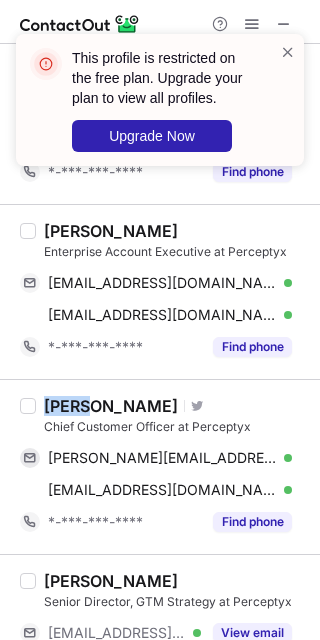 copy on "Steen" 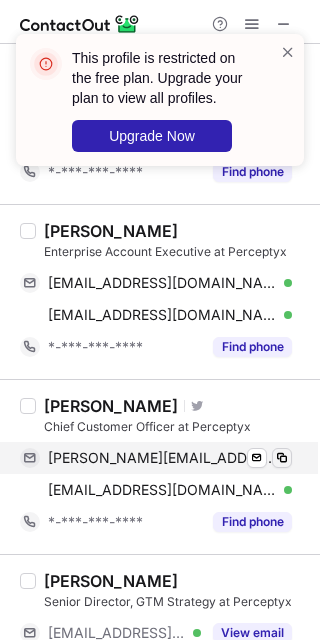 click on "steen.andersen@me.com Verified" at bounding box center (170, 458) 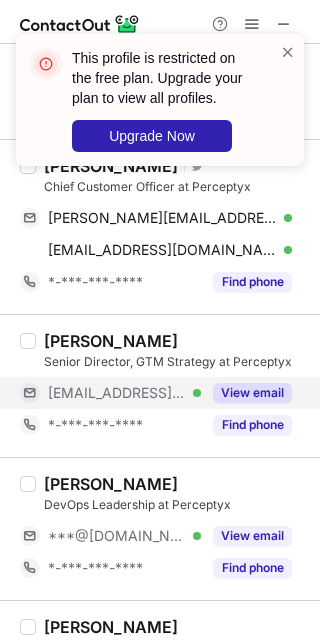 scroll, scrollTop: 1000, scrollLeft: 0, axis: vertical 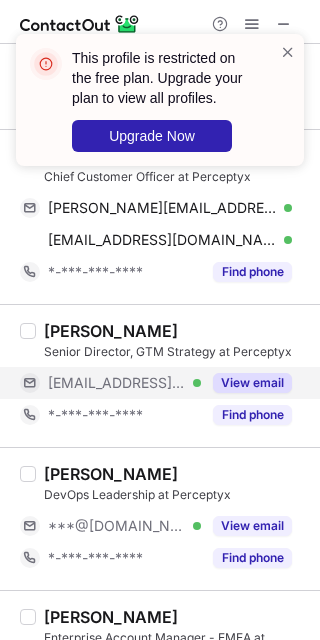 click on "View email" at bounding box center (252, 383) 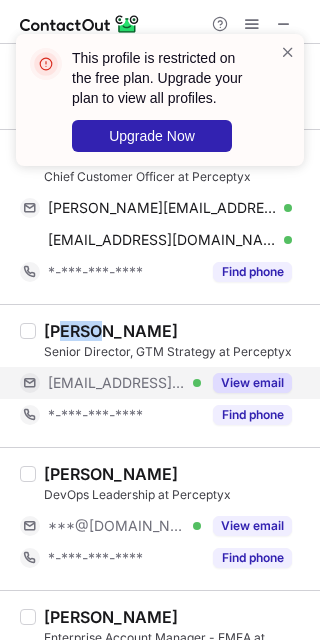 drag, startPoint x: 93, startPoint y: 330, endPoint x: 70, endPoint y: 332, distance: 23.086792 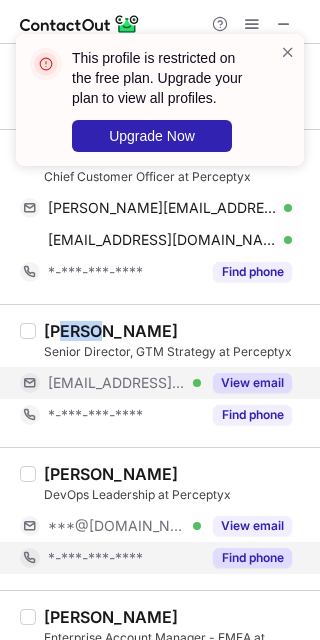 click on "View email" at bounding box center (252, 526) 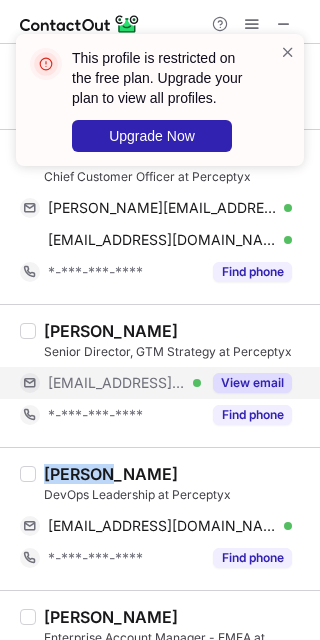 copy on "Stephen" 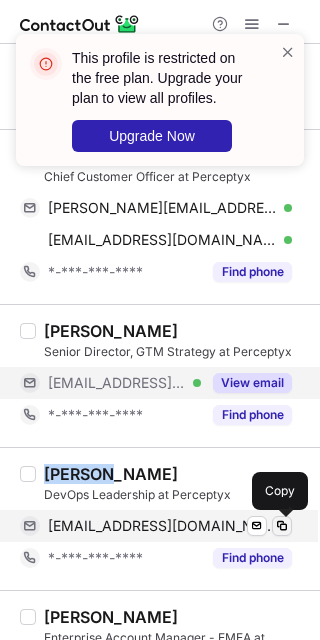 click at bounding box center (282, 526) 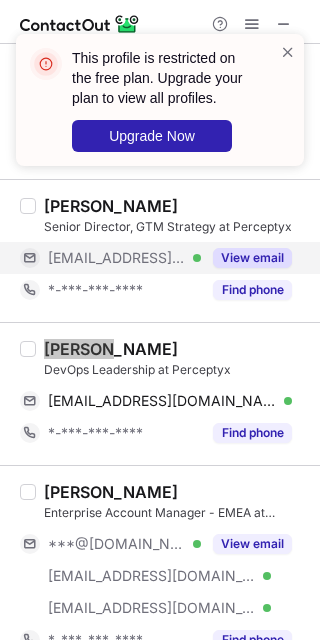 scroll, scrollTop: 1250, scrollLeft: 0, axis: vertical 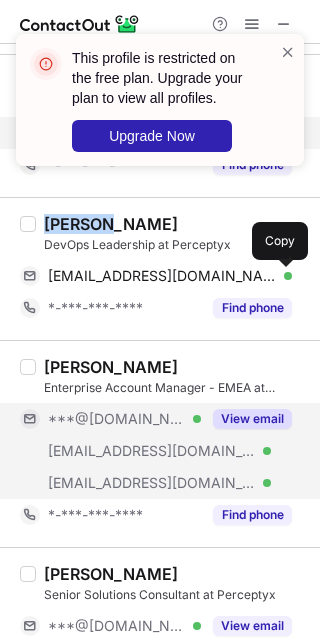 drag, startPoint x: 262, startPoint y: 417, endPoint x: 100, endPoint y: 386, distance: 164.93938 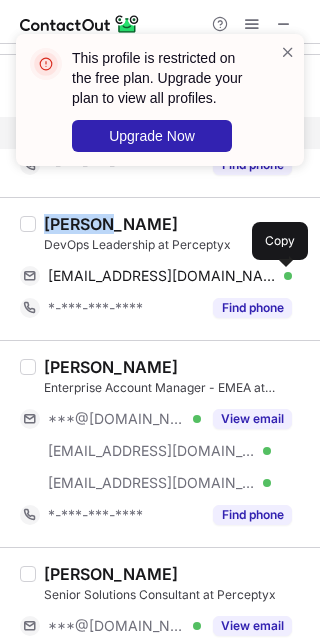 click on "View email" at bounding box center (252, 419) 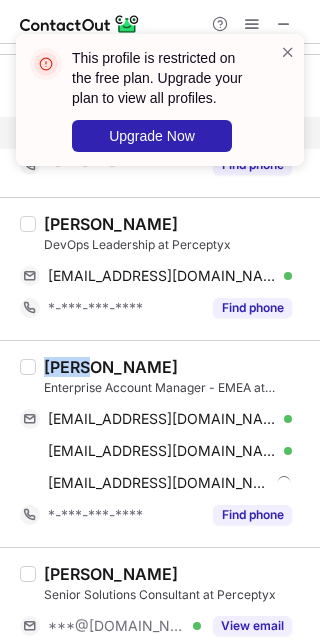 drag, startPoint x: 85, startPoint y: 366, endPoint x: 43, endPoint y: 366, distance: 42 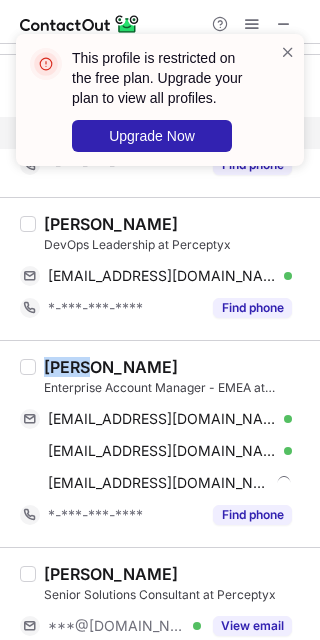 click on "Ross Webb" at bounding box center [111, 367] 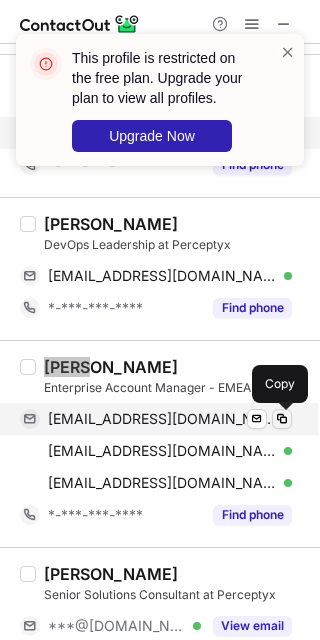 click at bounding box center (282, 419) 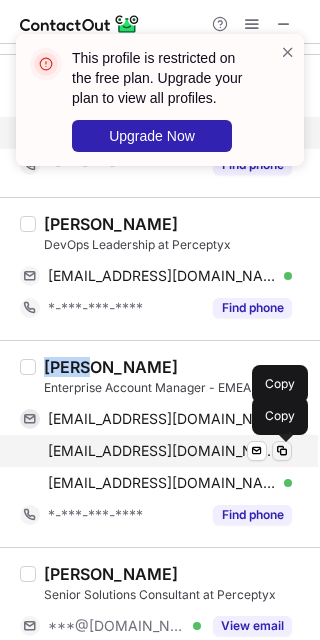 click at bounding box center [282, 451] 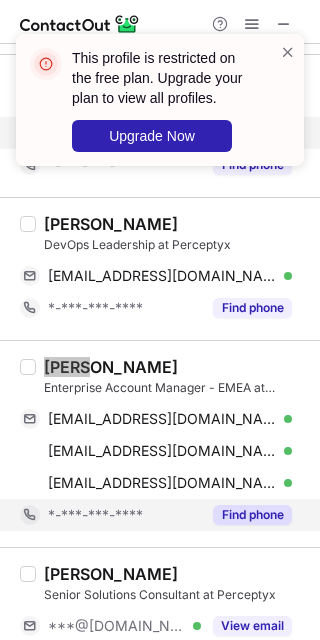 scroll, scrollTop: 1375, scrollLeft: 0, axis: vertical 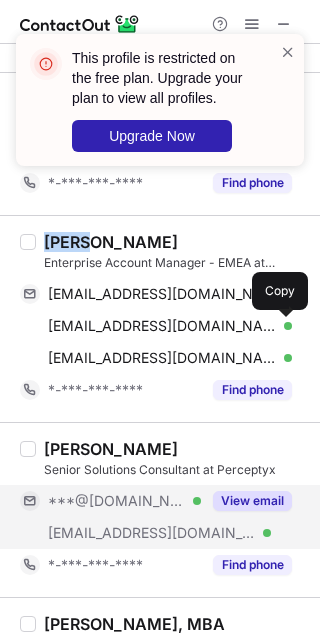 click on "View email" at bounding box center [252, 501] 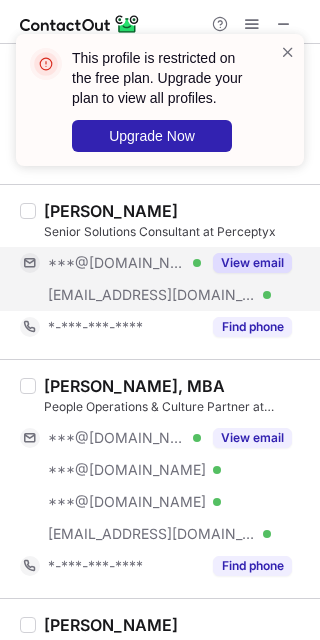 scroll, scrollTop: 1625, scrollLeft: 0, axis: vertical 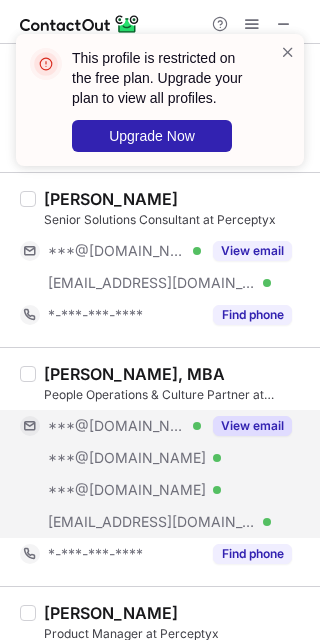 click on "View email" at bounding box center [252, 426] 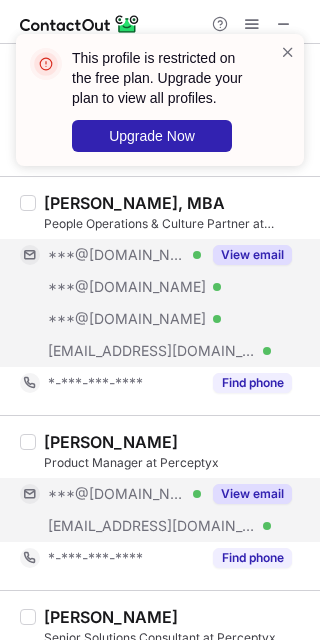 scroll, scrollTop: 1875, scrollLeft: 0, axis: vertical 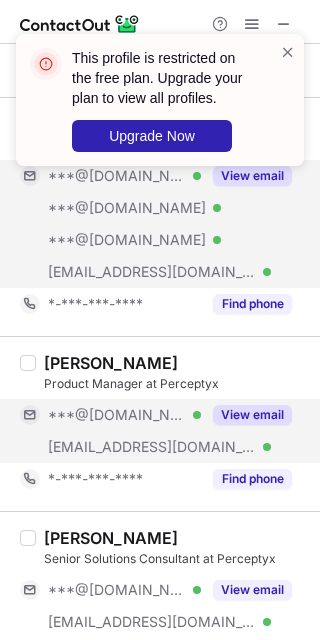 click on "View email" at bounding box center [252, 415] 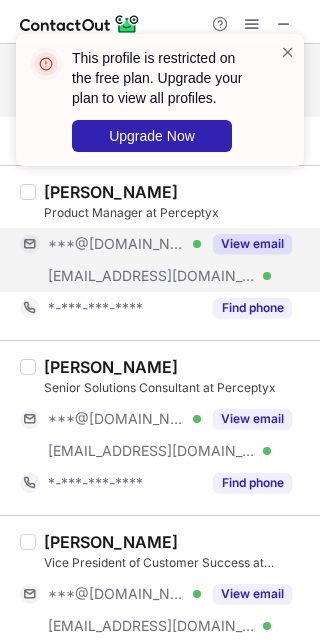 scroll, scrollTop: 2125, scrollLeft: 0, axis: vertical 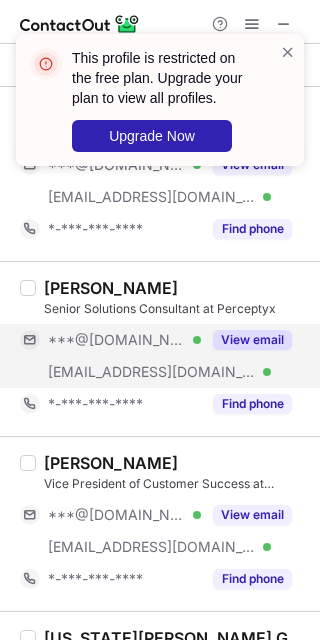 click on "View email" at bounding box center (252, 340) 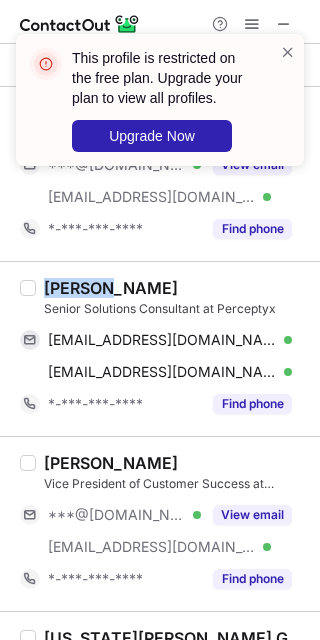 copy on "Matthew" 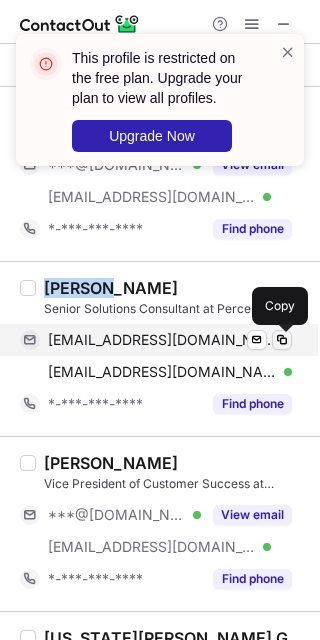 click at bounding box center [282, 340] 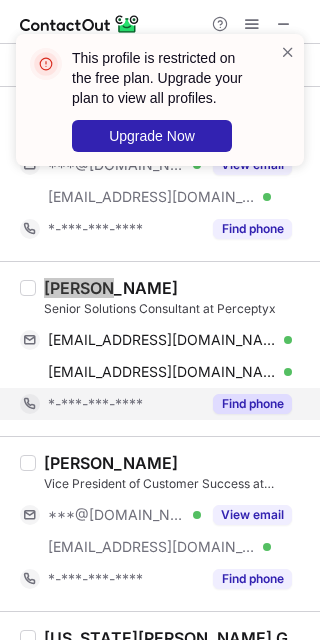 scroll, scrollTop: 2250, scrollLeft: 0, axis: vertical 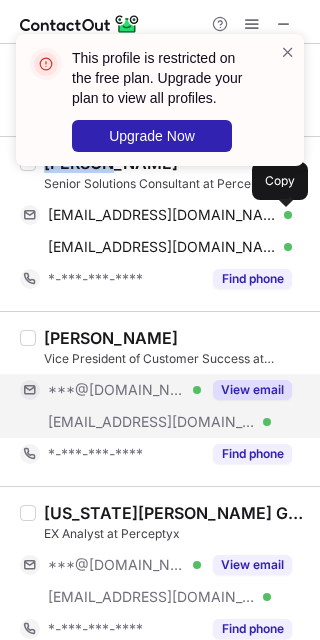 click on "View email" at bounding box center [252, 390] 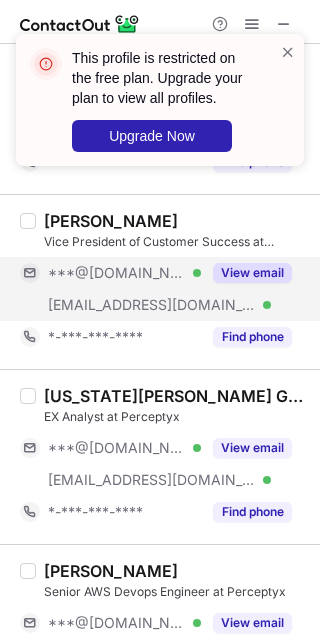 scroll, scrollTop: 2375, scrollLeft: 0, axis: vertical 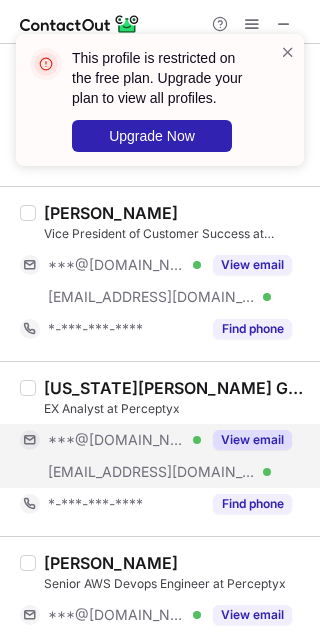 click on "View email" at bounding box center [252, 440] 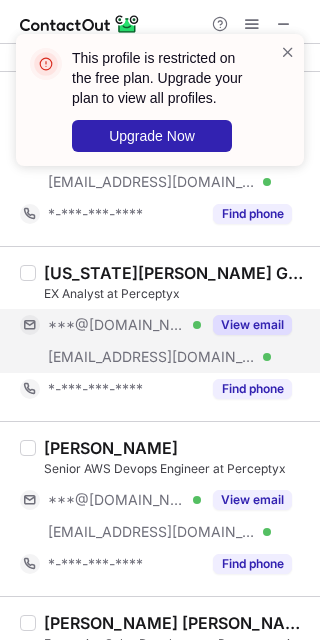 scroll, scrollTop: 2500, scrollLeft: 0, axis: vertical 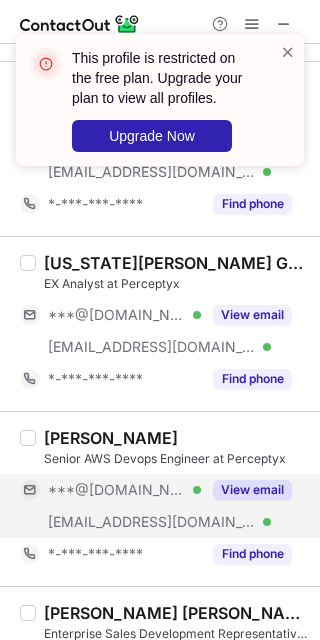 click on "View email" at bounding box center (252, 490) 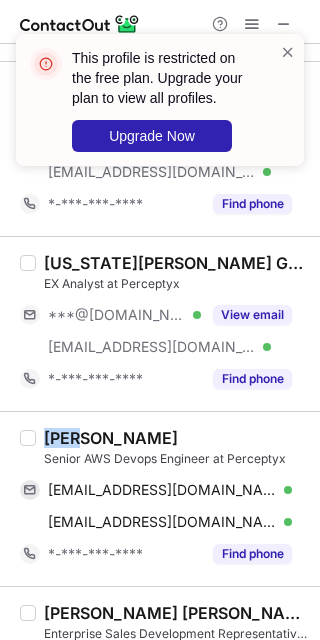 copy on "Nour" 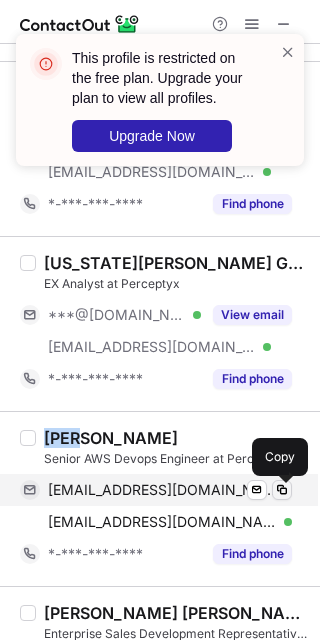 click at bounding box center (282, 490) 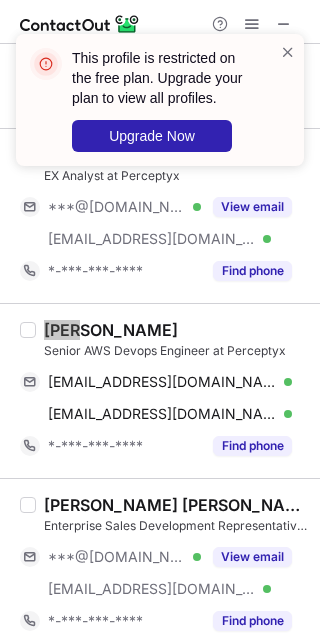 scroll, scrollTop: 2625, scrollLeft: 0, axis: vertical 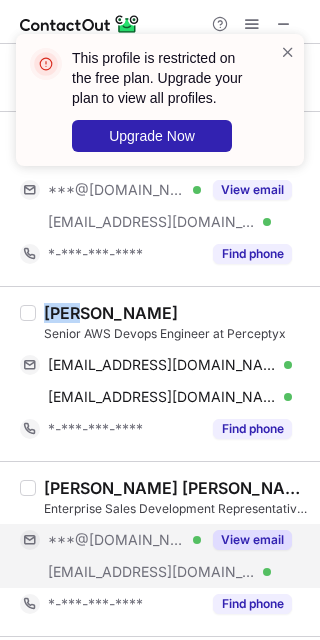 click on "View email" at bounding box center [252, 540] 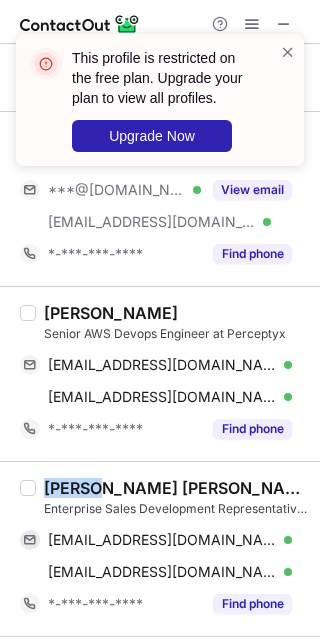 drag, startPoint x: 102, startPoint y: 491, endPoint x: 46, endPoint y: 491, distance: 56 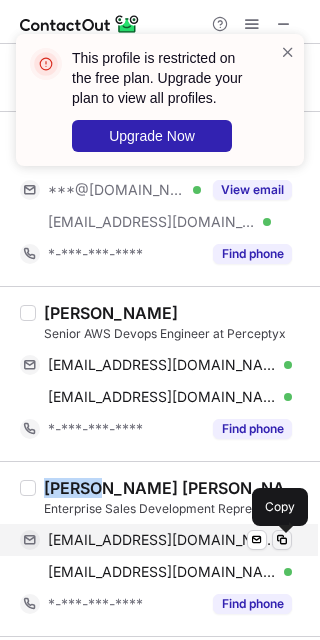 click at bounding box center (282, 540) 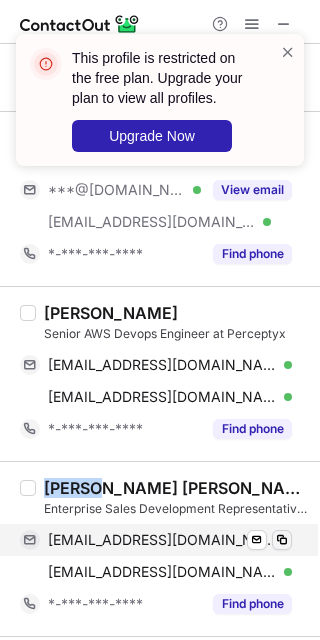 type 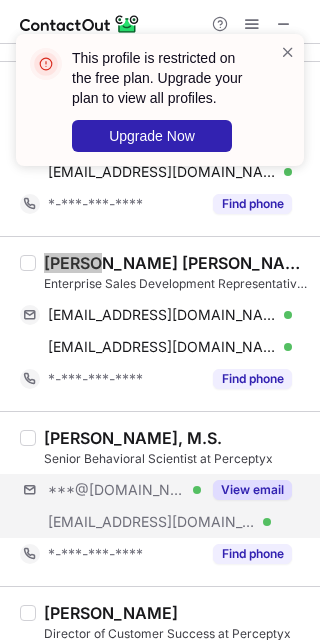 scroll, scrollTop: 2875, scrollLeft: 0, axis: vertical 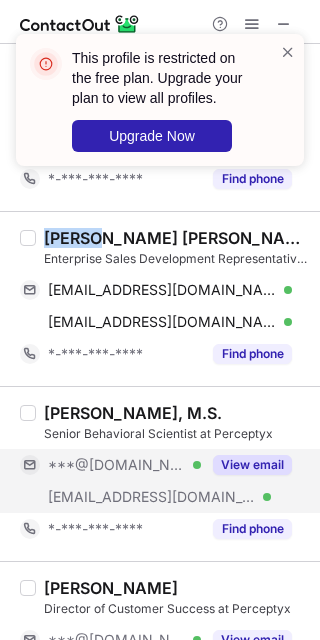click on "View email" at bounding box center [252, 465] 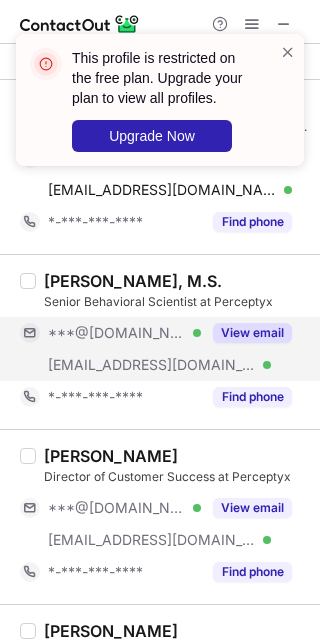 scroll, scrollTop: 3125, scrollLeft: 0, axis: vertical 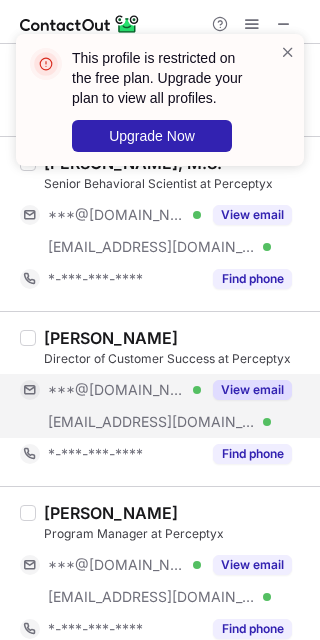 click on "View email" at bounding box center (252, 390) 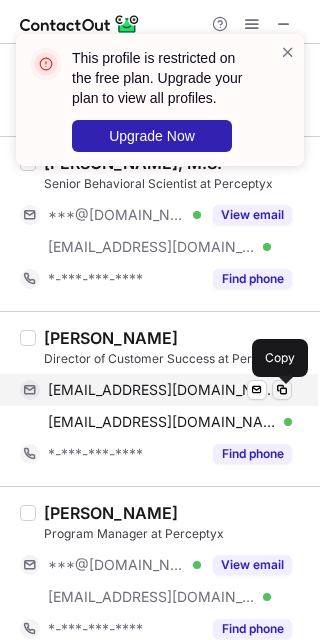 click at bounding box center (282, 390) 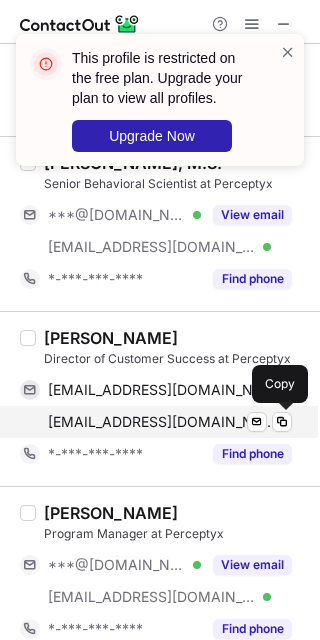 scroll, scrollTop: 3250, scrollLeft: 0, axis: vertical 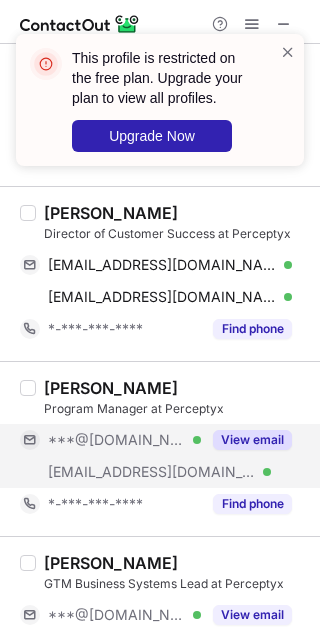 click on "View email" at bounding box center (252, 440) 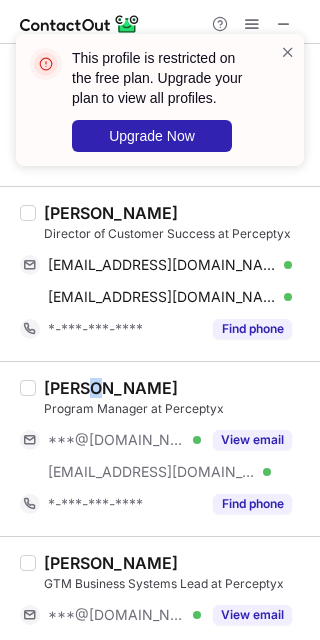 click on "Łukasz Bąk" at bounding box center [111, 388] 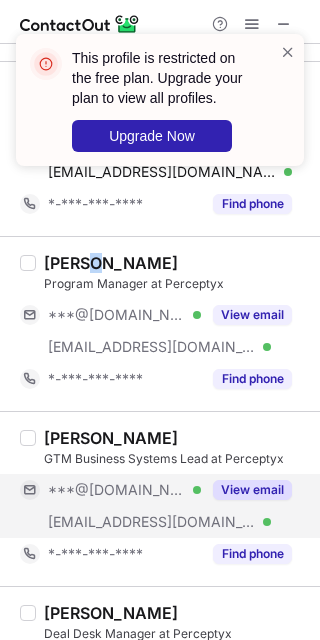 click on "View email" at bounding box center [252, 490] 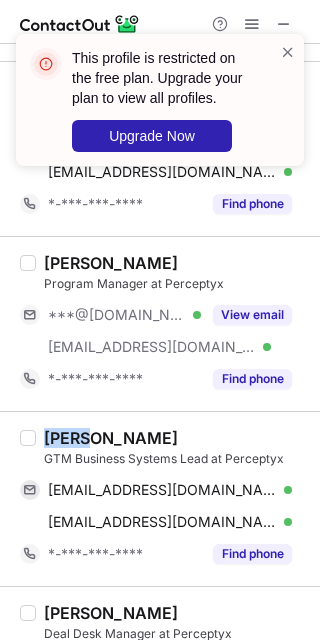 drag, startPoint x: 86, startPoint y: 438, endPoint x: 46, endPoint y: 441, distance: 40.112343 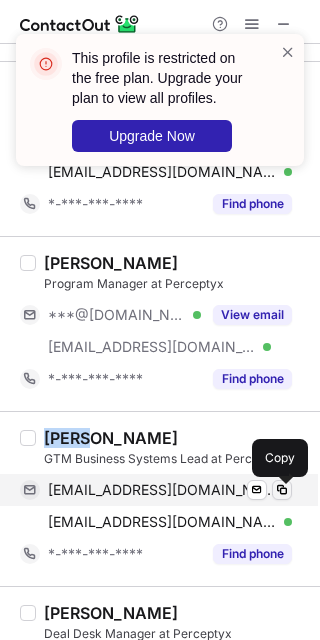 click at bounding box center (282, 490) 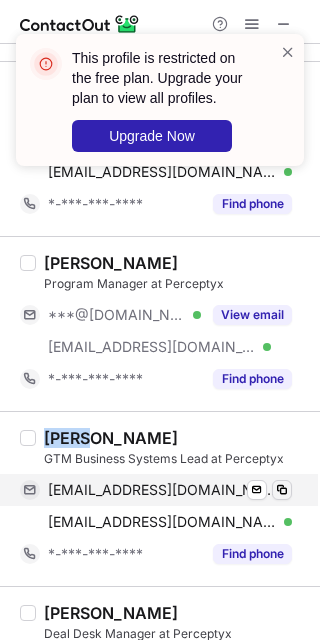 type 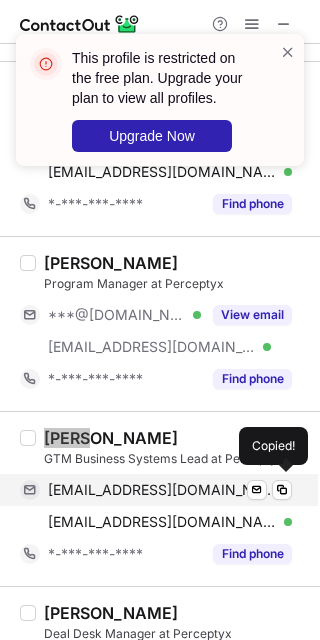 scroll, scrollTop: 3625, scrollLeft: 0, axis: vertical 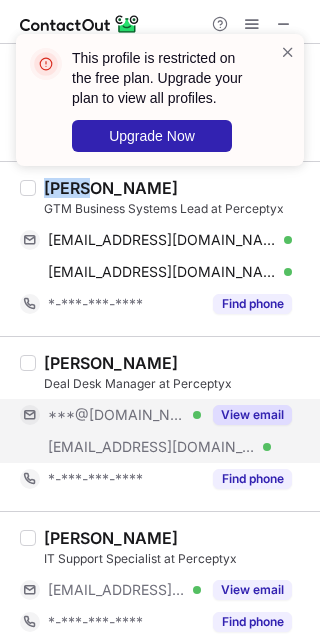 click on "View email" at bounding box center (252, 415) 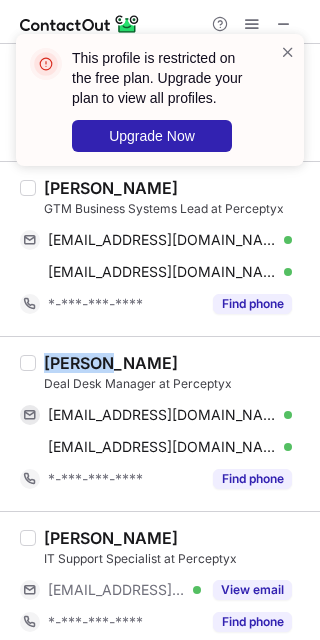 drag, startPoint x: 108, startPoint y: 365, endPoint x: 47, endPoint y: 375, distance: 61.81424 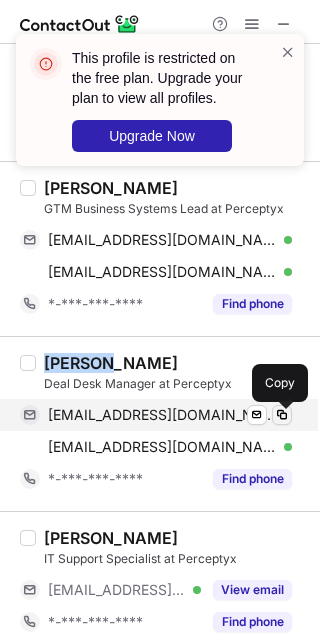 click at bounding box center [282, 415] 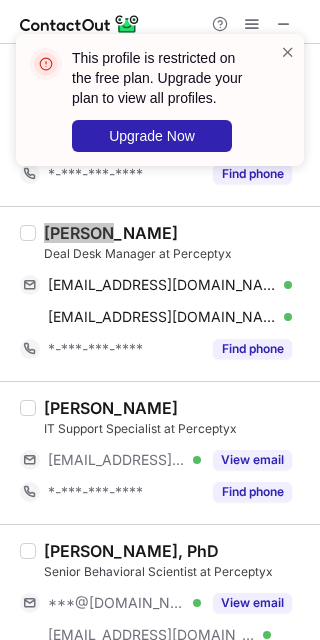 scroll, scrollTop: 3818, scrollLeft: 0, axis: vertical 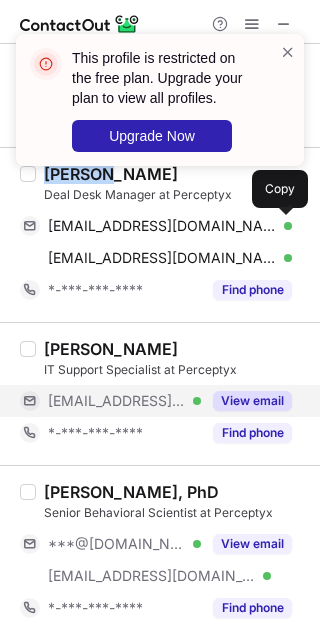 drag, startPoint x: 268, startPoint y: 402, endPoint x: 113, endPoint y: 367, distance: 158.90248 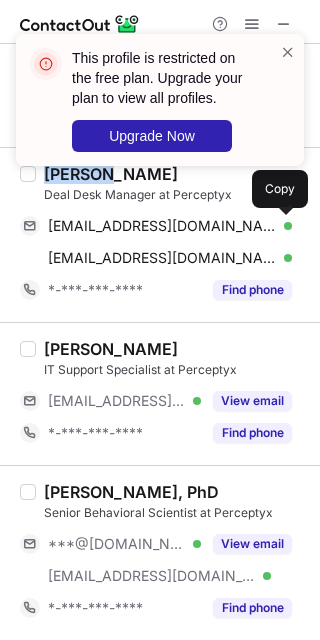 click on "View email" at bounding box center [252, 401] 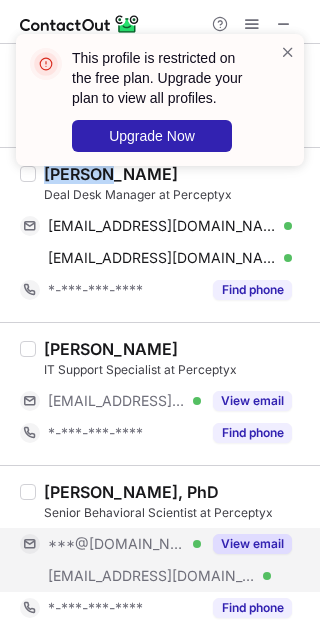 click on "View email" at bounding box center (252, 544) 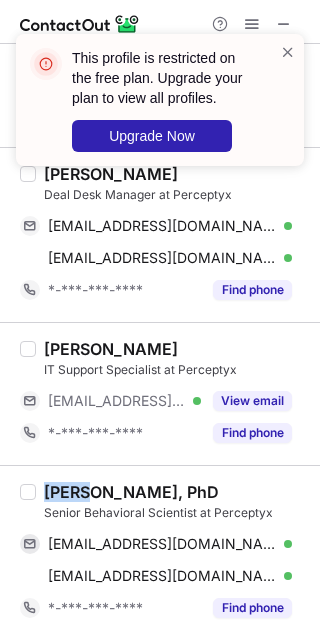 drag, startPoint x: 81, startPoint y: 485, endPoint x: 48, endPoint y: 486, distance: 33.01515 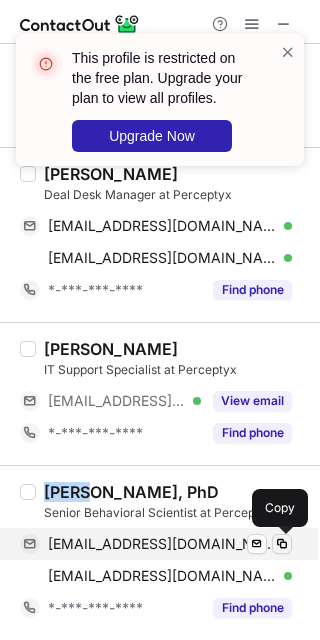 click at bounding box center [282, 544] 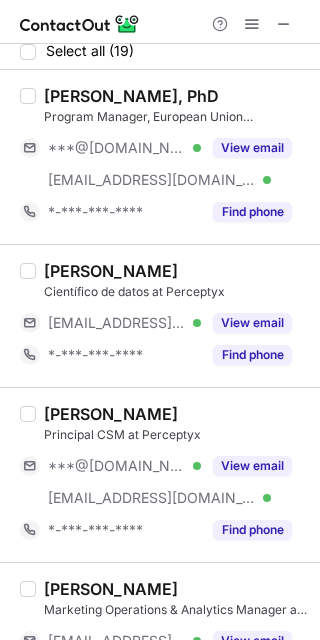 scroll, scrollTop: 0, scrollLeft: 0, axis: both 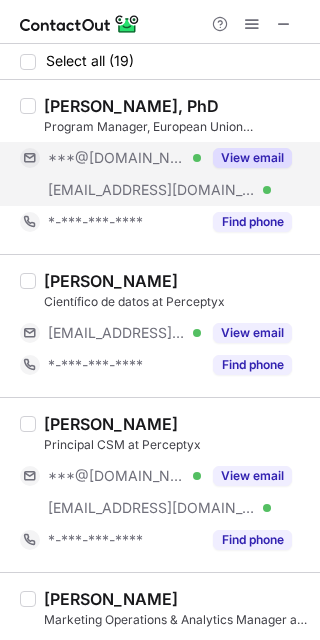 click on "View email" at bounding box center [252, 158] 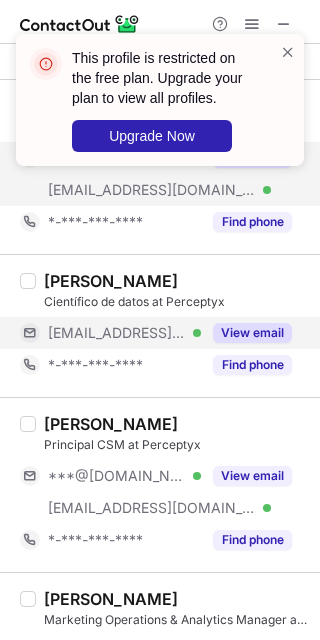 click on "View email" at bounding box center [252, 333] 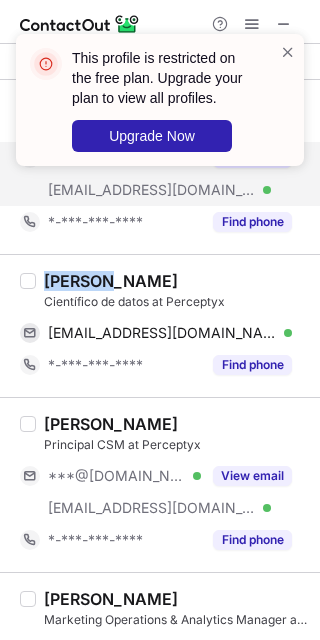 drag, startPoint x: 98, startPoint y: 282, endPoint x: 43, endPoint y: 282, distance: 55 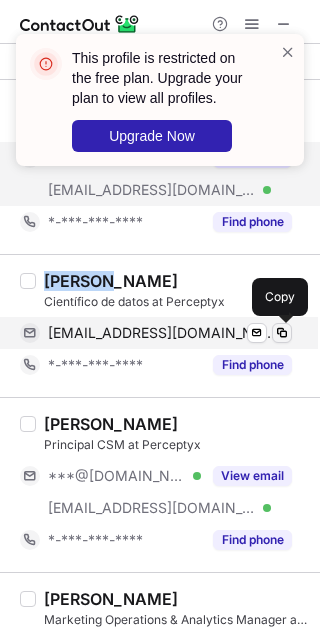 click at bounding box center (282, 333) 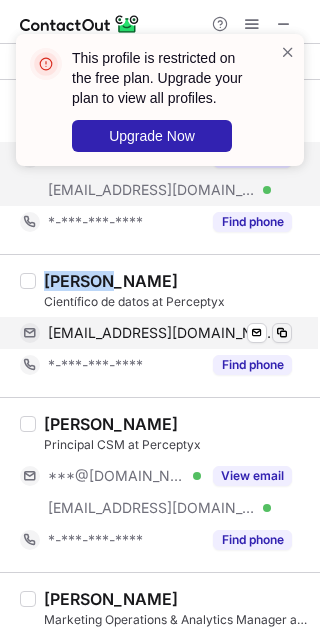 type 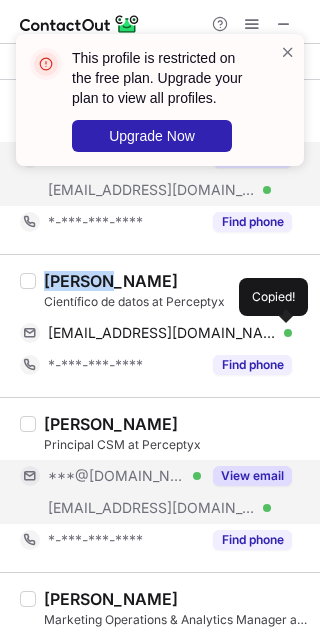 click on "View email" at bounding box center [252, 476] 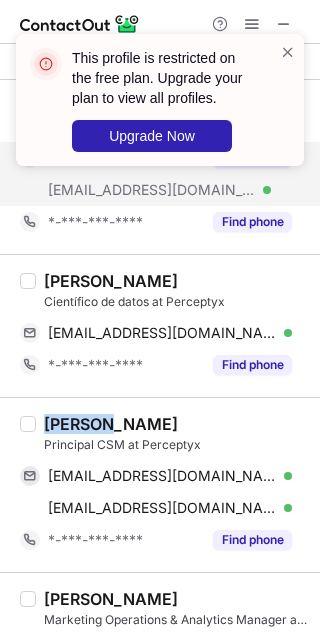 drag, startPoint x: 92, startPoint y: 421, endPoint x: 46, endPoint y: 421, distance: 46 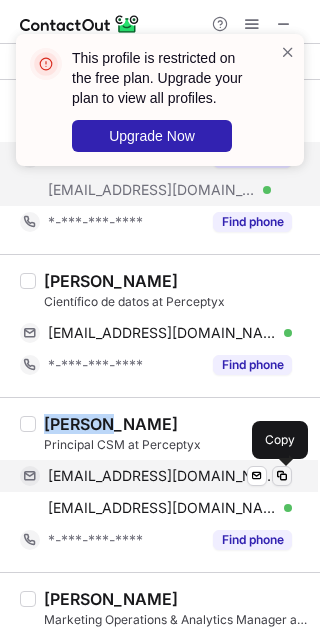 click at bounding box center (282, 476) 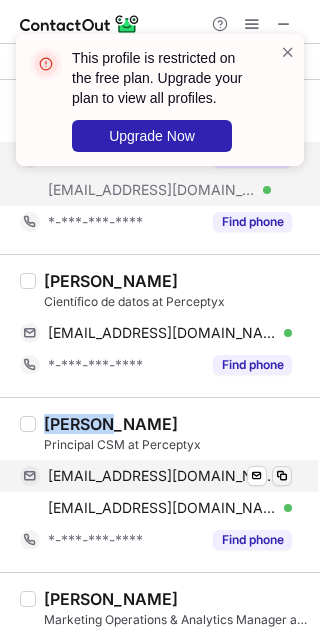 type 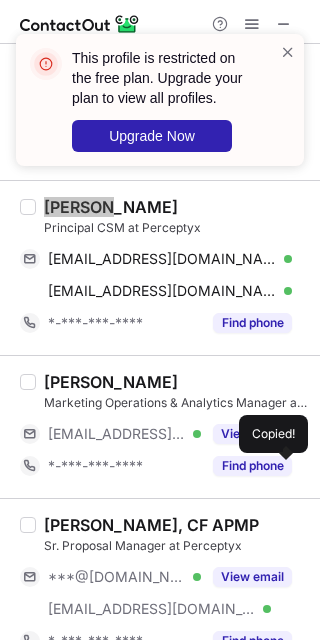 scroll, scrollTop: 250, scrollLeft: 0, axis: vertical 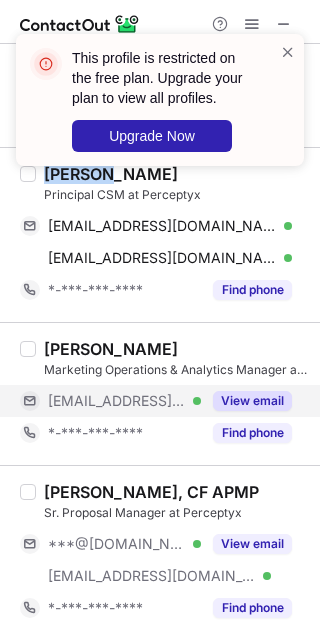 click on "View email" at bounding box center [252, 401] 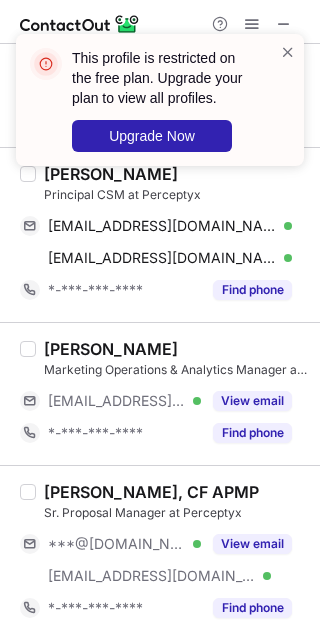 click on "Matthew Michalke" at bounding box center (111, 349) 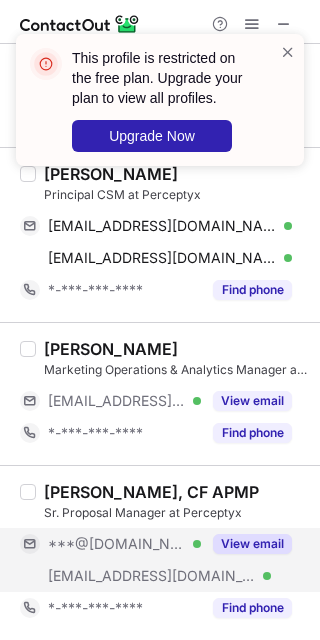 click on "View email" at bounding box center [252, 544] 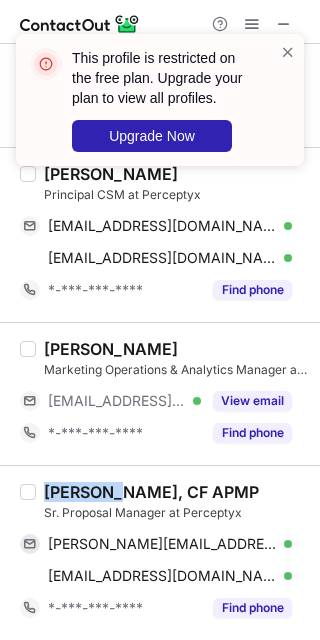 drag, startPoint x: 107, startPoint y: 491, endPoint x: 47, endPoint y: 502, distance: 61 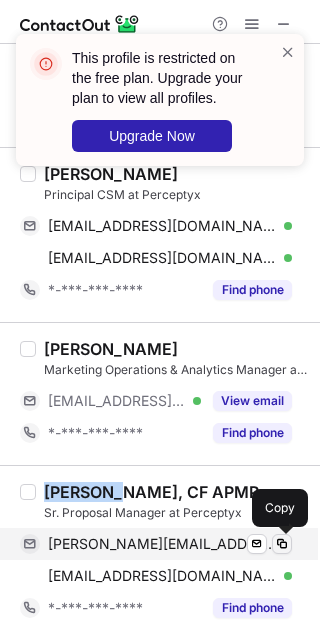 click at bounding box center (282, 544) 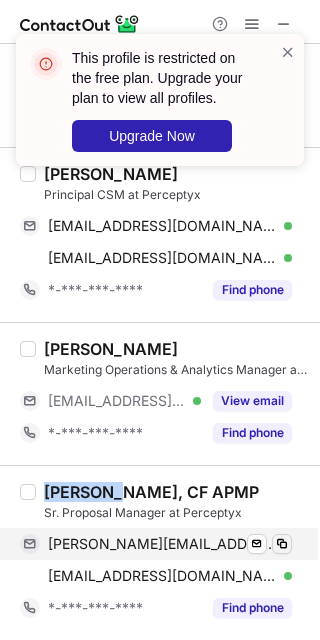 type 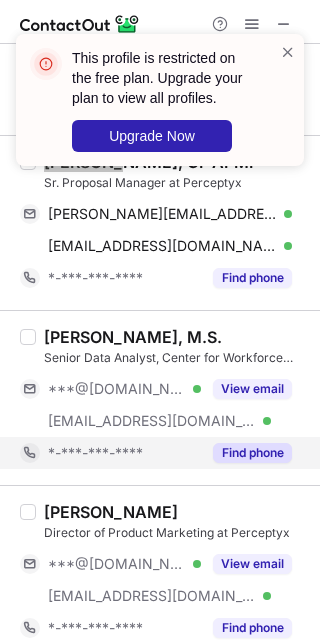 scroll, scrollTop: 625, scrollLeft: 0, axis: vertical 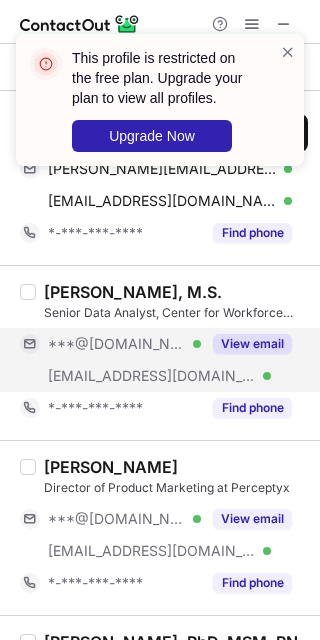 click on "View email" at bounding box center [252, 344] 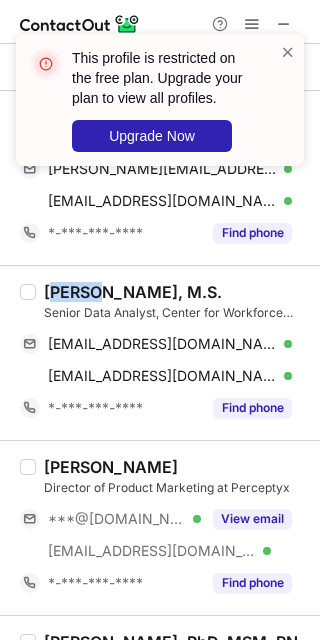 drag, startPoint x: 90, startPoint y: 290, endPoint x: 48, endPoint y: 295, distance: 42.296574 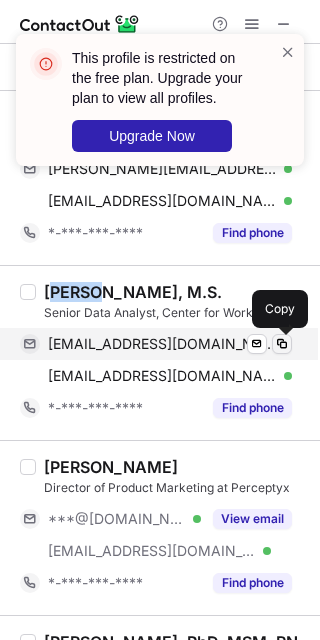 click at bounding box center (282, 344) 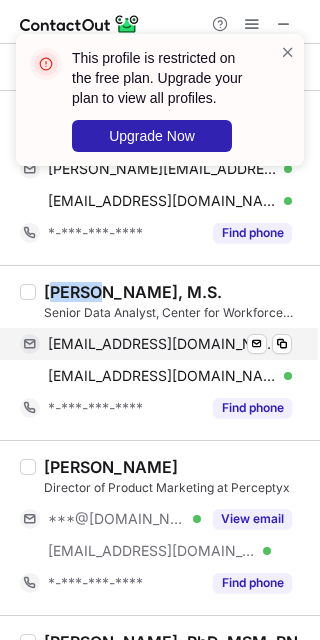 type 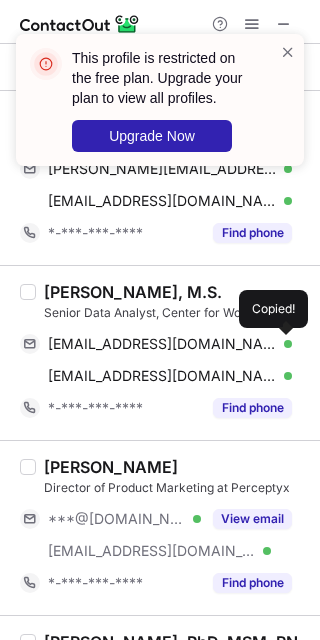 click on "Laura Sinkler, M.S. Senior Data Analyst, Center for Workforce Transformation at Perceptyx lauralsinkler@gmail.com Verified Send email Copied! lsinkler@perceptyx.com Verified Send email Copy *-***-***-**** Find phone" at bounding box center [160, 352] 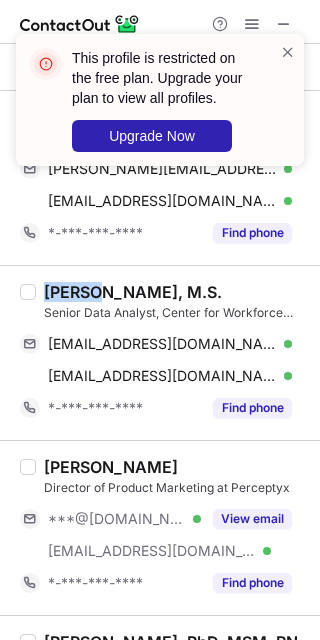 drag, startPoint x: 90, startPoint y: 290, endPoint x: 42, endPoint y: 293, distance: 48.09366 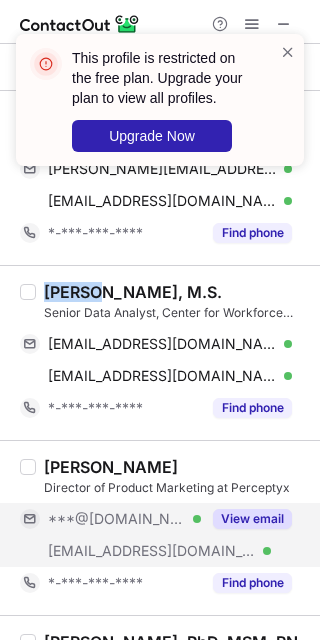 drag, startPoint x: 265, startPoint y: 522, endPoint x: 263, endPoint y: 512, distance: 10.198039 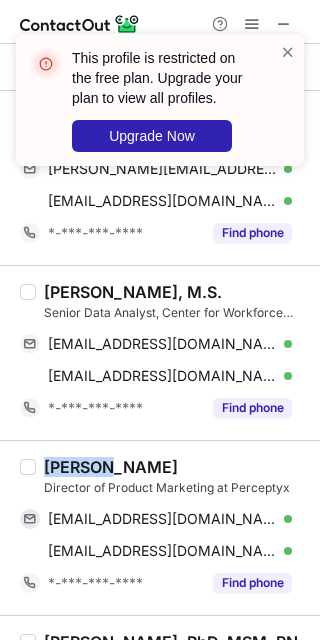 drag, startPoint x: 76, startPoint y: 470, endPoint x: 48, endPoint y: 467, distance: 28.160255 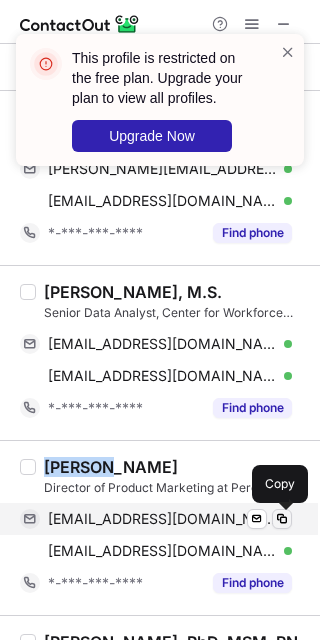 click at bounding box center (282, 519) 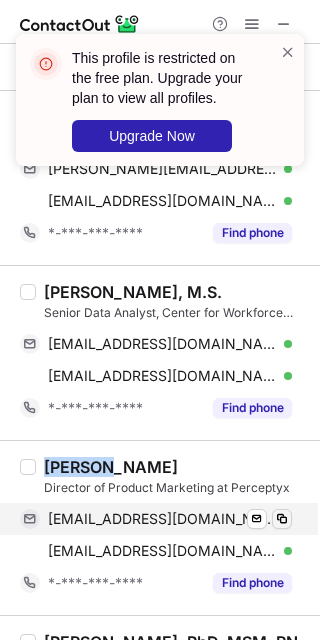 type 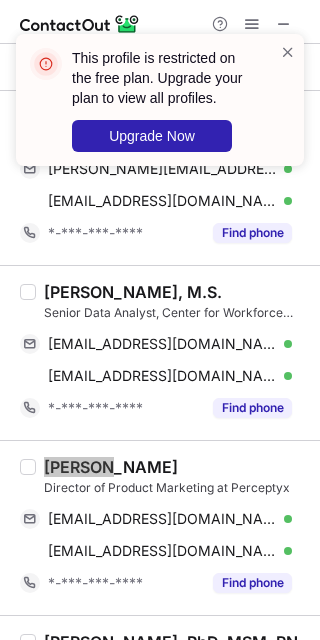 scroll, scrollTop: 875, scrollLeft: 0, axis: vertical 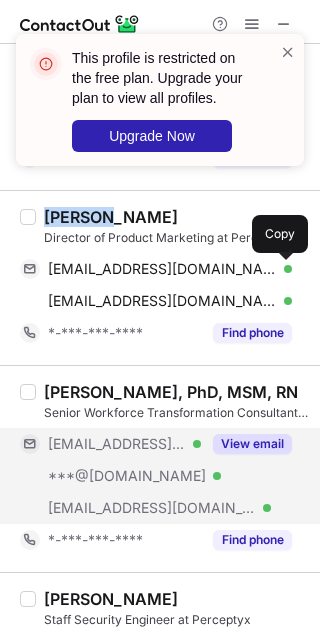 click on "View email" at bounding box center (252, 444) 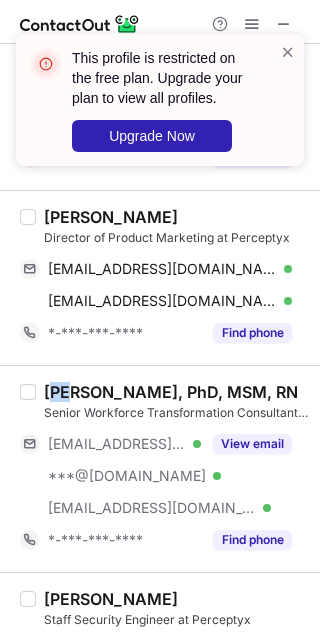 drag, startPoint x: 61, startPoint y: 395, endPoint x: 50, endPoint y: 395, distance: 11 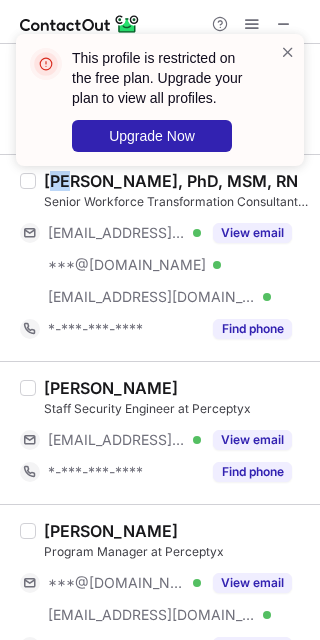 scroll, scrollTop: 1125, scrollLeft: 0, axis: vertical 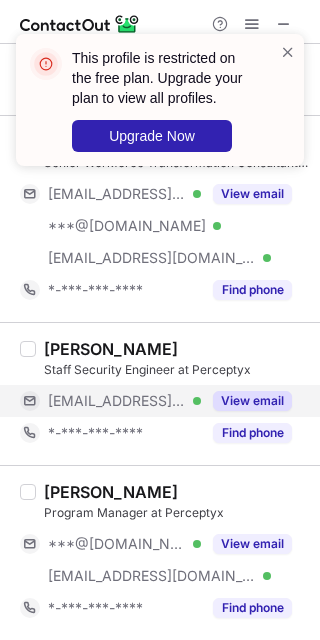 click on "View email" at bounding box center (252, 401) 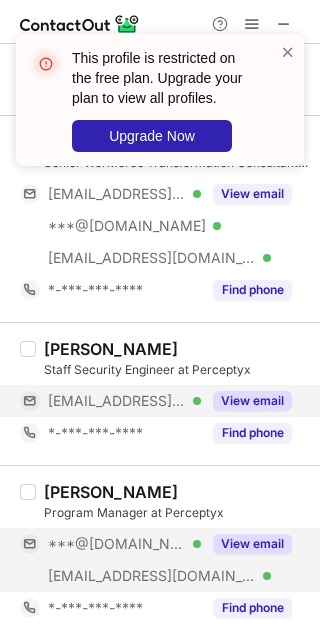 click on "View email" at bounding box center [252, 544] 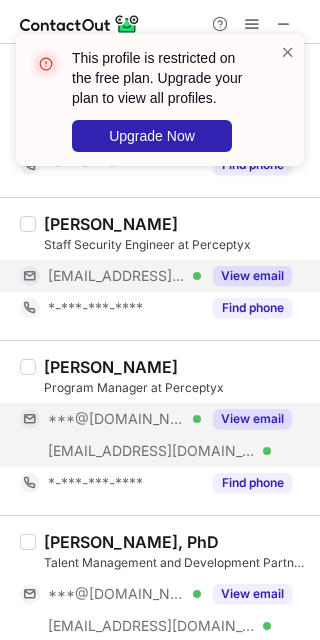 scroll, scrollTop: 1375, scrollLeft: 0, axis: vertical 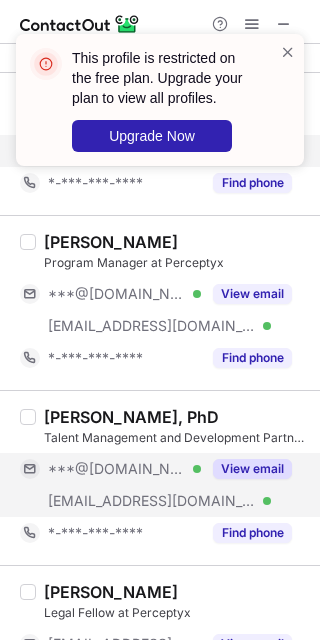 click on "View email" at bounding box center (252, 469) 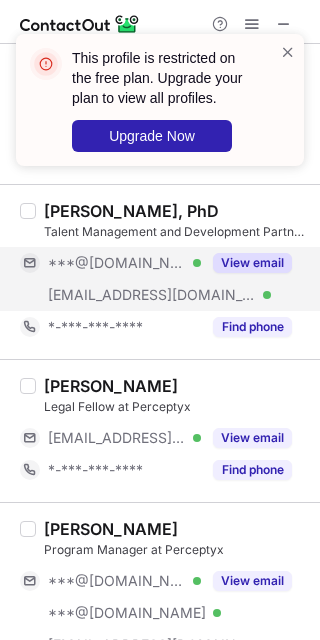 scroll, scrollTop: 1625, scrollLeft: 0, axis: vertical 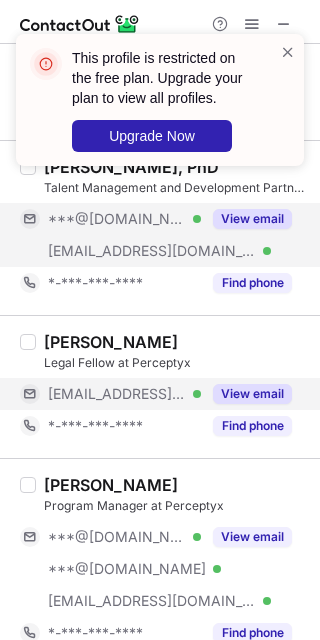 click on "View email" at bounding box center (252, 394) 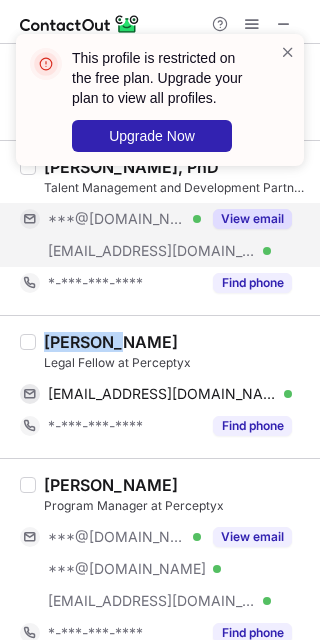 drag, startPoint x: 113, startPoint y: 343, endPoint x: 47, endPoint y: 348, distance: 66.189125 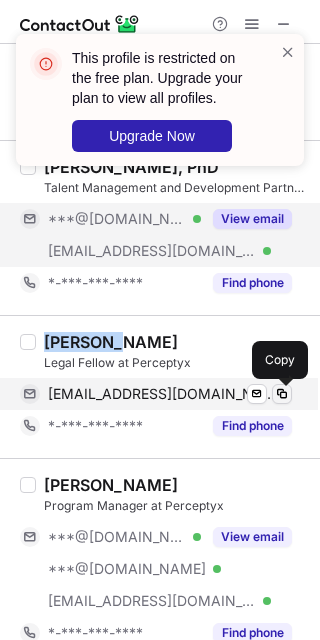 click at bounding box center (282, 394) 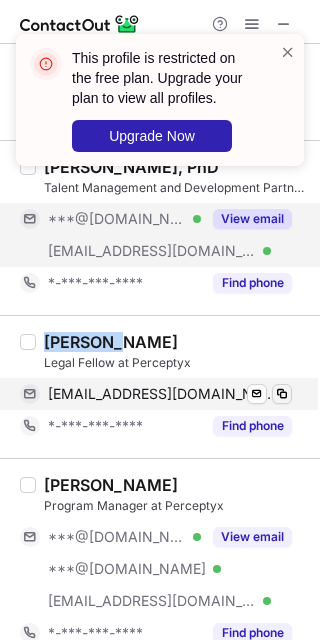 type 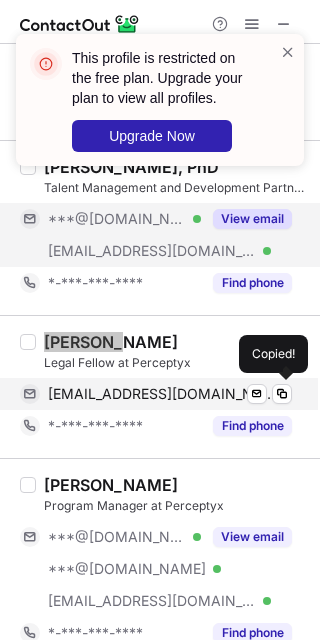 scroll, scrollTop: 1750, scrollLeft: 0, axis: vertical 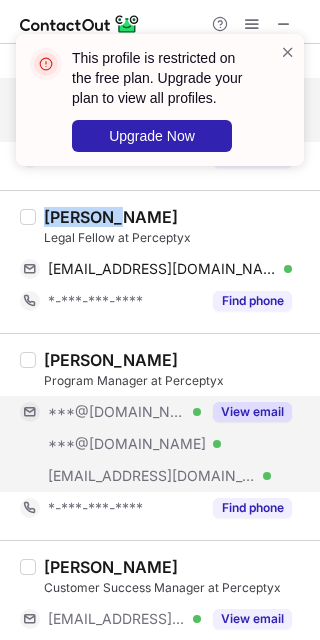 click on "View email" at bounding box center (252, 412) 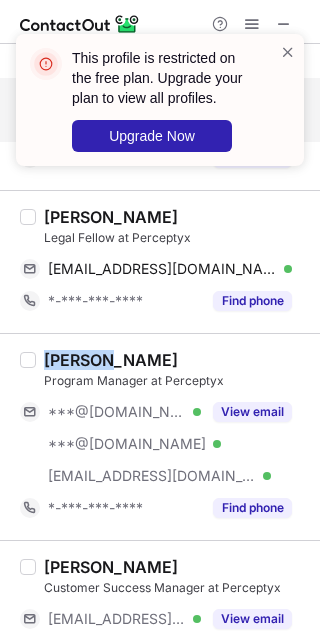 drag, startPoint x: 97, startPoint y: 358, endPoint x: 46, endPoint y: 361, distance: 51.088158 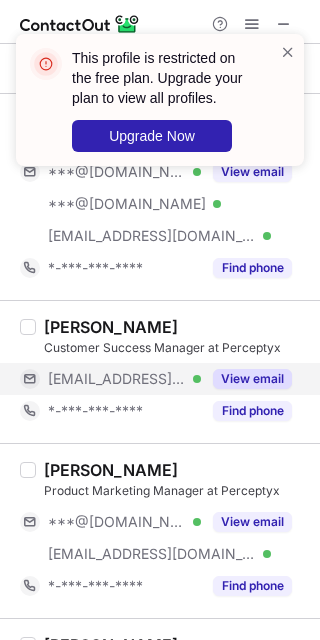 scroll, scrollTop: 2000, scrollLeft: 0, axis: vertical 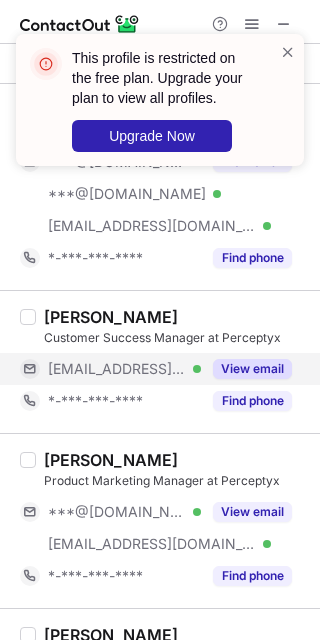 click on "View email" at bounding box center (252, 369) 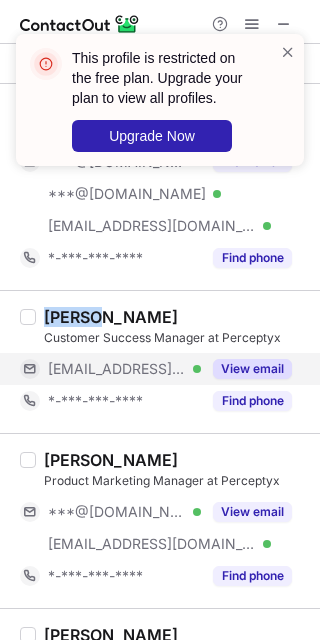 drag, startPoint x: 93, startPoint y: 313, endPoint x: 45, endPoint y: 322, distance: 48.83646 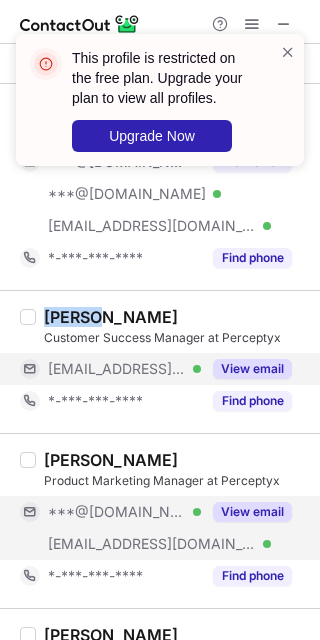 click on "View email" at bounding box center (252, 512) 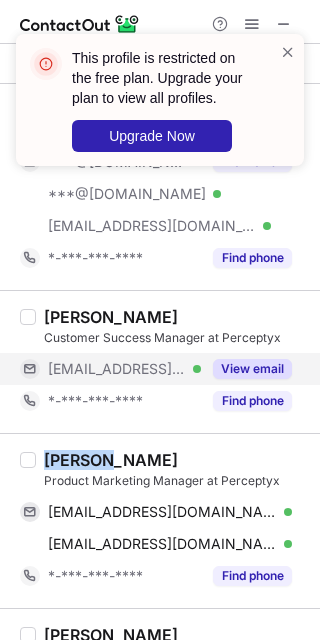 drag, startPoint x: 92, startPoint y: 463, endPoint x: 38, endPoint y: 465, distance: 54.037025 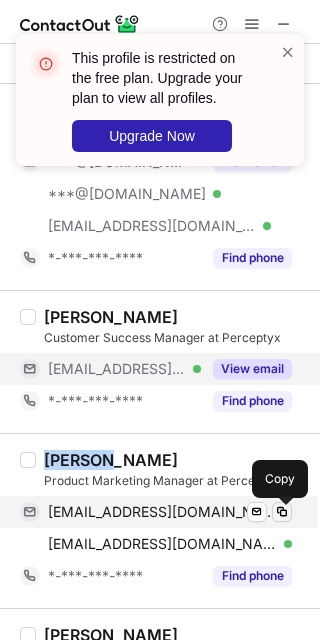 click at bounding box center [282, 512] 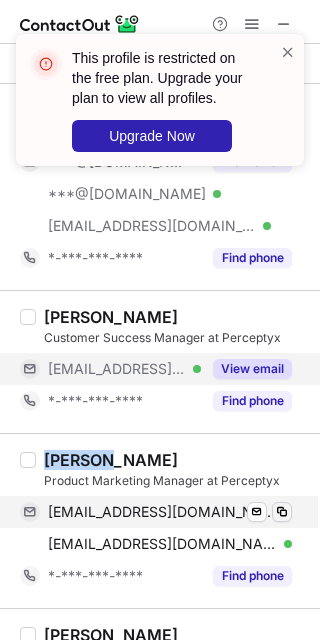 type 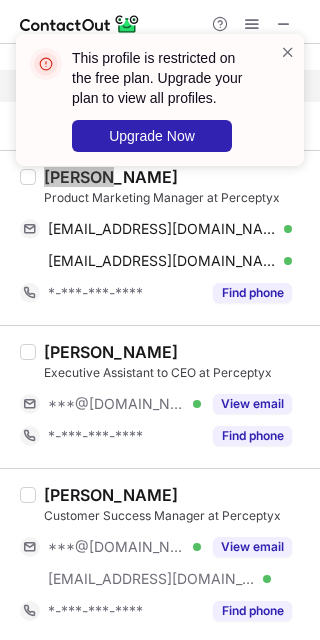 scroll, scrollTop: 2375, scrollLeft: 0, axis: vertical 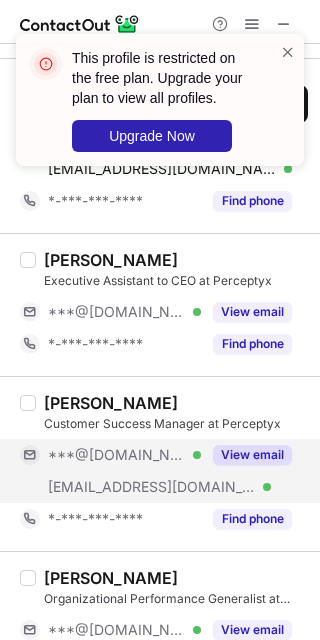 click on "View email" at bounding box center [252, 455] 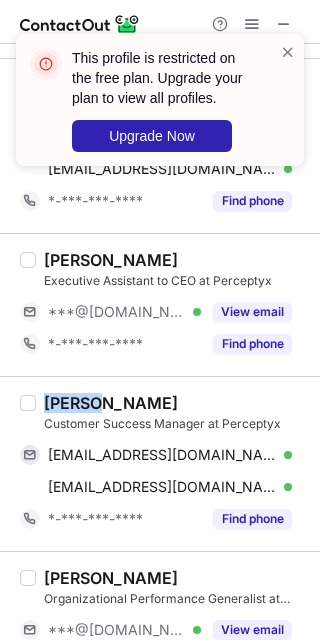 drag, startPoint x: 101, startPoint y: 402, endPoint x: 130, endPoint y: 387, distance: 32.649654 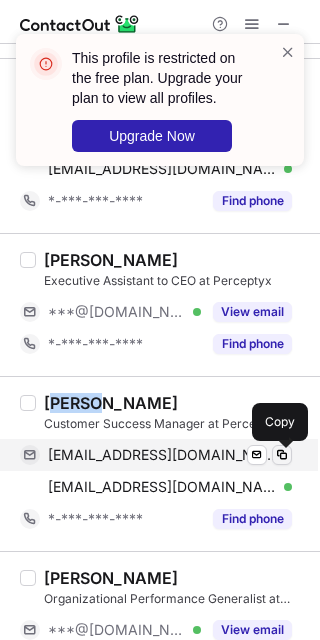 click at bounding box center [282, 455] 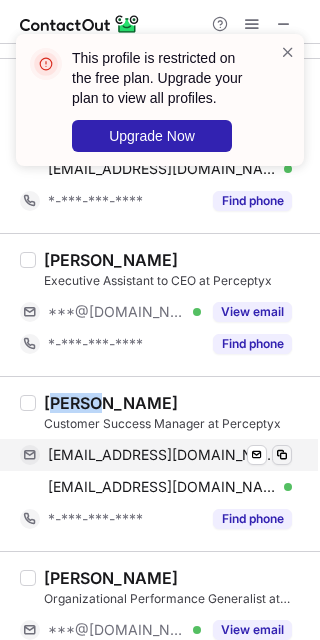 type 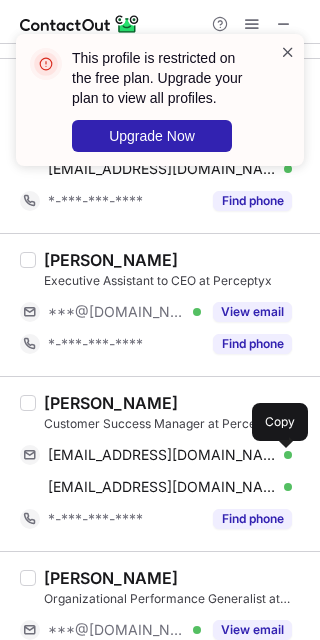 drag, startPoint x: 288, startPoint y: 37, endPoint x: 287, endPoint y: 50, distance: 13.038404 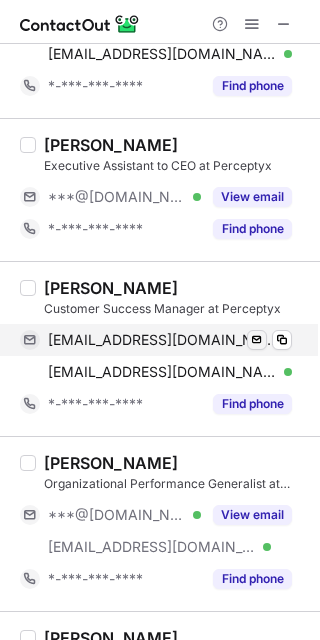 scroll, scrollTop: 2607, scrollLeft: 0, axis: vertical 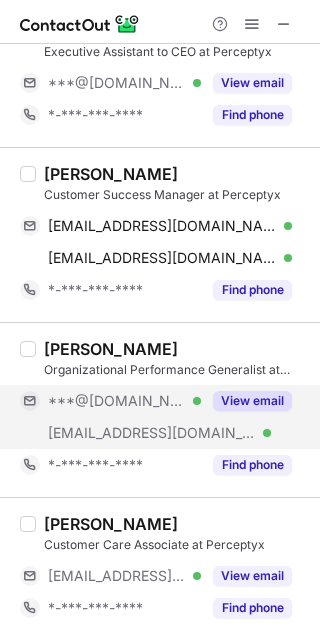 click on "View email" at bounding box center [252, 401] 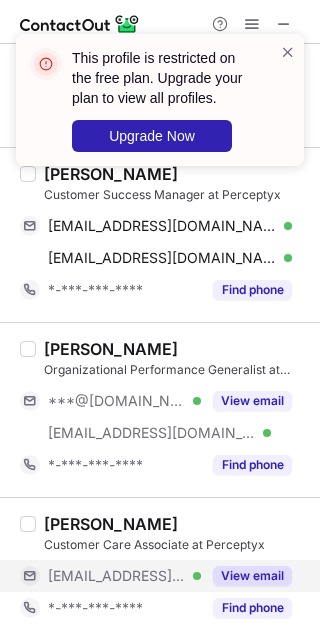 click on "View email" at bounding box center (252, 576) 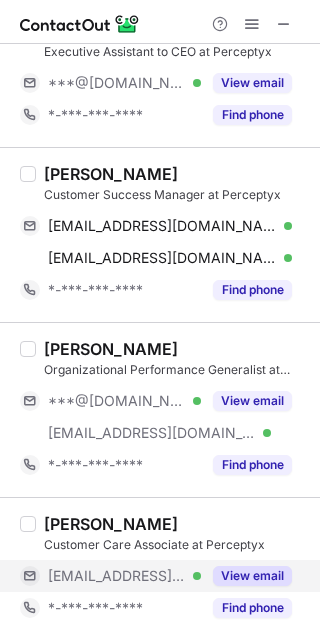 click on "This profile is restricted on the free plan. Upgrade your plan to view all profiles. Upgrade Now" at bounding box center [160, 34] 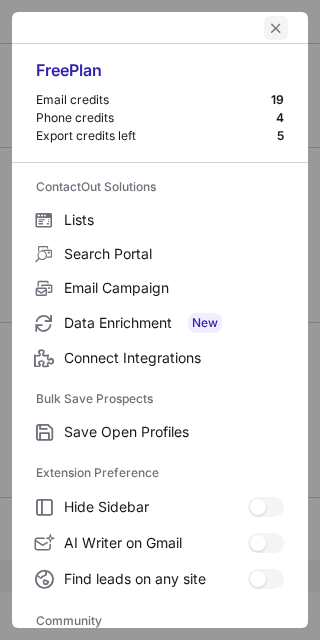 click at bounding box center [276, 28] 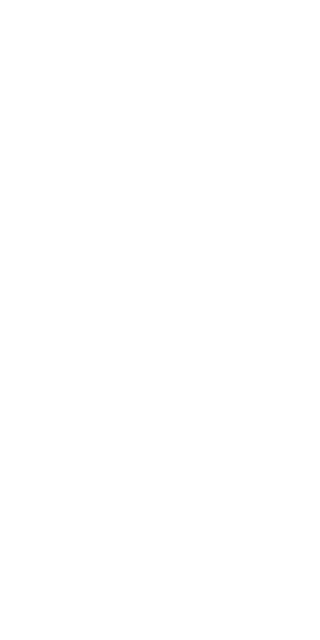 scroll, scrollTop: 0, scrollLeft: 0, axis: both 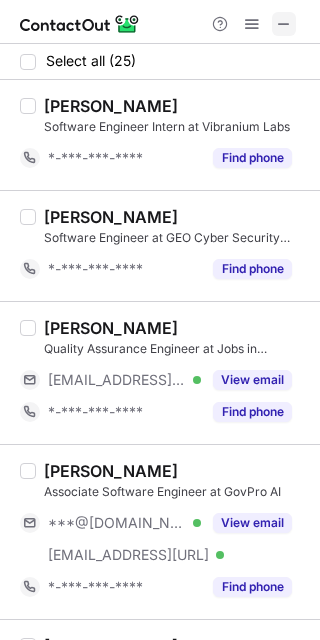 click at bounding box center [284, 24] 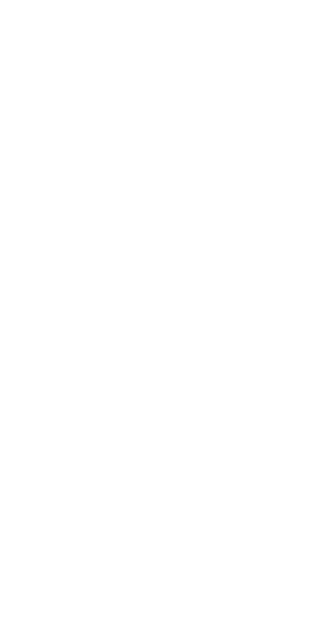 scroll, scrollTop: 0, scrollLeft: 0, axis: both 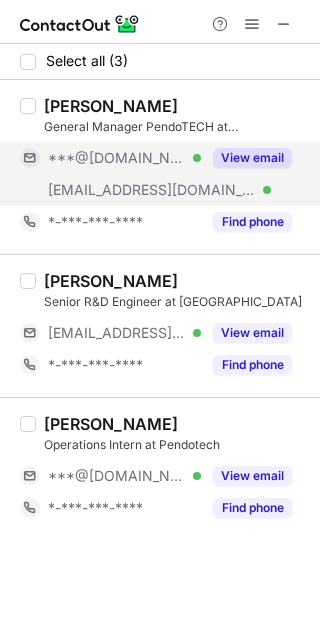 click on "View email" at bounding box center [252, 158] 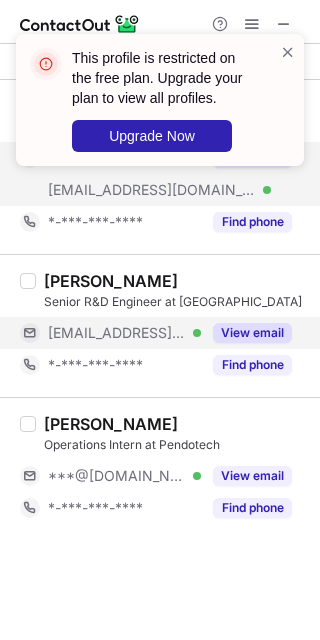 click on "View email" at bounding box center [252, 333] 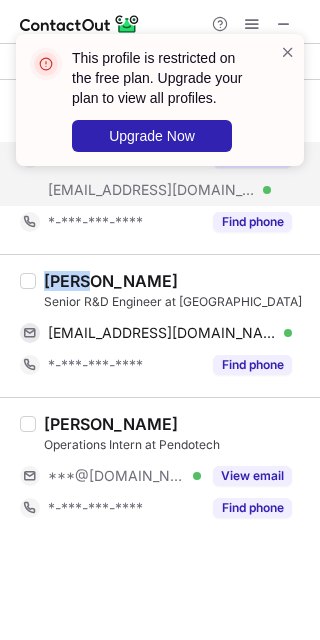 copy on "Brian" 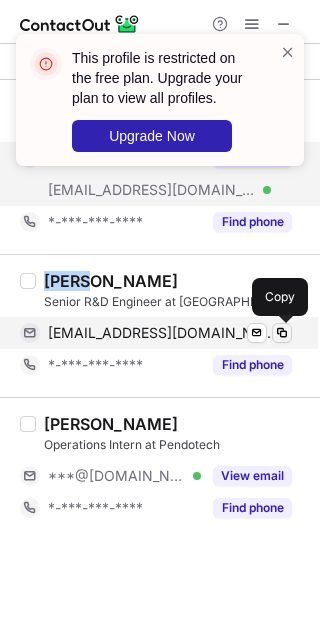 click at bounding box center (282, 333) 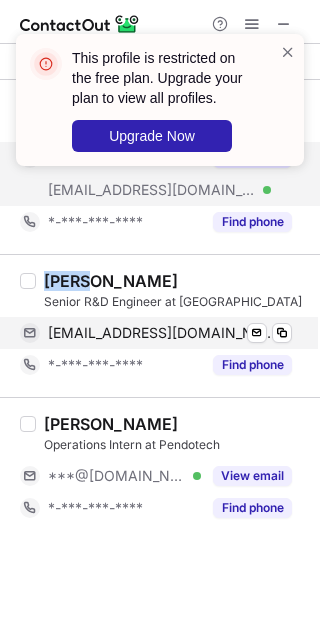 type 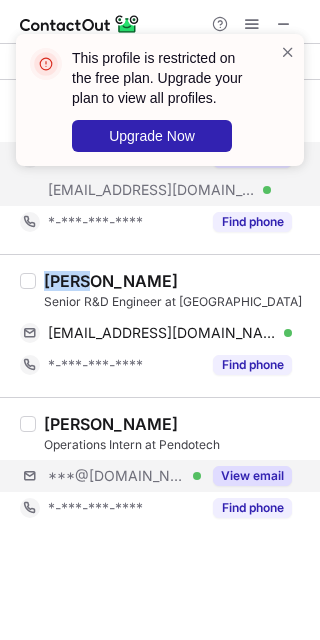 click on "View email" at bounding box center [252, 476] 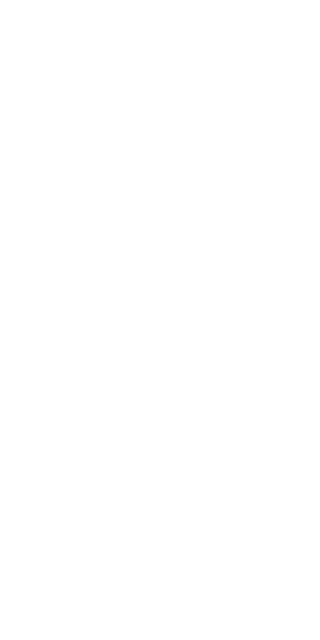 scroll, scrollTop: 0, scrollLeft: 0, axis: both 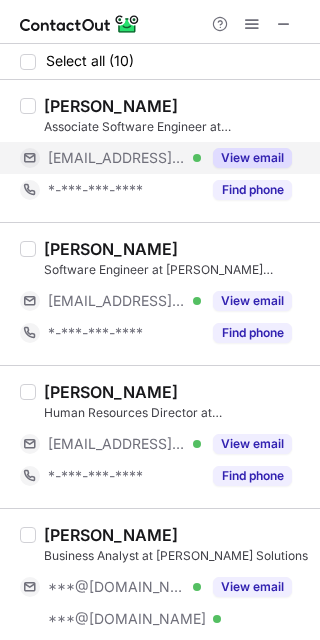 click on "View email" at bounding box center (252, 158) 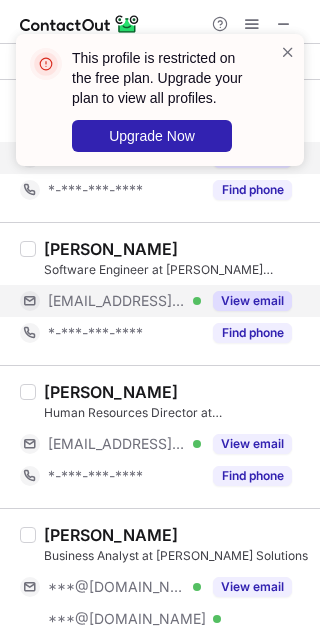 click on "View email" at bounding box center (252, 301) 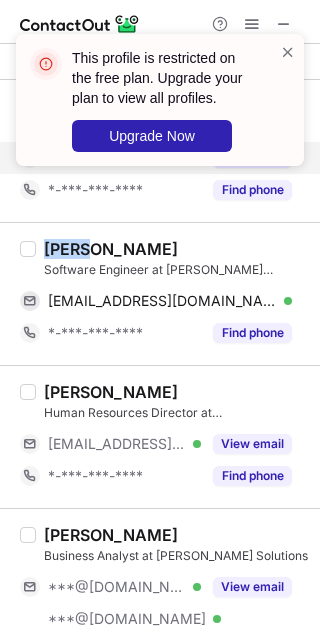 copy on "[PERSON_NAME]" 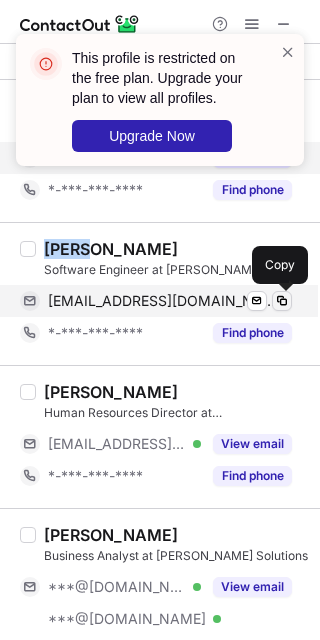 click at bounding box center (282, 301) 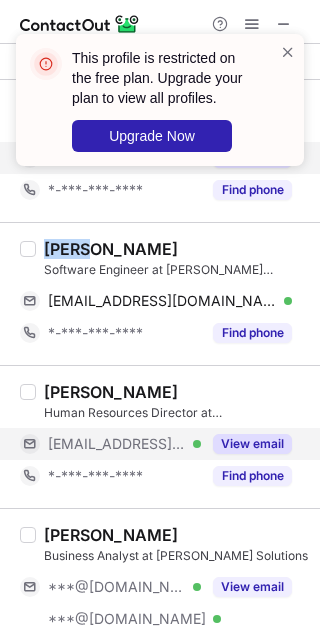 drag, startPoint x: 275, startPoint y: 442, endPoint x: 253, endPoint y: 442, distance: 22 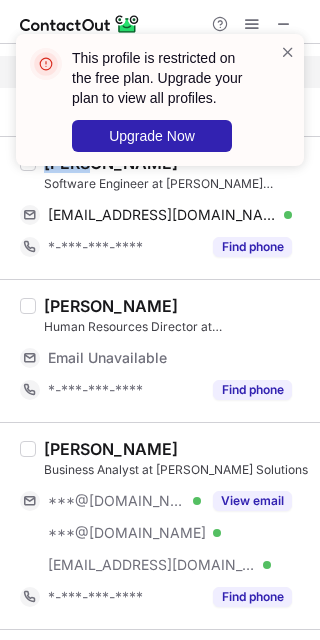 scroll, scrollTop: 125, scrollLeft: 0, axis: vertical 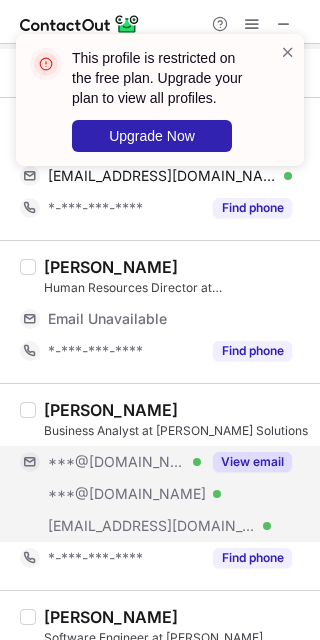 click on "View email" at bounding box center (252, 462) 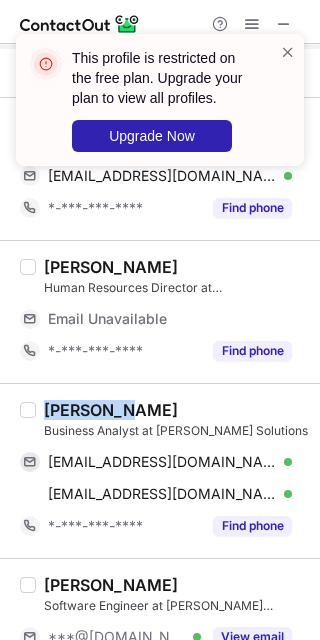 copy on "Katherine" 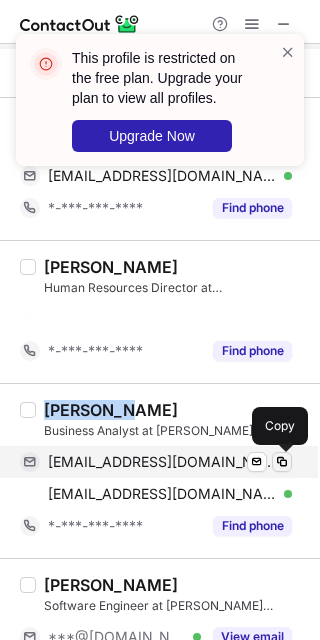 click at bounding box center (282, 462) 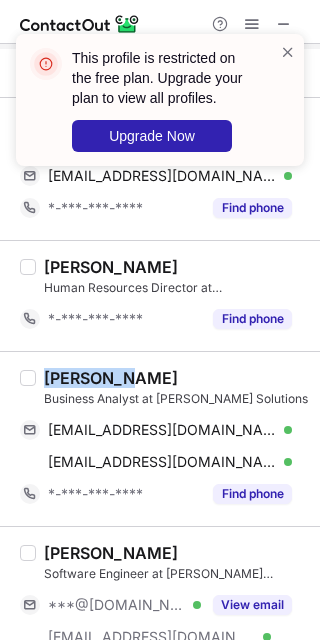 type 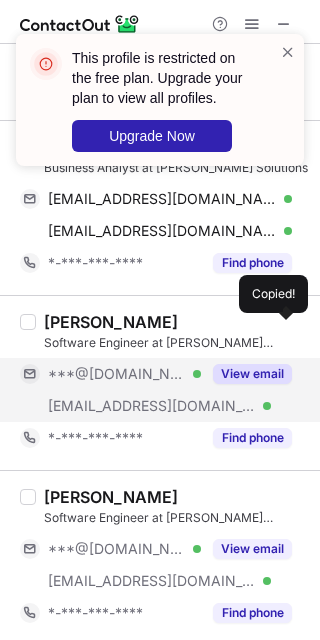 scroll, scrollTop: 375, scrollLeft: 0, axis: vertical 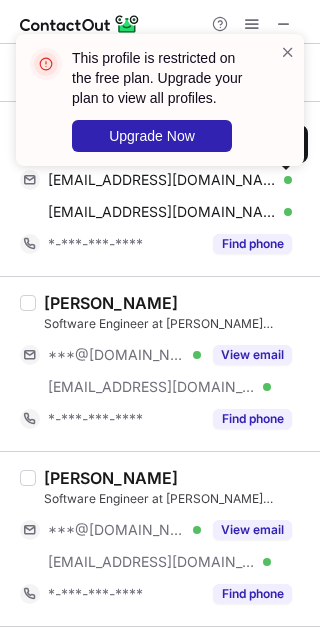 click on "View email" at bounding box center (252, 355) 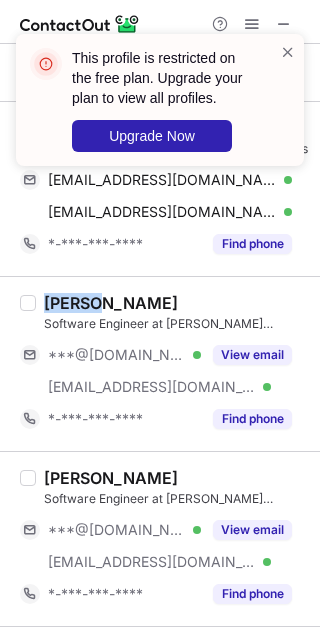 copy on "Jinwoo" 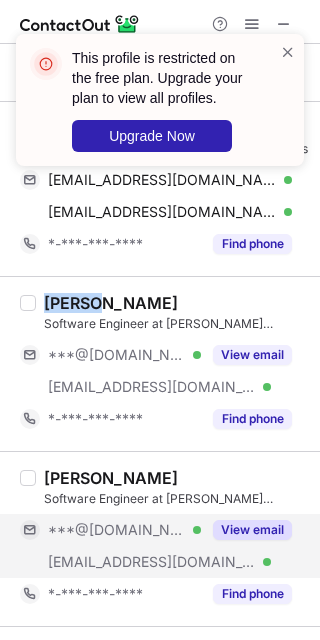click on "View email" at bounding box center [252, 530] 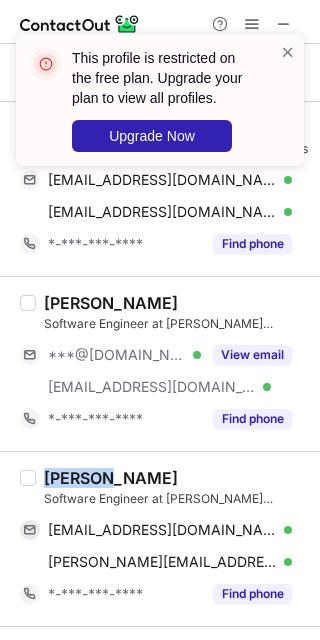 copy on "Aashish" 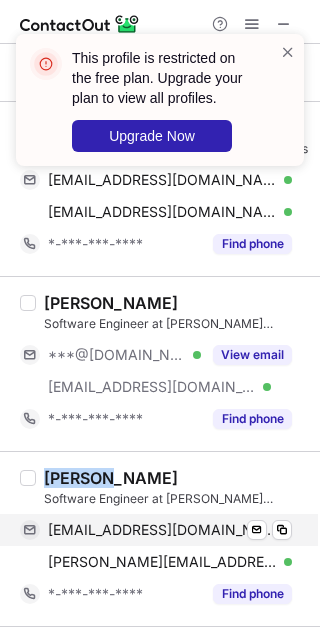 click on "aashishg108@gmail.com Verified" at bounding box center (170, 530) 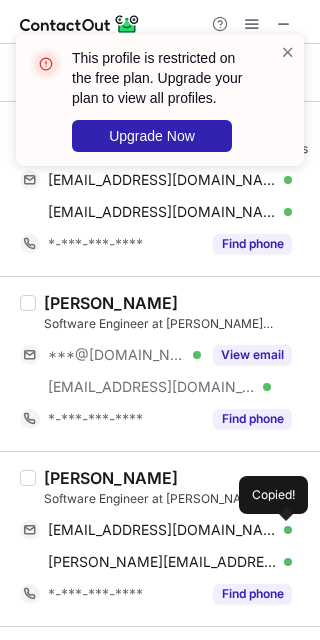 click at bounding box center (282, 530) 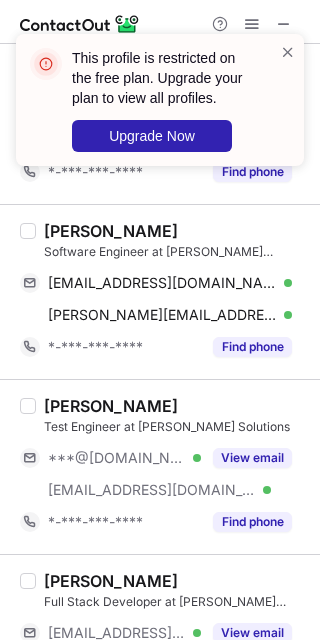 scroll, scrollTop: 625, scrollLeft: 0, axis: vertical 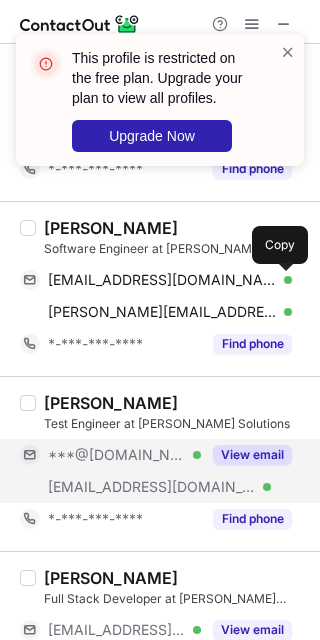 click on "View email" at bounding box center (252, 455) 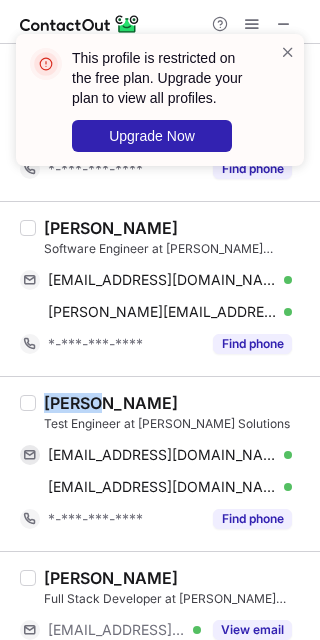copy on "Tejas" 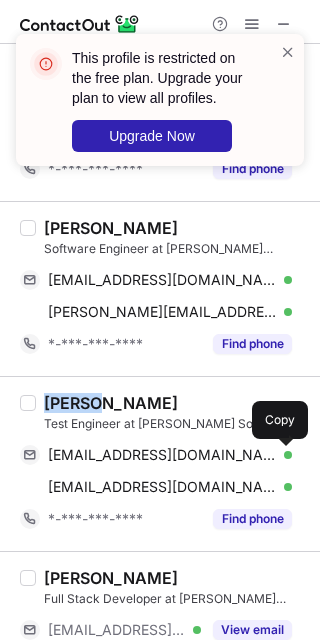 drag, startPoint x: 273, startPoint y: 452, endPoint x: 307, endPoint y: 436, distance: 37.576588 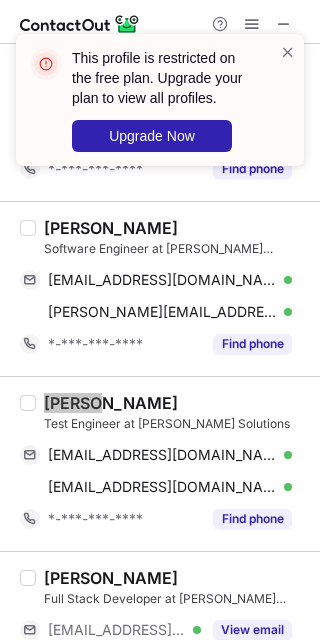 scroll, scrollTop: 750, scrollLeft: 0, axis: vertical 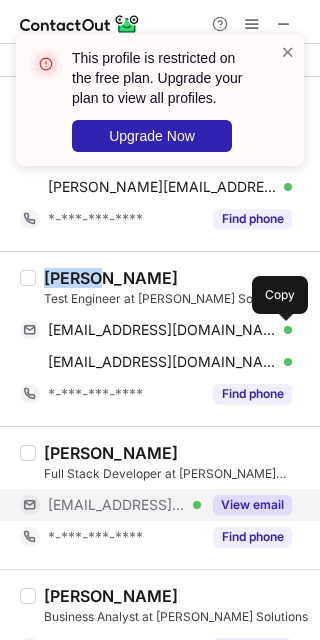 click on "View email" at bounding box center [252, 505] 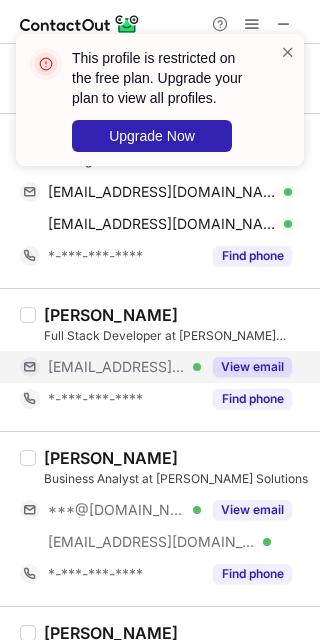 scroll, scrollTop: 998, scrollLeft: 0, axis: vertical 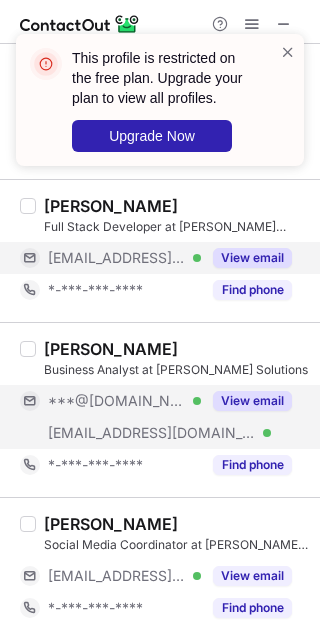click on "View email" at bounding box center [252, 401] 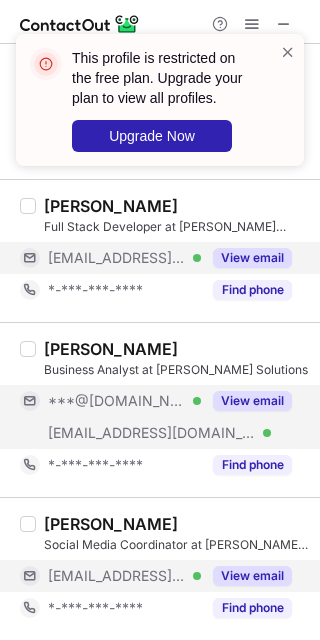 click on "View email" at bounding box center [252, 576] 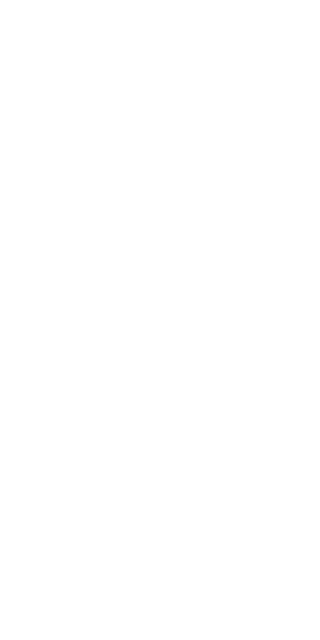 scroll, scrollTop: 0, scrollLeft: 0, axis: both 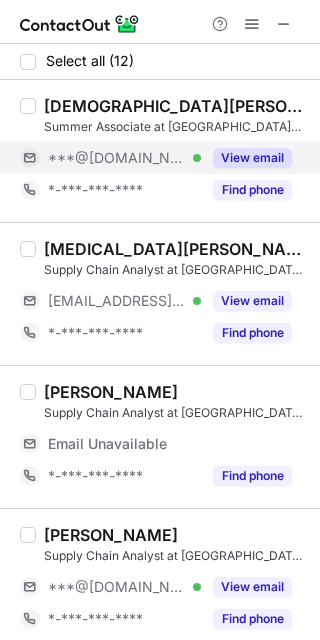 click on "View email" at bounding box center (252, 158) 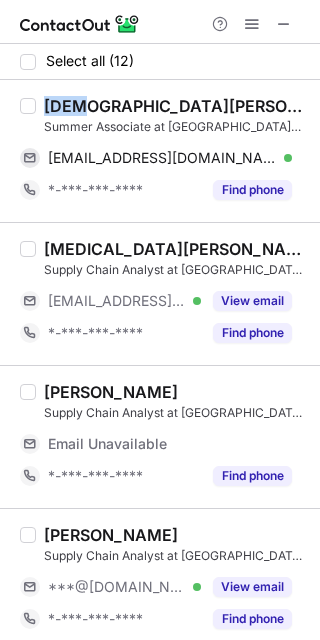 copy on "[DEMOGRAPHIC_DATA]" 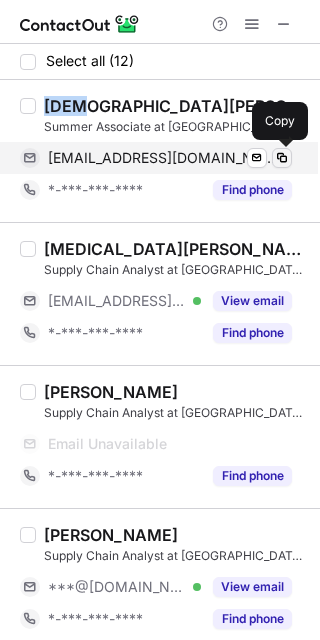 click at bounding box center (282, 158) 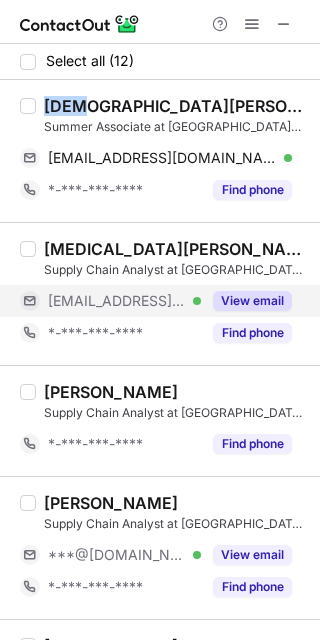 click on "View email" at bounding box center [252, 301] 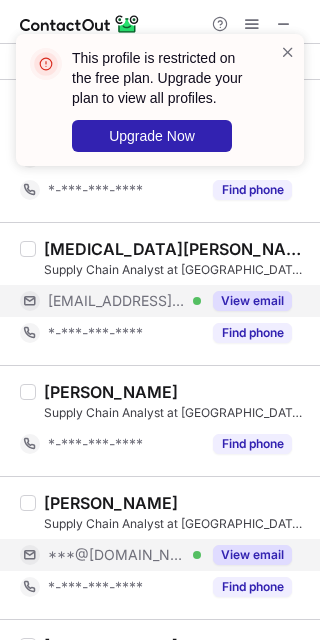 click on "View email" at bounding box center [252, 555] 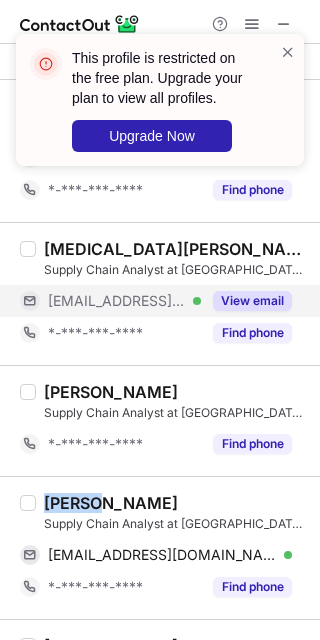 copy on "[PERSON_NAME]" 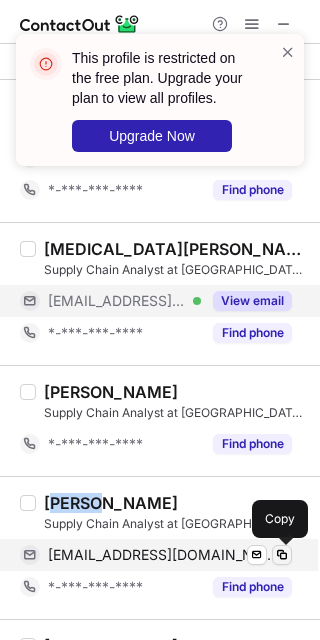 click at bounding box center [282, 555] 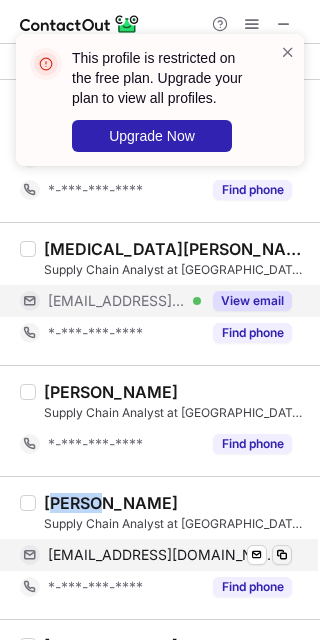 type 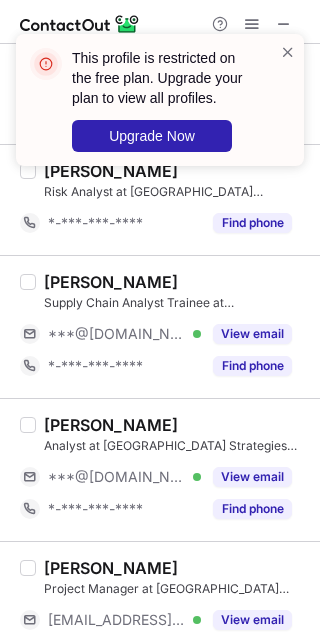 scroll, scrollTop: 625, scrollLeft: 0, axis: vertical 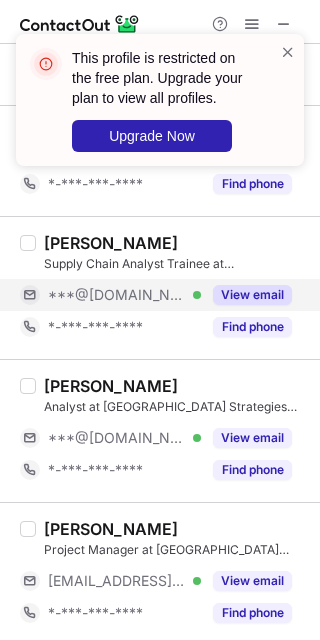 click on "View email" at bounding box center (246, 295) 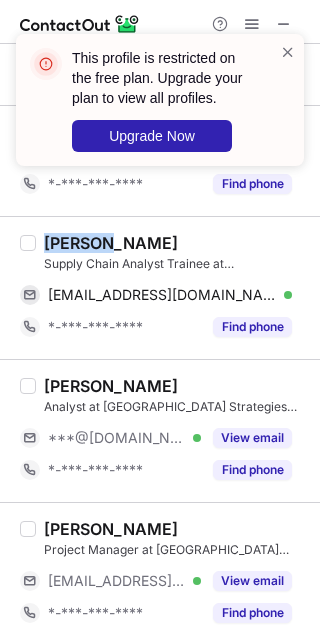 copy on "Yashraj" 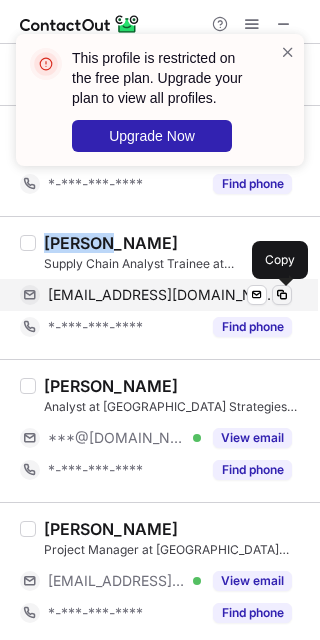 click at bounding box center (282, 295) 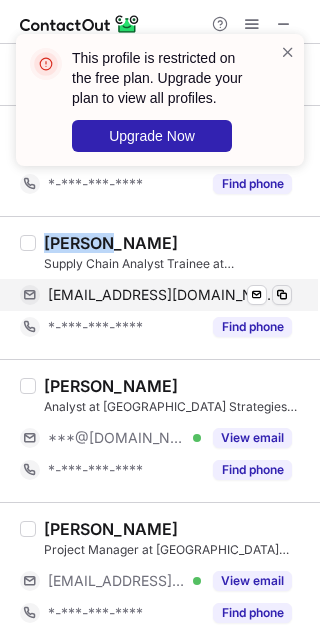 type 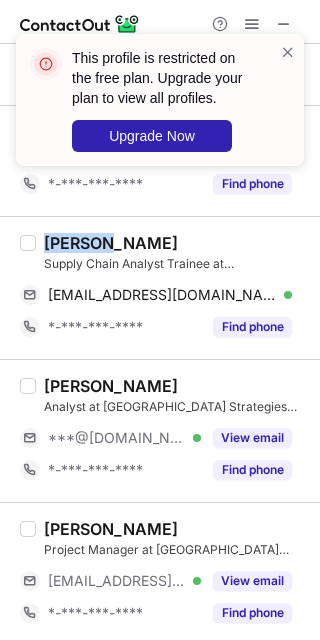 drag, startPoint x: 275, startPoint y: 440, endPoint x: 127, endPoint y: 390, distance: 156.2178 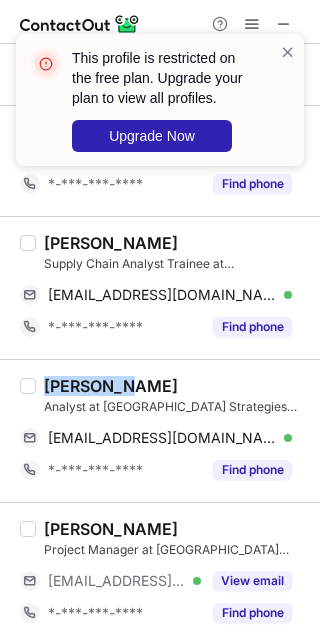 copy on "[PERSON_NAME]" 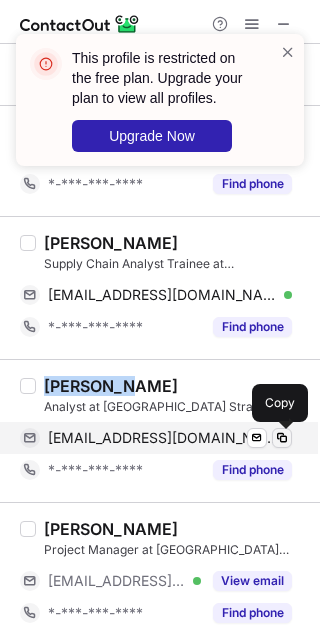 click at bounding box center [282, 438] 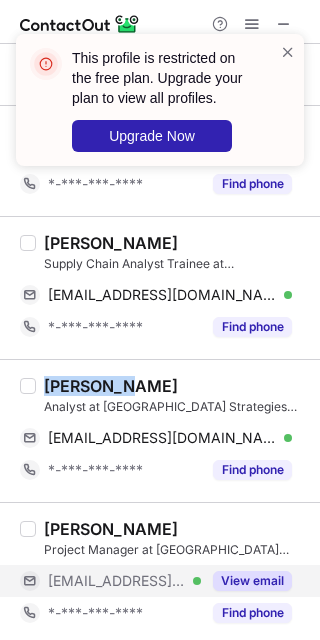 click on "View email" at bounding box center (252, 581) 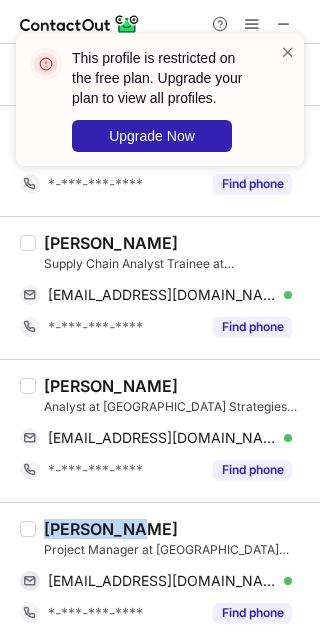 copy on "Anastasia" 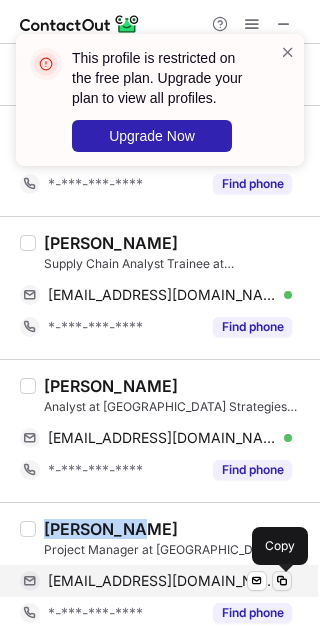 click at bounding box center [282, 581] 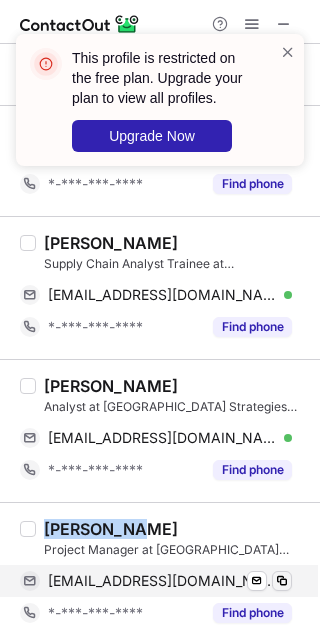 type 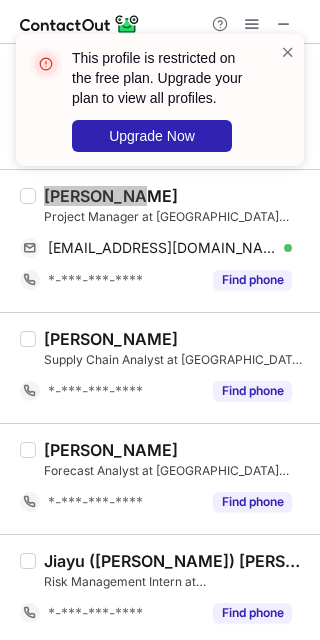 scroll, scrollTop: 965, scrollLeft: 0, axis: vertical 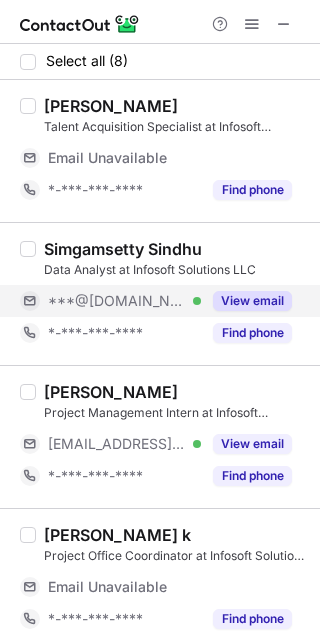 click on "View email" at bounding box center (252, 301) 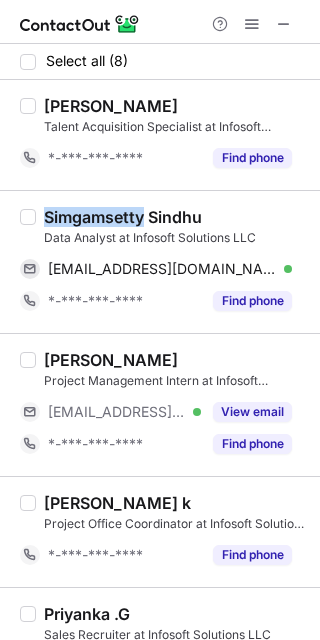 copy on "Simgamsetty" 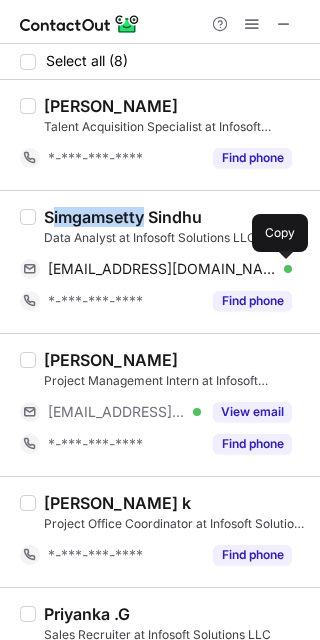 drag, startPoint x: 273, startPoint y: 265, endPoint x: 308, endPoint y: 257, distance: 35.902645 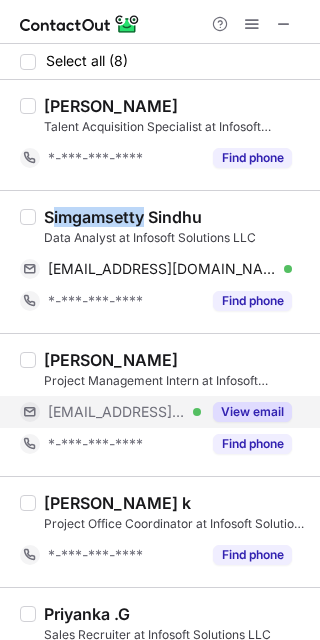 drag, startPoint x: 273, startPoint y: 416, endPoint x: 168, endPoint y: 401, distance: 106.06602 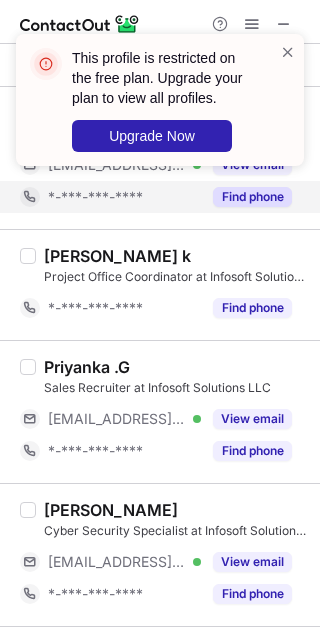 scroll, scrollTop: 250, scrollLeft: 0, axis: vertical 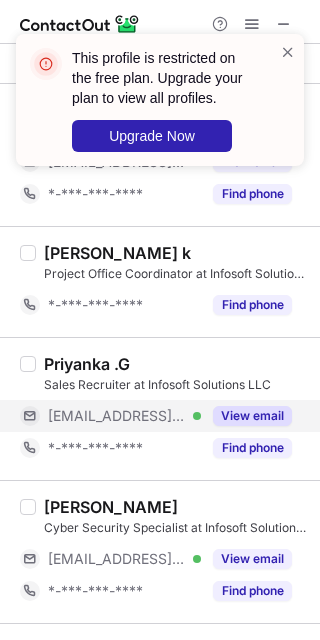 click on "View email" at bounding box center [252, 416] 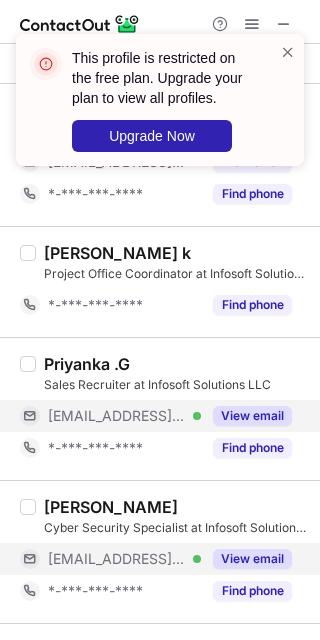 click on "View email" at bounding box center [252, 559] 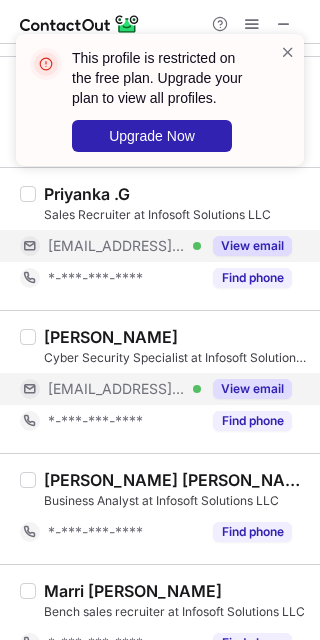 scroll, scrollTop: 456, scrollLeft: 0, axis: vertical 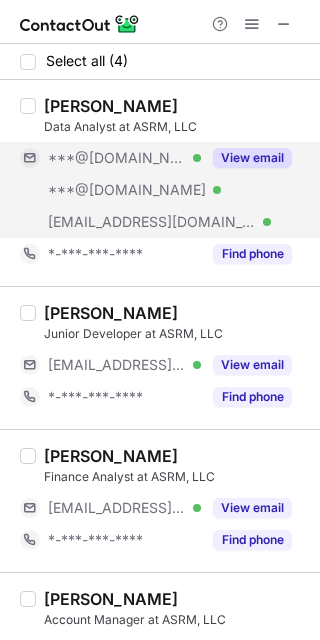 click on "View email" at bounding box center [252, 158] 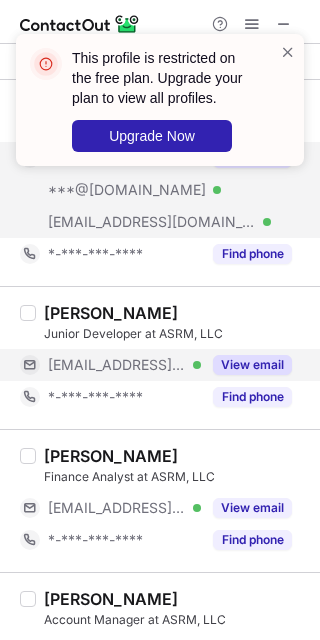 click on "View email" at bounding box center (252, 365) 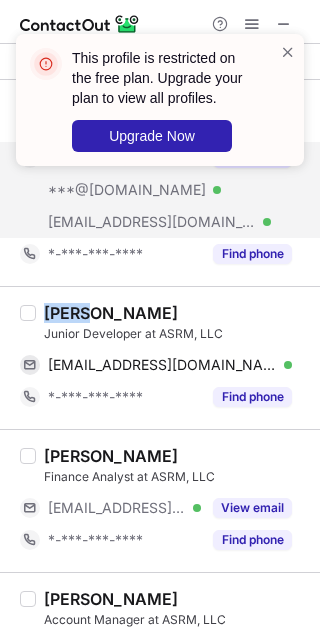 copy on "Gaby" 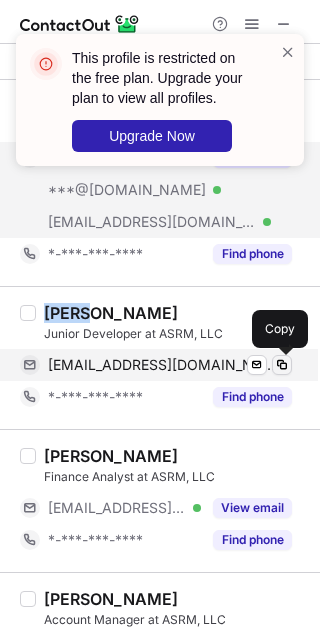 click at bounding box center (282, 365) 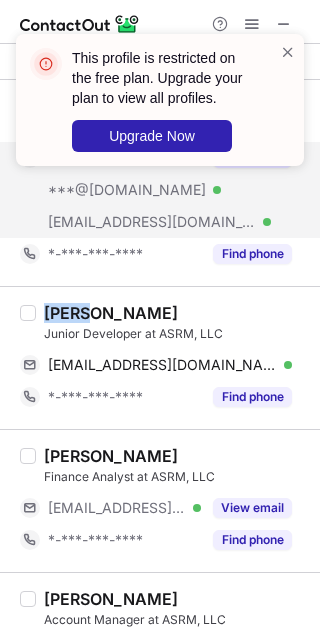 type 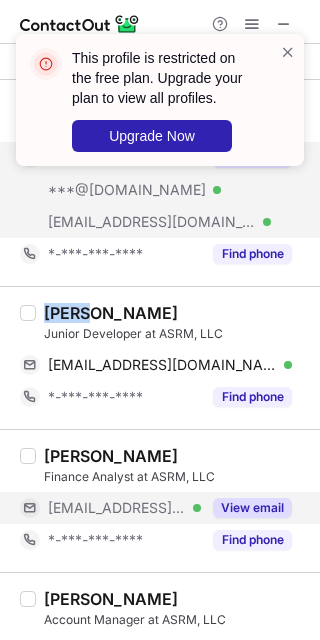 drag, startPoint x: 271, startPoint y: 508, endPoint x: 252, endPoint y: 507, distance: 19.026299 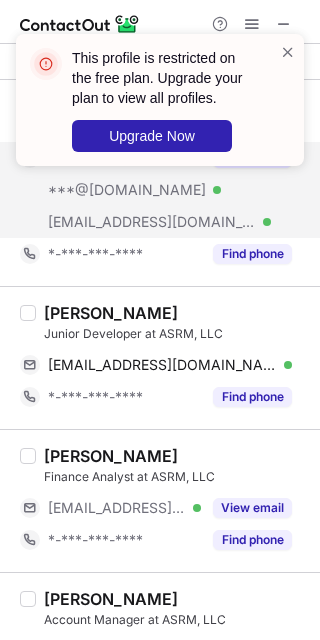 drag, startPoint x: 78, startPoint y: 458, endPoint x: 188, endPoint y: 438, distance: 111.8034 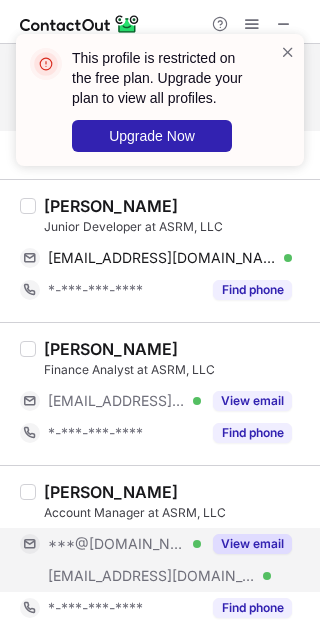 click on "View email" at bounding box center (252, 544) 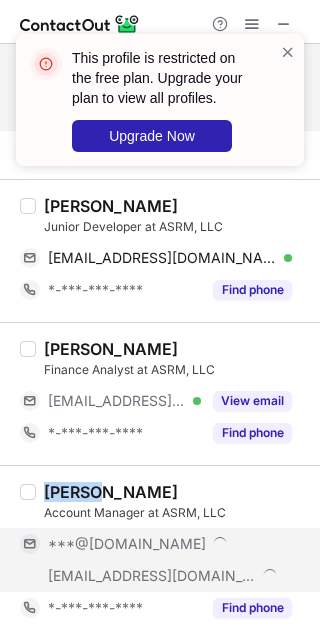 copy on "Kayla" 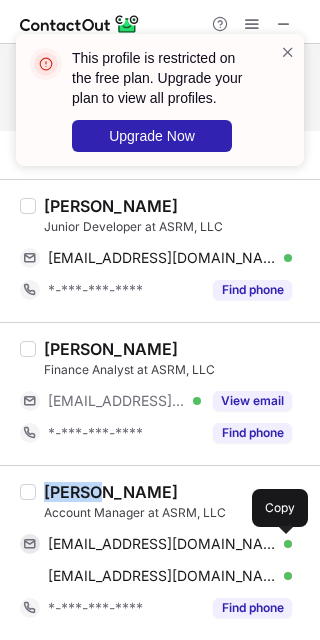 click at bounding box center [282, 544] 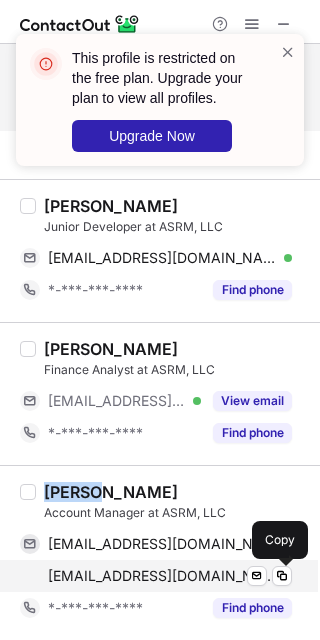drag, startPoint x: 290, startPoint y: 568, endPoint x: 301, endPoint y: 561, distance: 13.038404 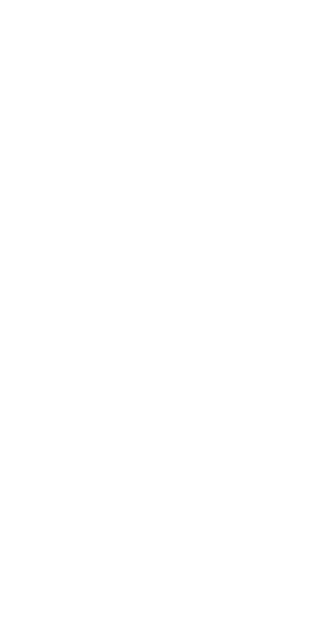 scroll, scrollTop: 0, scrollLeft: 0, axis: both 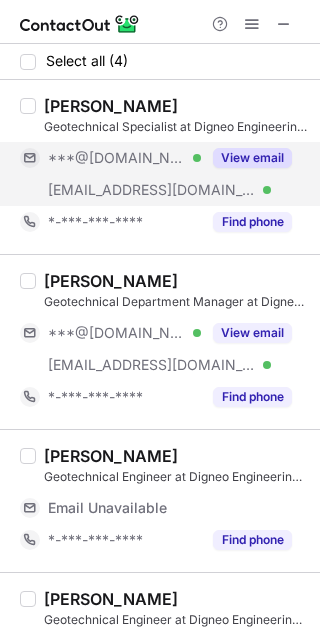 click on "View email" at bounding box center [252, 158] 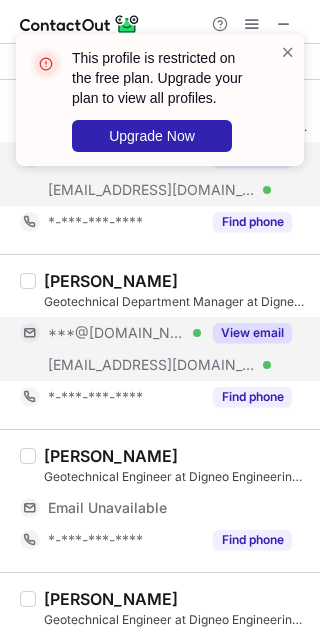 click on "View email" at bounding box center [252, 333] 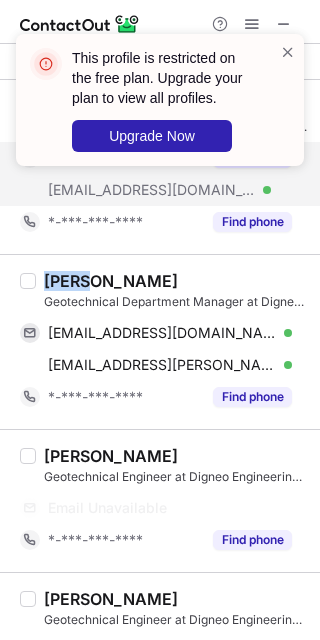 copy on "Mark" 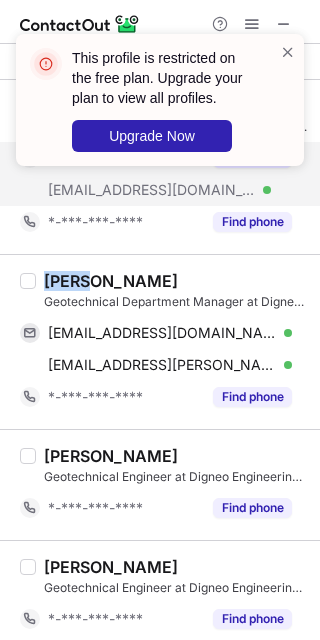 drag, startPoint x: 87, startPoint y: 281, endPoint x: 48, endPoint y: 278, distance: 39.115215 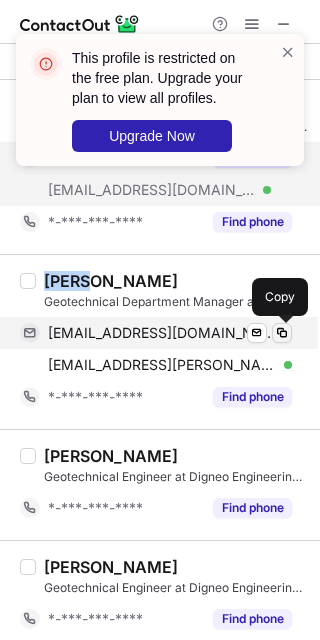 click at bounding box center [282, 333] 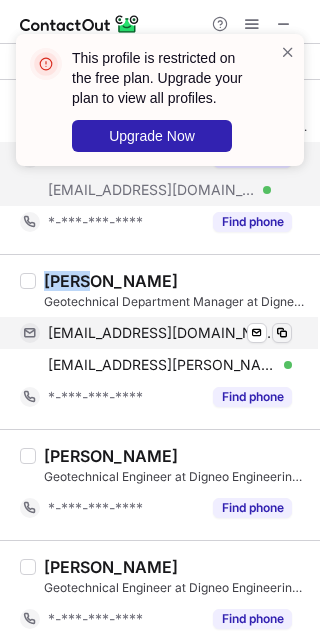 type 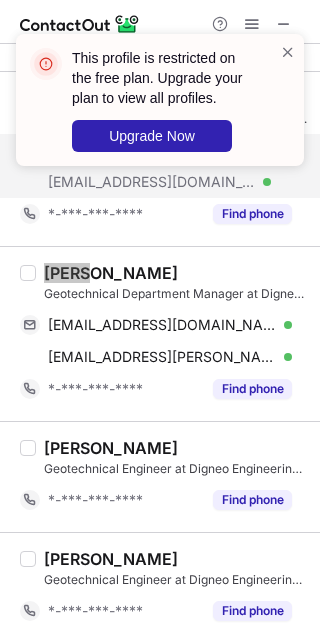 scroll, scrollTop: 11, scrollLeft: 0, axis: vertical 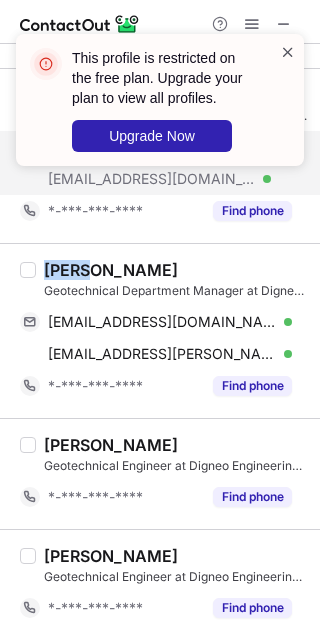 click at bounding box center (288, 52) 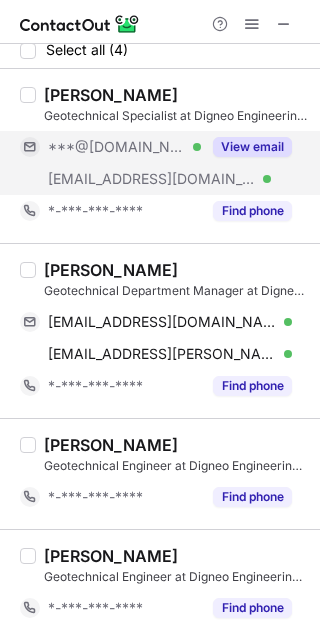 click on "This profile is restricted on the free plan. Upgrade your plan to view all profiles. Upgrade Now" at bounding box center (160, 108) 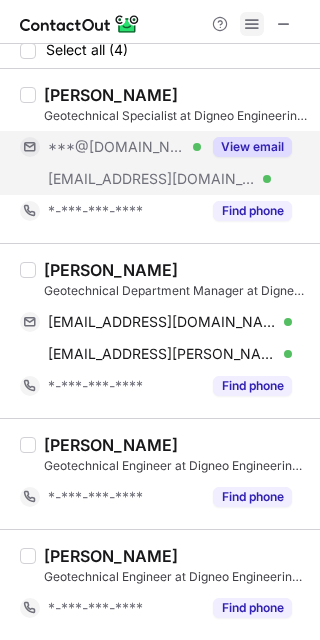 click at bounding box center [252, 24] 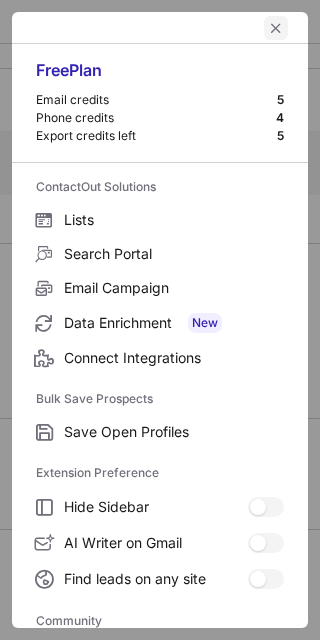 click at bounding box center [276, 28] 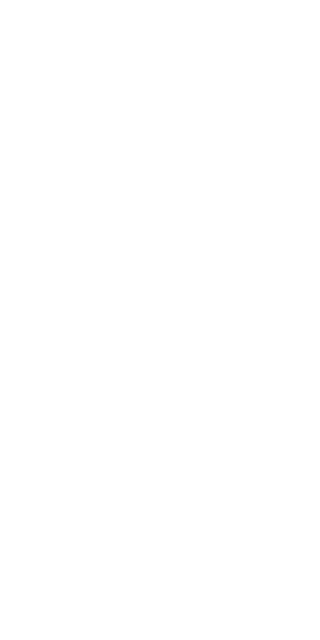 scroll, scrollTop: 0, scrollLeft: 0, axis: both 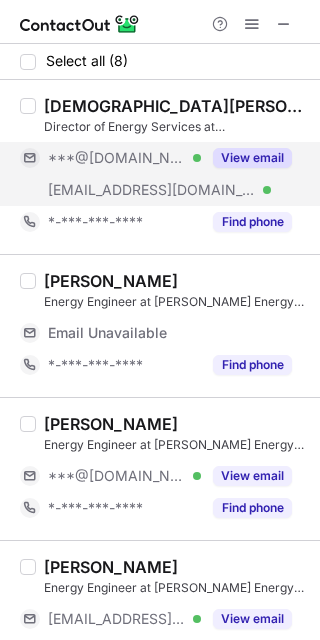 click on "View email" at bounding box center (252, 158) 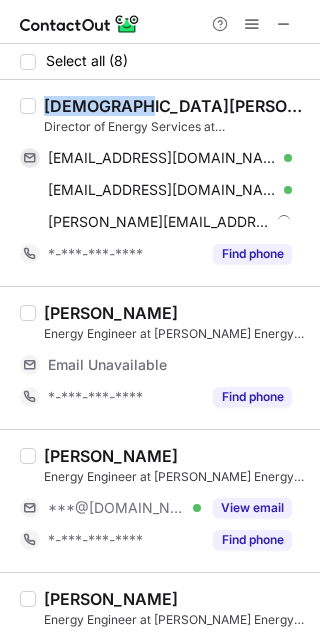 copy on "Christian" 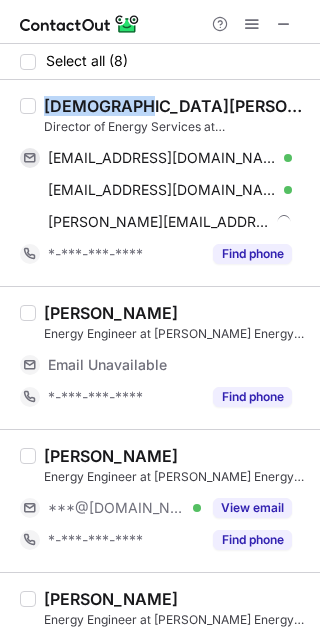 drag, startPoint x: 116, startPoint y: 103, endPoint x: 48, endPoint y: 98, distance: 68.18358 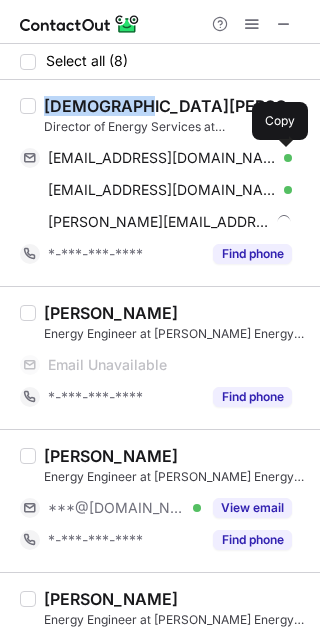 drag, startPoint x: 286, startPoint y: 156, endPoint x: 312, endPoint y: 180, distance: 35.383614 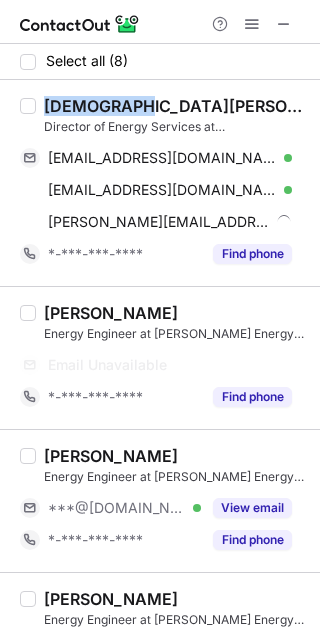 type 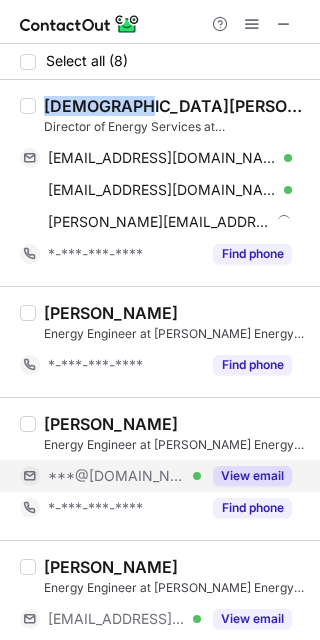 click on "View email" at bounding box center [252, 476] 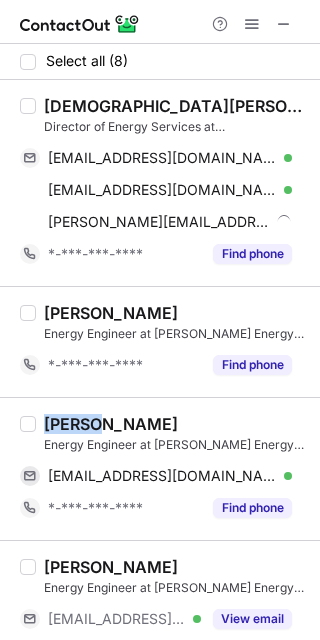 copy on "Swetha" 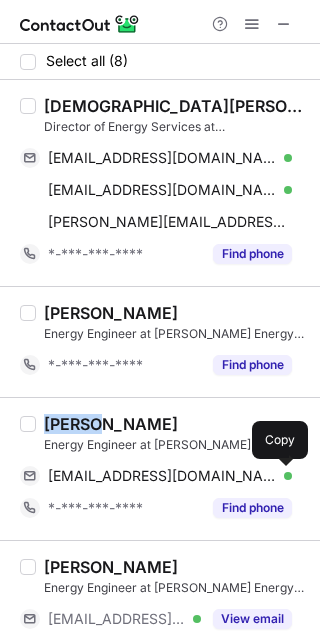 drag, startPoint x: 287, startPoint y: 472, endPoint x: 307, endPoint y: 458, distance: 24.41311 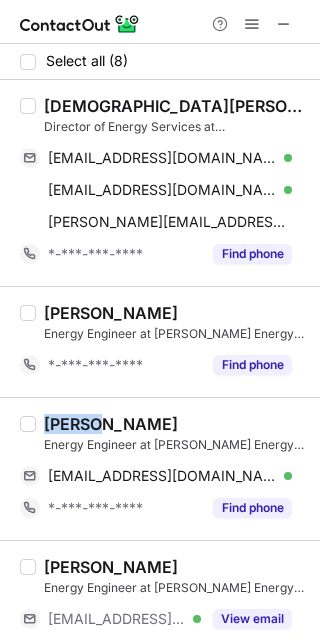 type 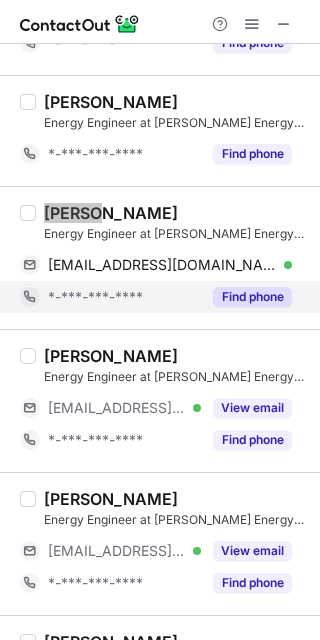 scroll, scrollTop: 250, scrollLeft: 0, axis: vertical 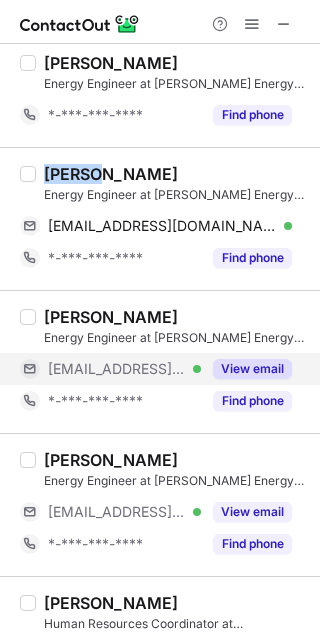 click on "View email" at bounding box center (252, 369) 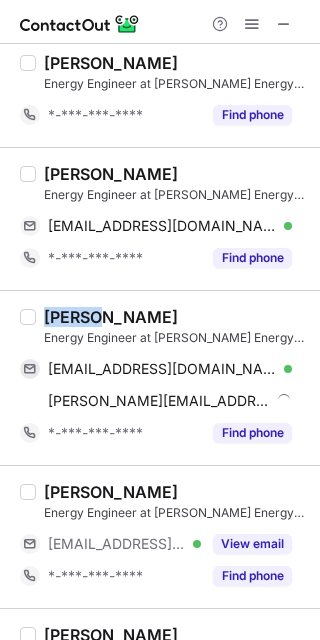 copy on "Mayank" 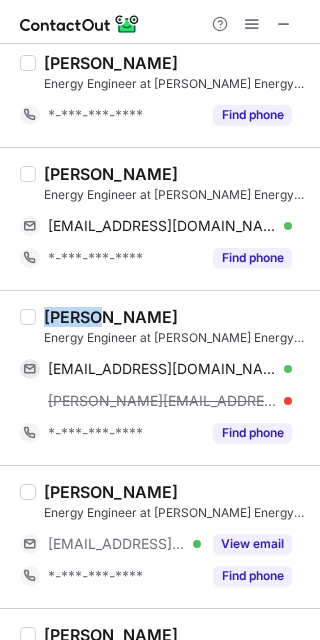 drag, startPoint x: 102, startPoint y: 313, endPoint x: 46, endPoint y: 315, distance: 56.0357 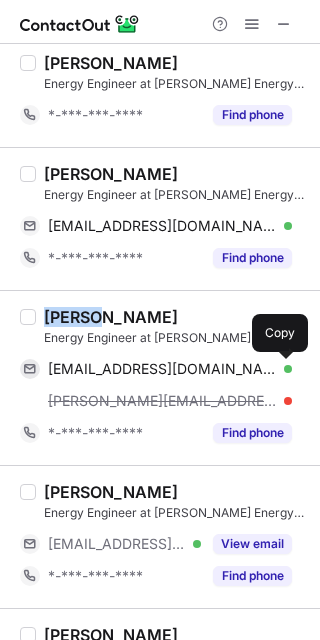 click at bounding box center (282, 369) 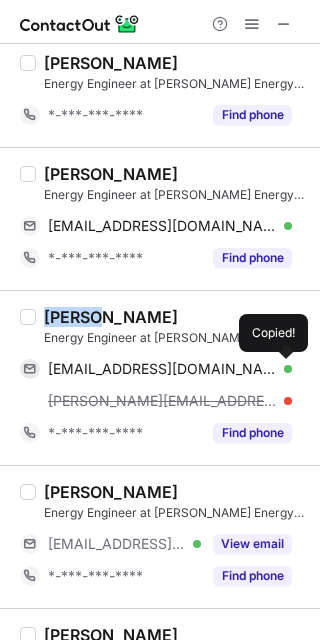 drag, startPoint x: 275, startPoint y: 548, endPoint x: 270, endPoint y: 527, distance: 21.587032 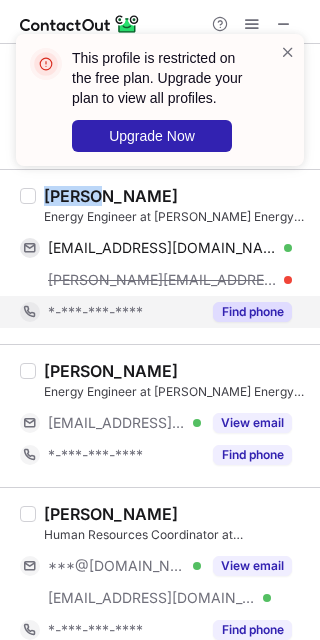 scroll, scrollTop: 500, scrollLeft: 0, axis: vertical 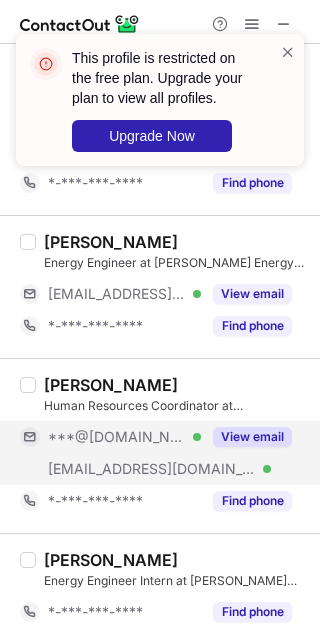 click on "View email" at bounding box center (252, 437) 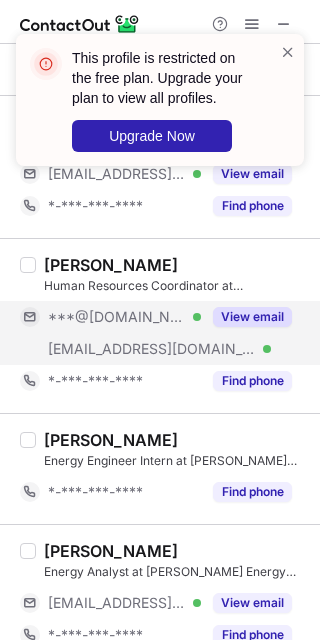 scroll, scrollTop: 616, scrollLeft: 0, axis: vertical 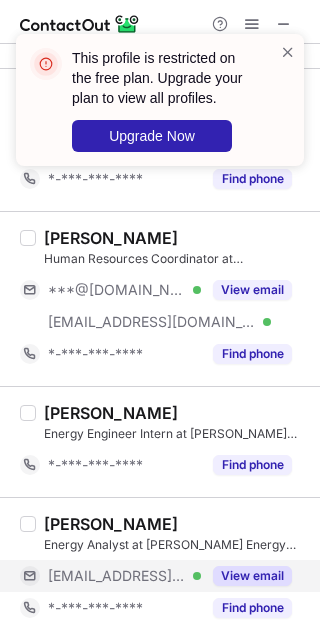click on "View email" at bounding box center [252, 576] 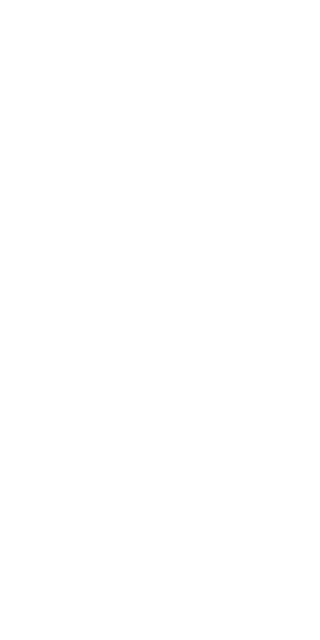 scroll, scrollTop: 0, scrollLeft: 0, axis: both 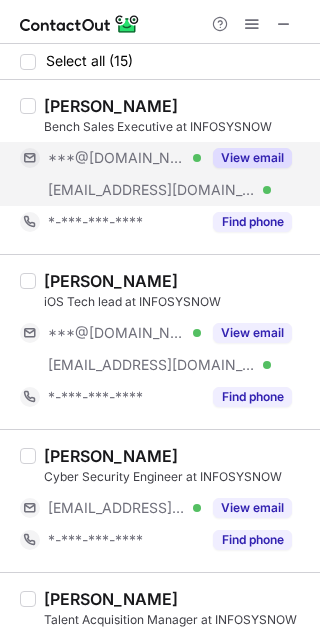 click on "View email" at bounding box center [252, 158] 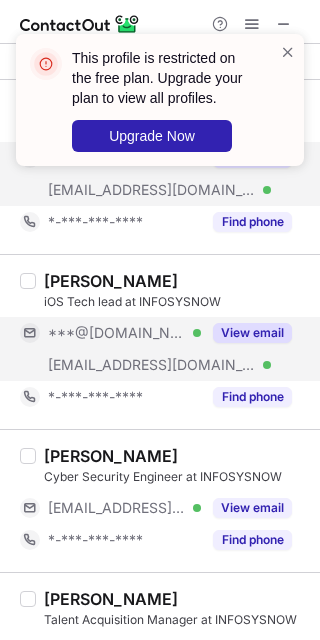 click on "View email" at bounding box center (252, 333) 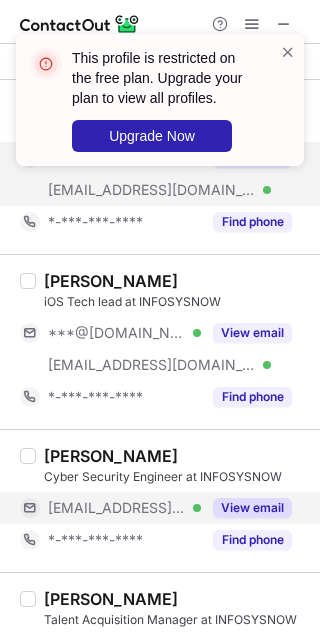 click on "View email" at bounding box center (252, 508) 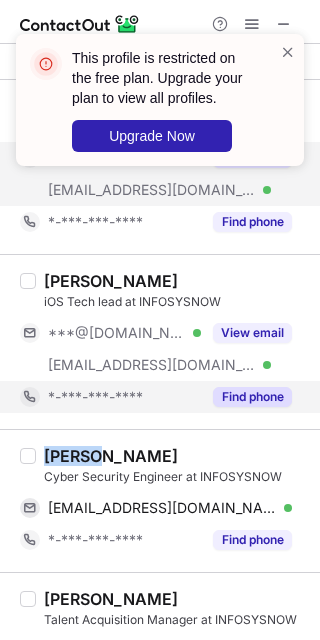 drag, startPoint x: 102, startPoint y: 451, endPoint x: 142, endPoint y: 401, distance: 64.03124 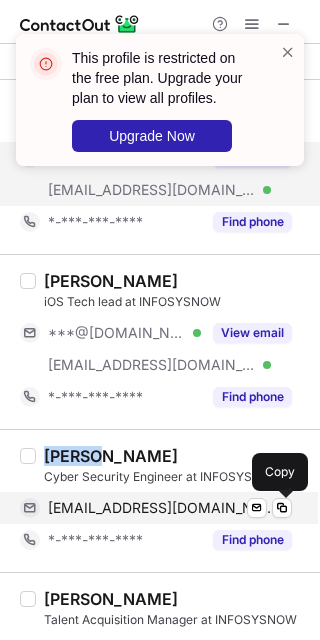 click at bounding box center (282, 508) 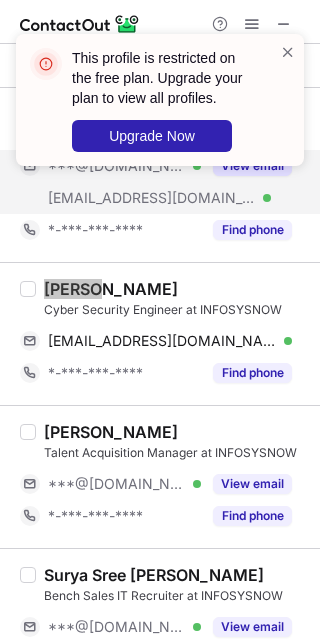 scroll, scrollTop: 250, scrollLeft: 0, axis: vertical 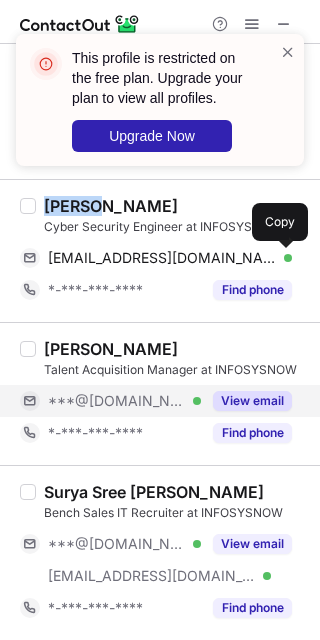 drag, startPoint x: 268, startPoint y: 393, endPoint x: 197, endPoint y: 395, distance: 71.02816 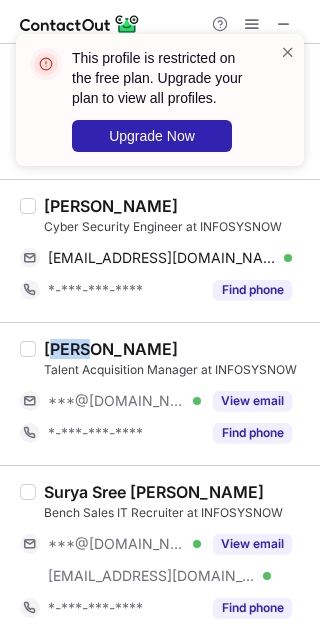 drag, startPoint x: 88, startPoint y: 343, endPoint x: 56, endPoint y: 343, distance: 32 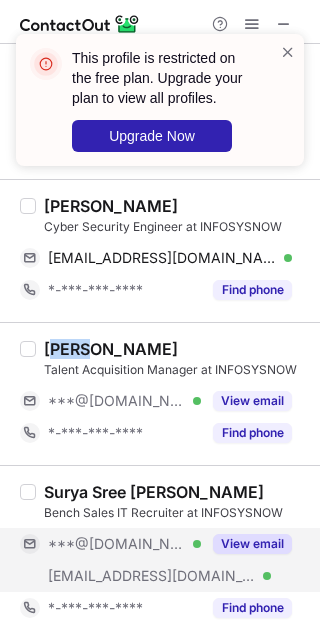 click on "View email" at bounding box center [252, 544] 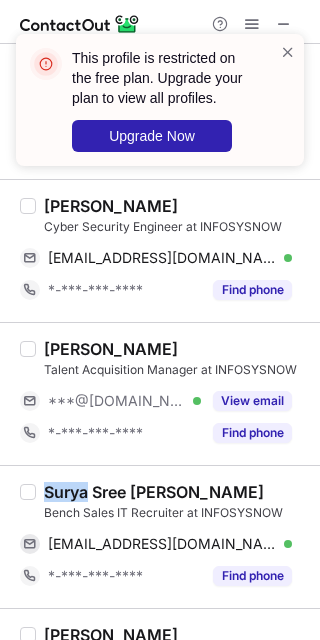 copy on "Surya" 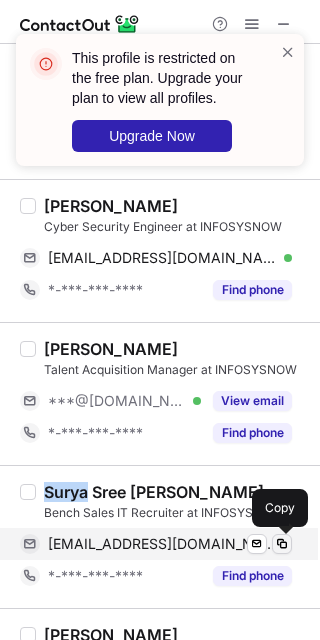 drag, startPoint x: 283, startPoint y: 542, endPoint x: 315, endPoint y: 510, distance: 45.254833 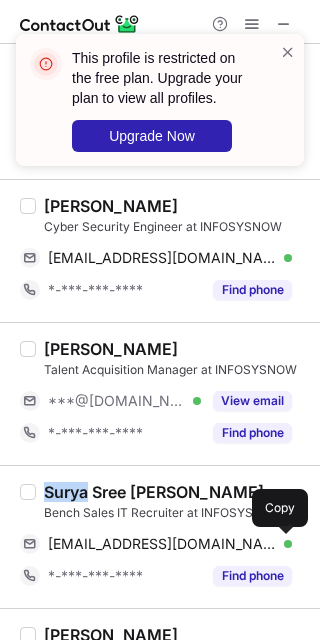 click at bounding box center [282, 544] 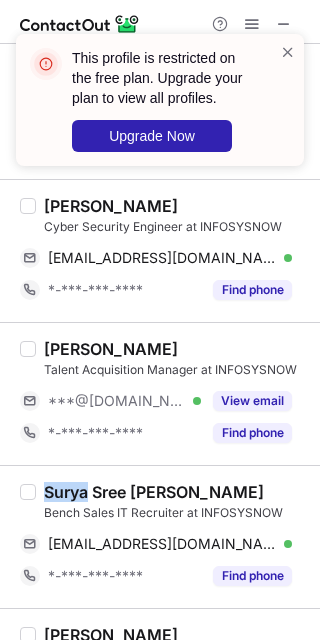 type 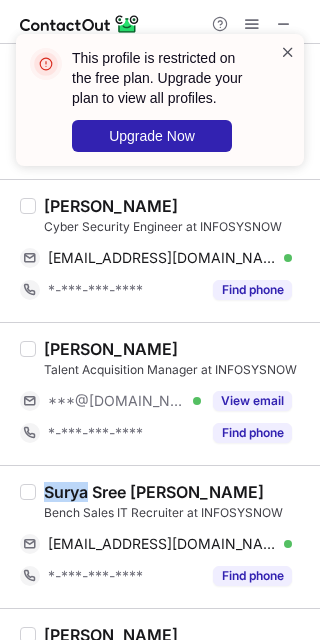 click at bounding box center [288, 52] 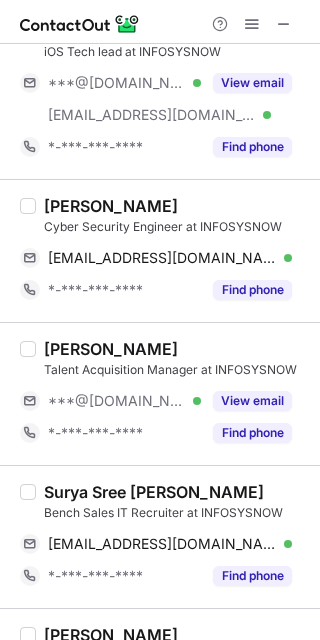 click on "This profile is restricted on the free plan. Upgrade your plan to view all profiles. Upgrade Now" at bounding box center (160, 34) 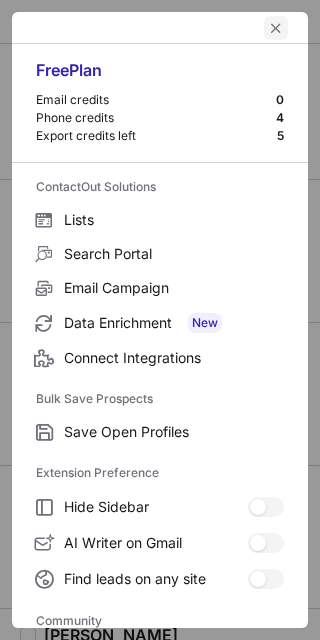 click at bounding box center [276, 28] 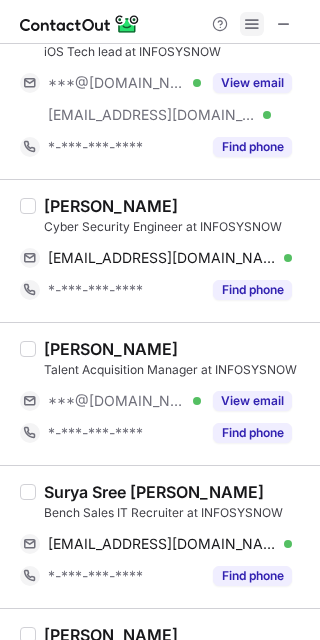 click at bounding box center (252, 24) 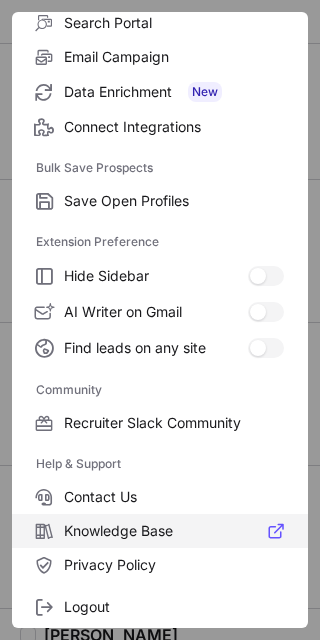scroll, scrollTop: 266, scrollLeft: 0, axis: vertical 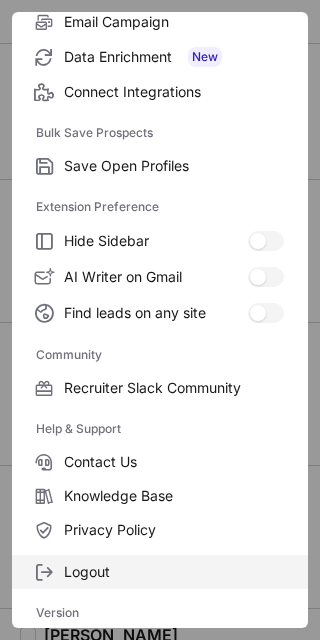 click on "Logout" at bounding box center [174, 572] 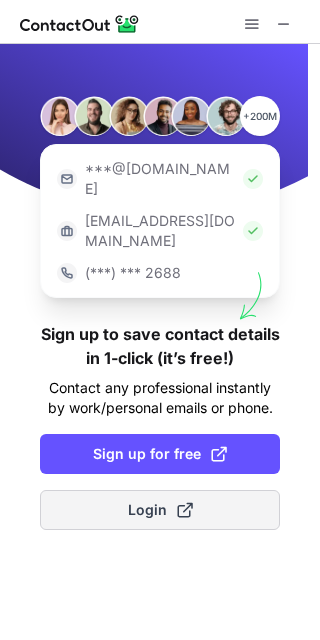 click on "Login" at bounding box center [160, 510] 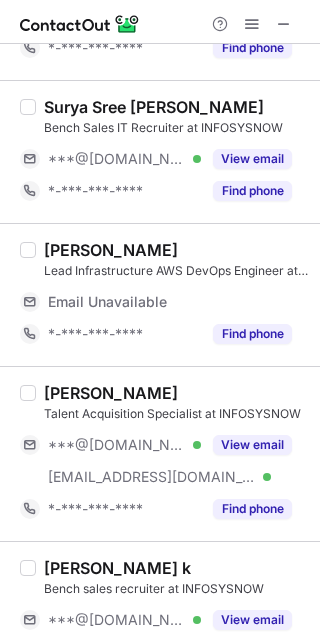 scroll, scrollTop: 625, scrollLeft: 0, axis: vertical 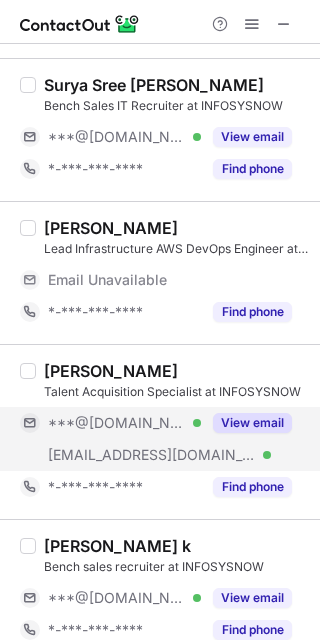 click on "View email" at bounding box center (252, 423) 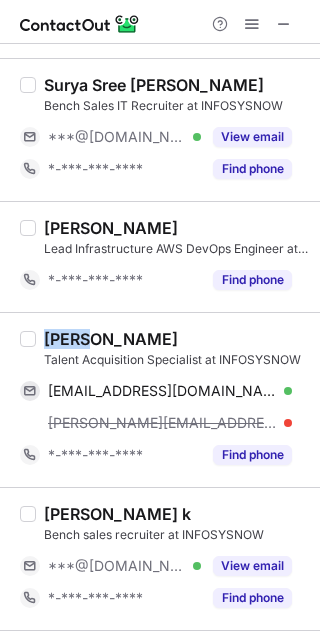 copy on "Tanvi" 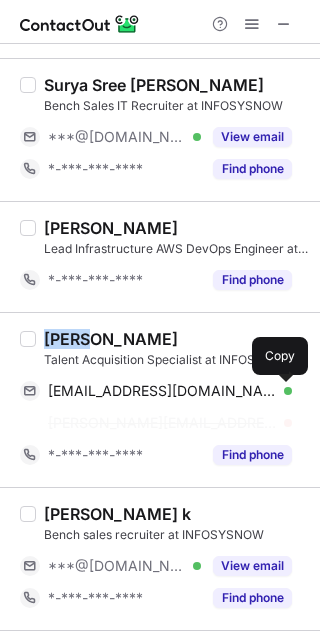 drag, startPoint x: 285, startPoint y: 388, endPoint x: 307, endPoint y: 385, distance: 22.203604 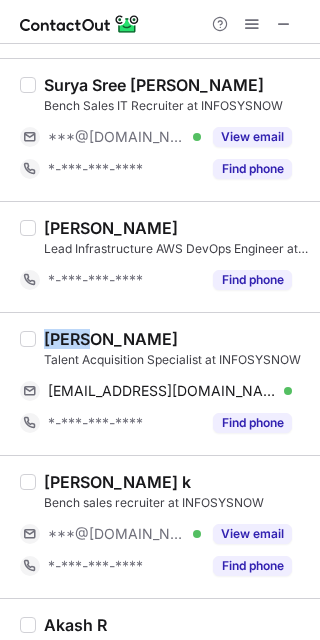 click on "View email" at bounding box center (252, 534) 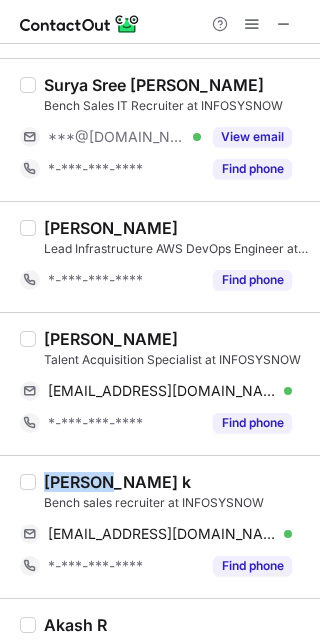 copy on "yamini" 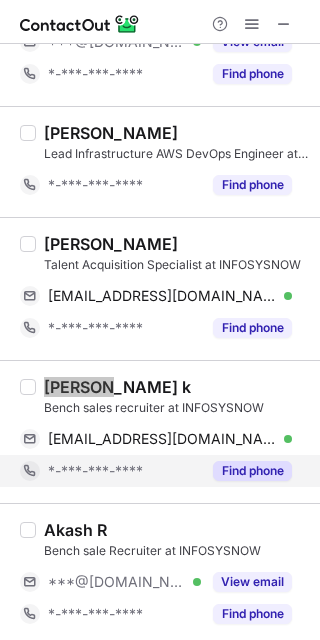 scroll, scrollTop: 750, scrollLeft: 0, axis: vertical 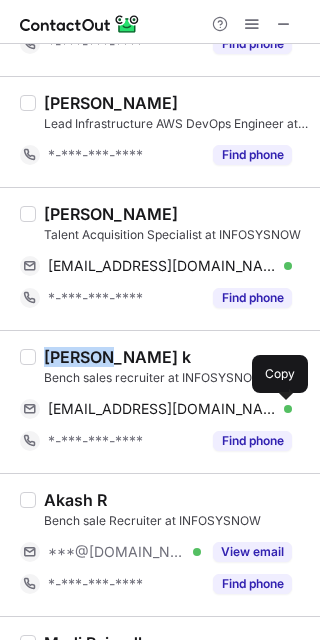 drag, startPoint x: 286, startPoint y: 403, endPoint x: 312, endPoint y: 386, distance: 31.06445 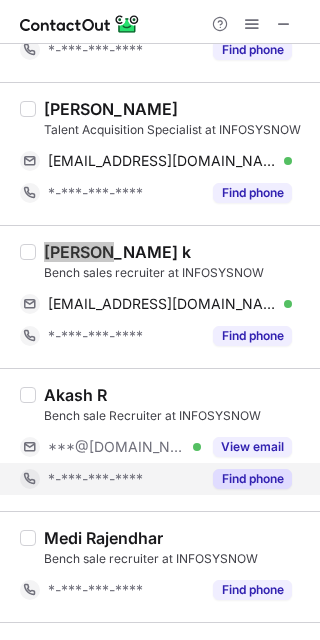 scroll, scrollTop: 875, scrollLeft: 0, axis: vertical 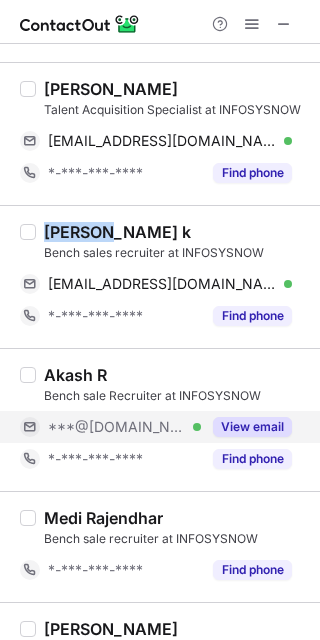 click on "View email" at bounding box center (252, 427) 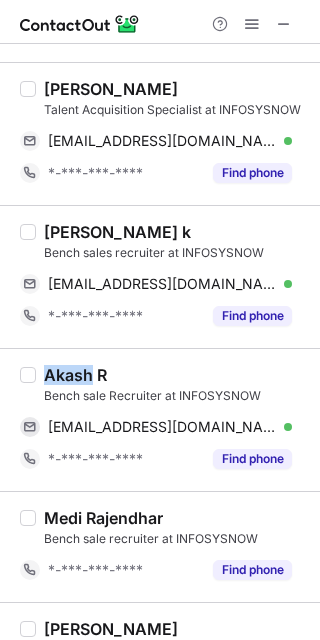 copy on "Akash" 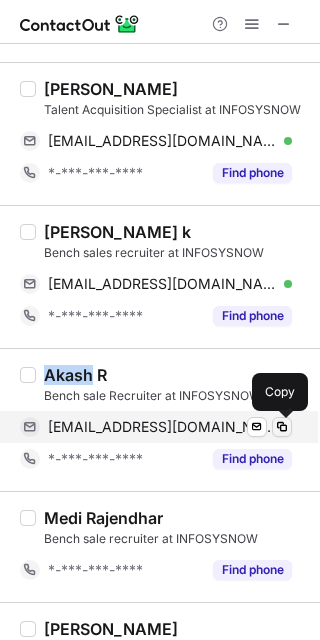 drag, startPoint x: 278, startPoint y: 425, endPoint x: 287, endPoint y: 420, distance: 10.29563 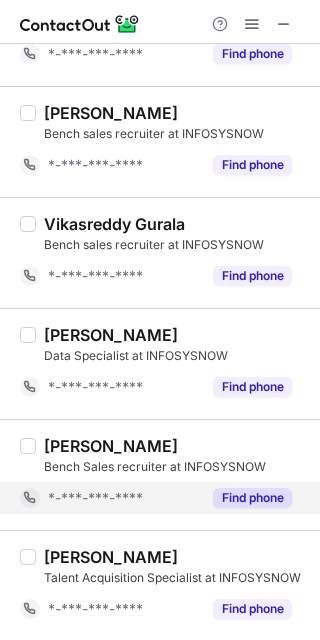 scroll, scrollTop: 1395, scrollLeft: 0, axis: vertical 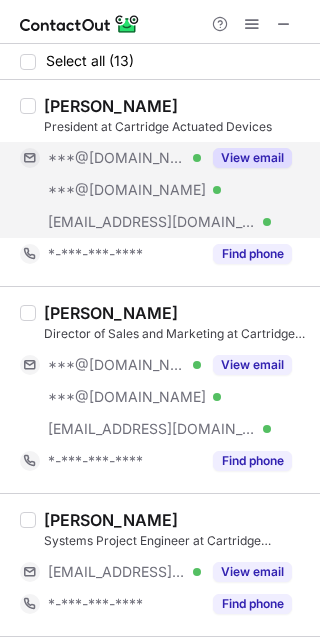 click on "View email" at bounding box center [252, 158] 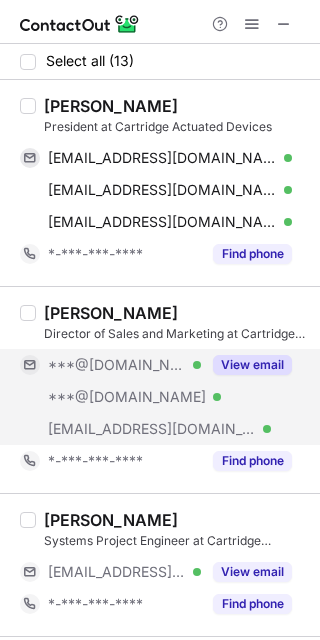 click on "View email" at bounding box center (252, 365) 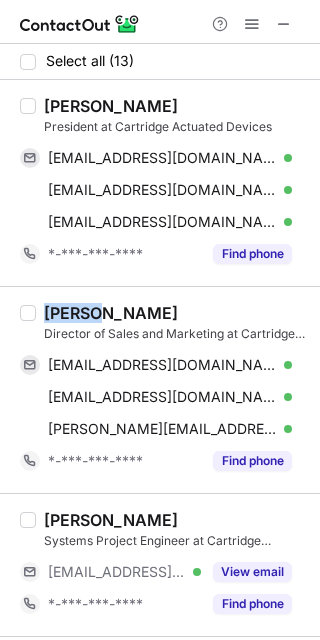 copy on "[PERSON_NAME]" 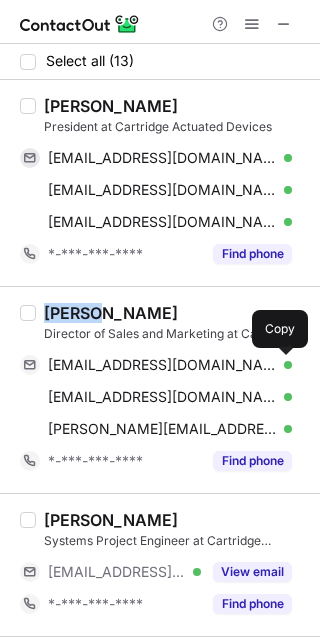 drag, startPoint x: 290, startPoint y: 365, endPoint x: 307, endPoint y: 362, distance: 17.262676 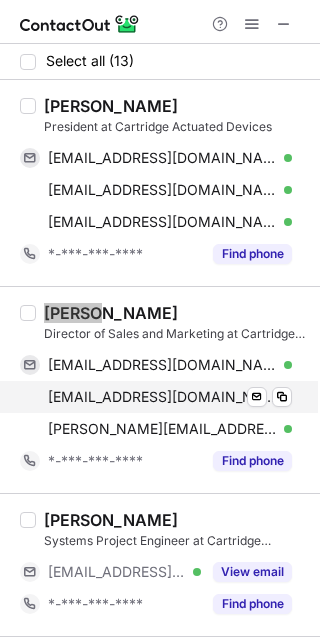scroll, scrollTop: 125, scrollLeft: 0, axis: vertical 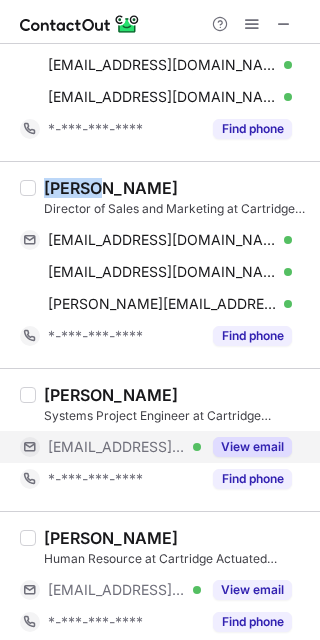 click on "View email" at bounding box center (252, 447) 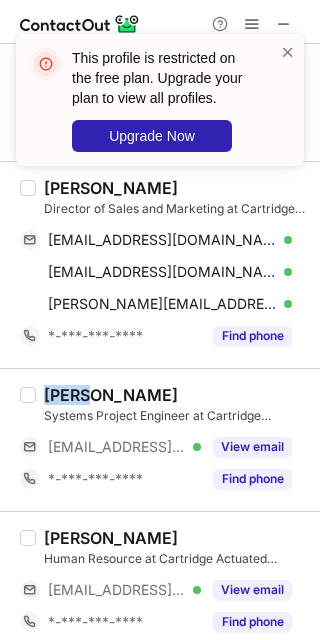 drag, startPoint x: 88, startPoint y: 397, endPoint x: 45, endPoint y: 396, distance: 43.011627 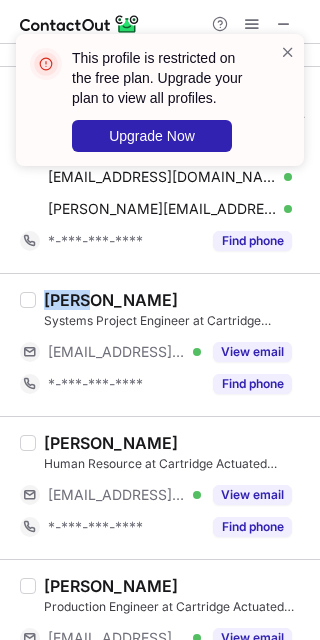 scroll, scrollTop: 250, scrollLeft: 0, axis: vertical 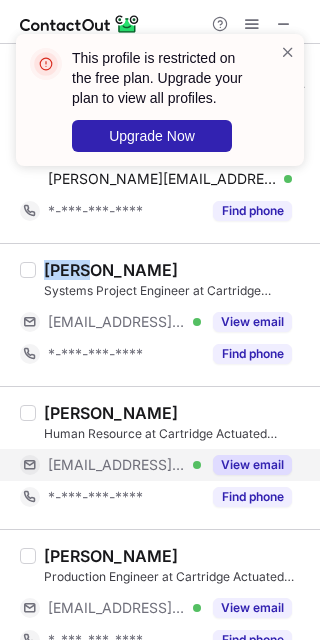 click on "View email" at bounding box center (252, 465) 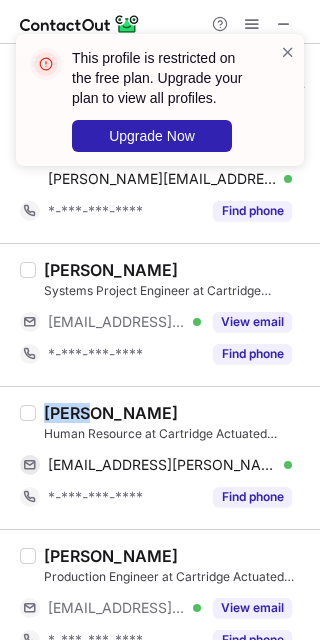 copy on "Jewel" 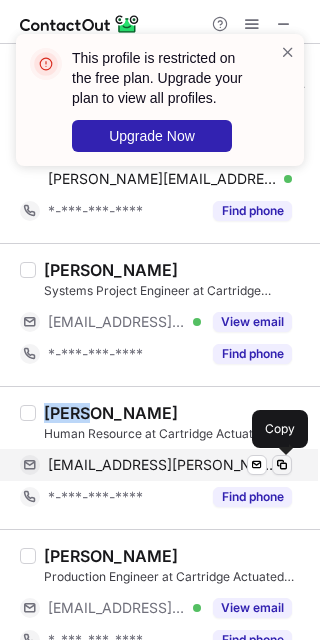 click at bounding box center [282, 465] 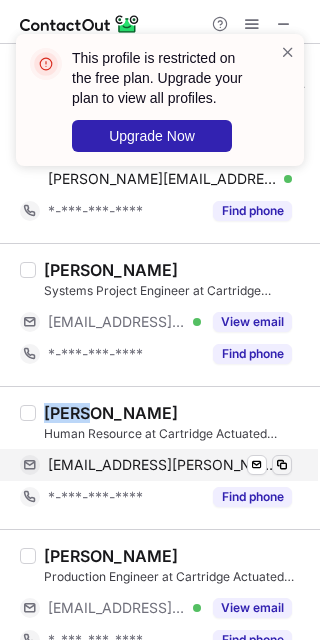 type 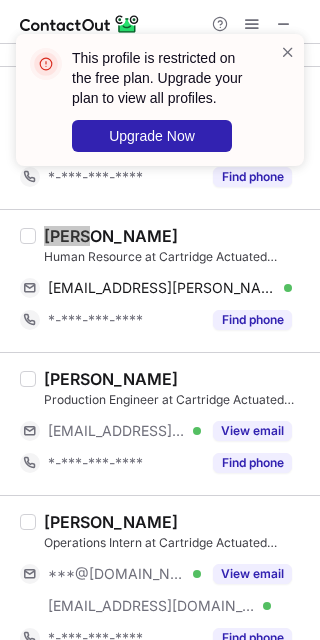 scroll, scrollTop: 500, scrollLeft: 0, axis: vertical 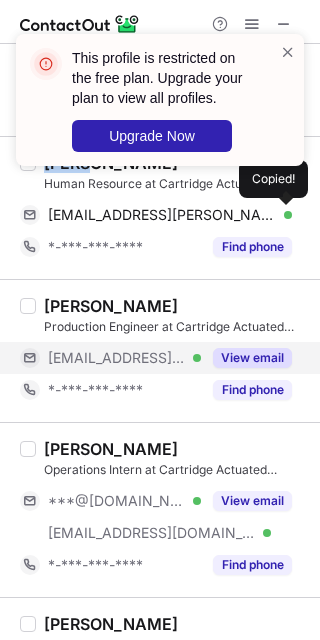 drag, startPoint x: 261, startPoint y: 348, endPoint x: 203, endPoint y: 340, distance: 58.549126 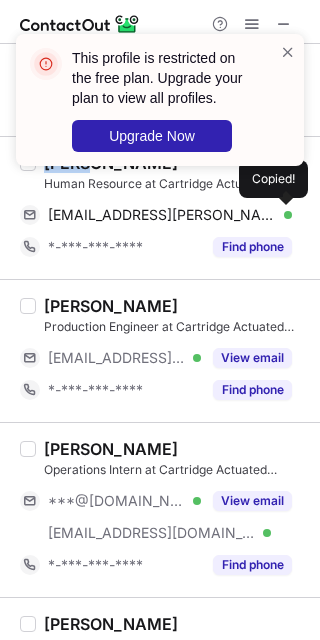 click on "View email" at bounding box center [252, 358] 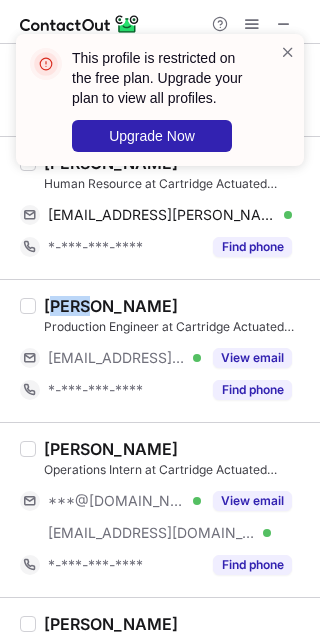 drag, startPoint x: 77, startPoint y: 303, endPoint x: 53, endPoint y: 306, distance: 24.186773 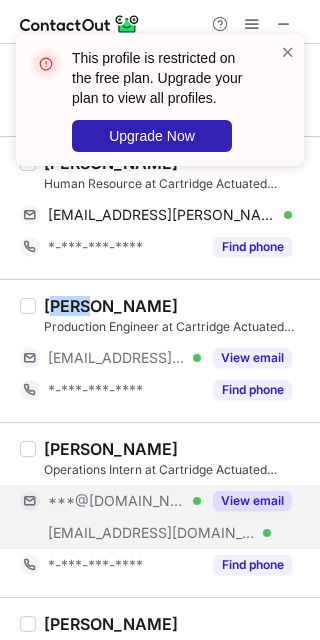 click on "View email" at bounding box center (252, 501) 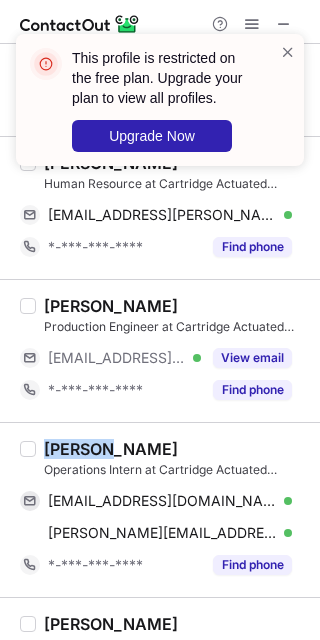 copy on "Michal" 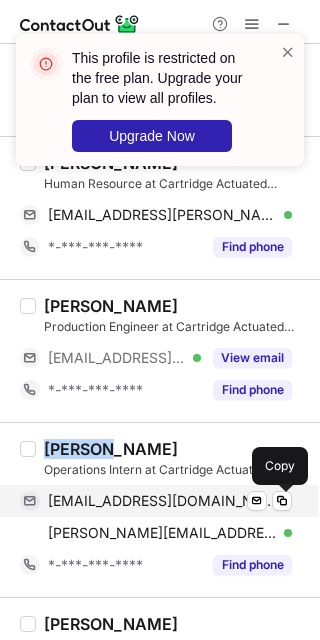 drag, startPoint x: 282, startPoint y: 503, endPoint x: 303, endPoint y: 500, distance: 21.213203 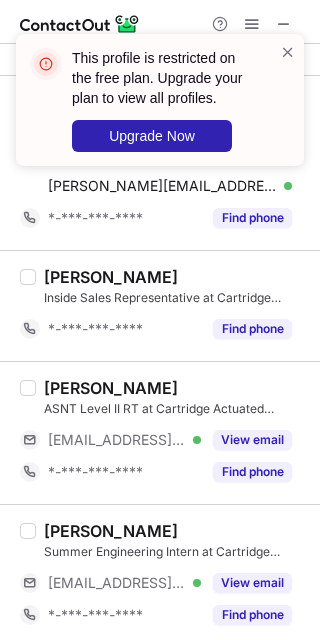 scroll, scrollTop: 875, scrollLeft: 0, axis: vertical 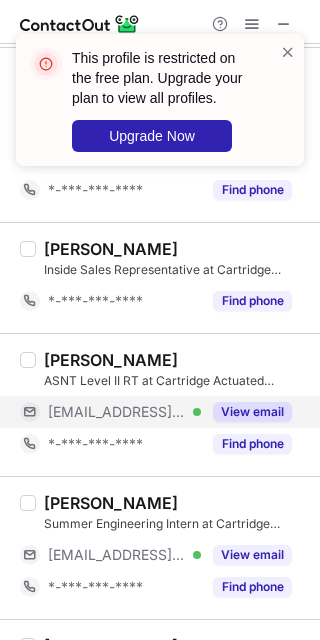 click on "View email" at bounding box center [252, 412] 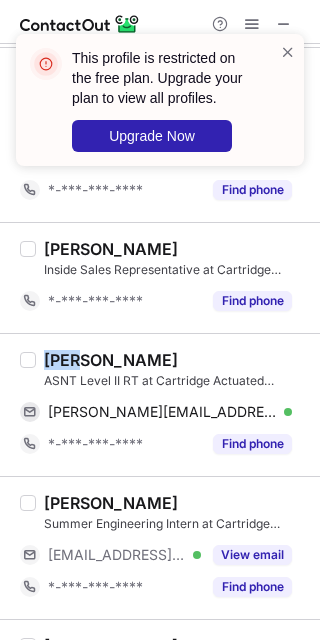 copy on "Alex" 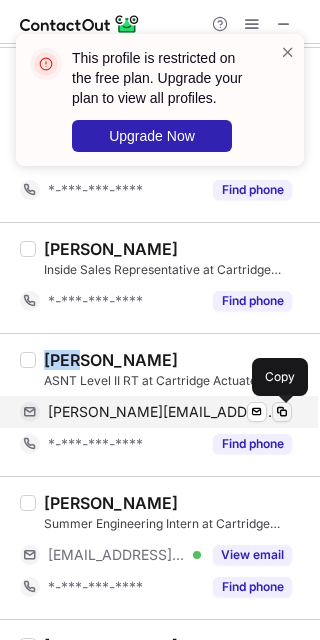 click at bounding box center [282, 412] 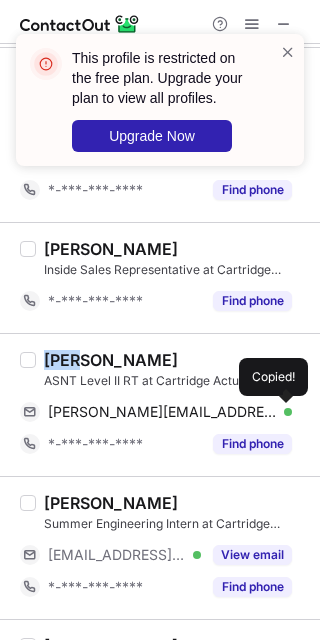 drag, startPoint x: 262, startPoint y: 556, endPoint x: 128, endPoint y: 520, distance: 138.75157 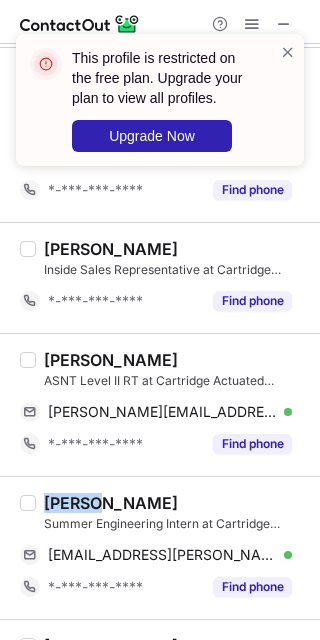 copy on "Camden" 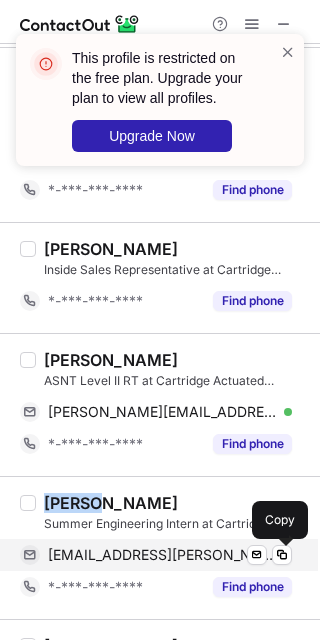 drag, startPoint x: 288, startPoint y: 553, endPoint x: 302, endPoint y: 553, distance: 14 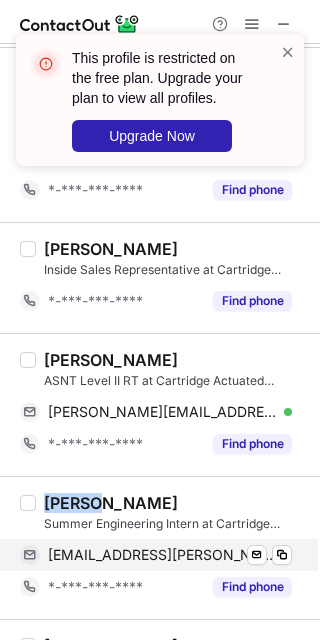 type 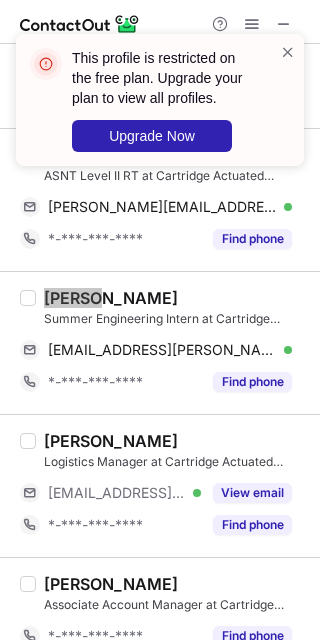 scroll, scrollTop: 1125, scrollLeft: 0, axis: vertical 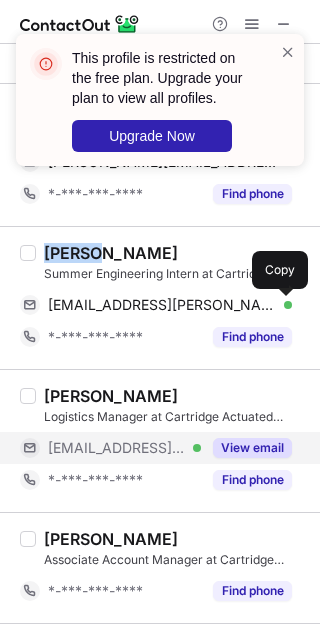 drag, startPoint x: 253, startPoint y: 445, endPoint x: 221, endPoint y: 440, distance: 32.38827 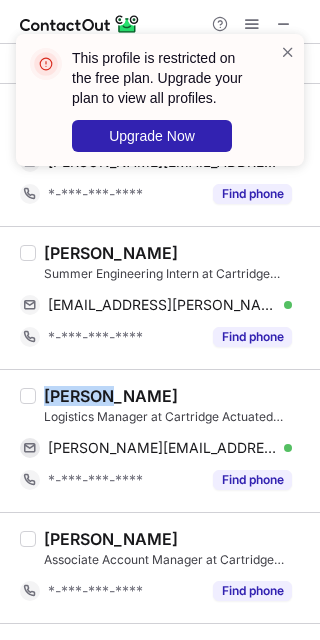 drag, startPoint x: 98, startPoint y: 400, endPoint x: 45, endPoint y: 400, distance: 53 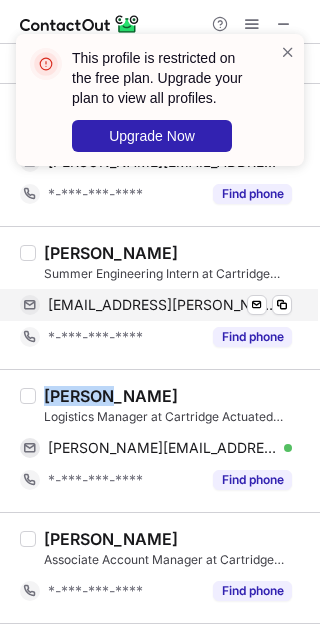 copy on "Rachel" 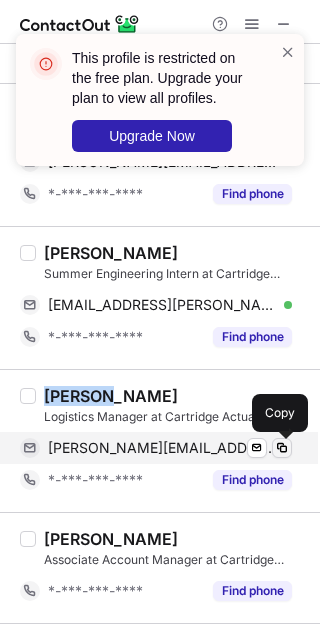 click at bounding box center [282, 448] 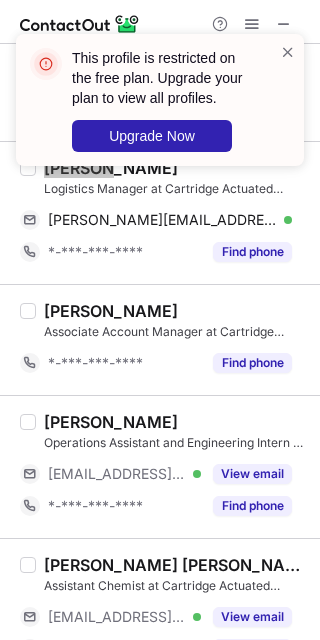 scroll, scrollTop: 1375, scrollLeft: 0, axis: vertical 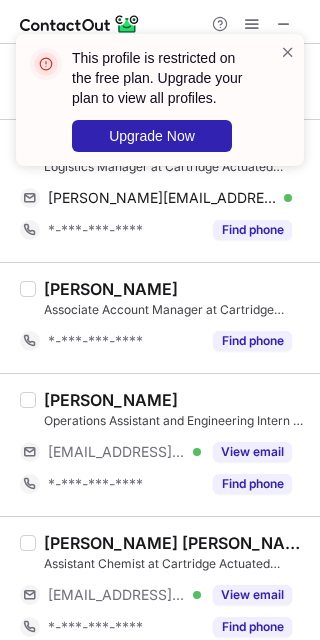 drag, startPoint x: 250, startPoint y: 446, endPoint x: 103, endPoint y: 418, distance: 149.64291 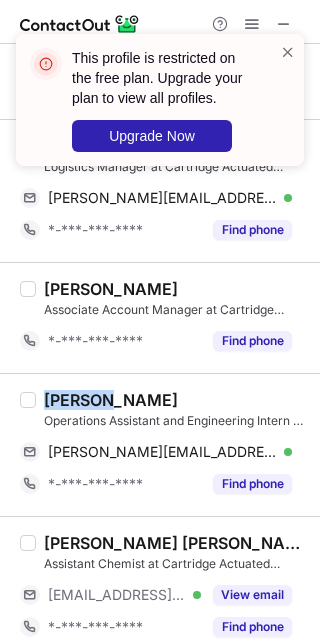 copy on "Zachary" 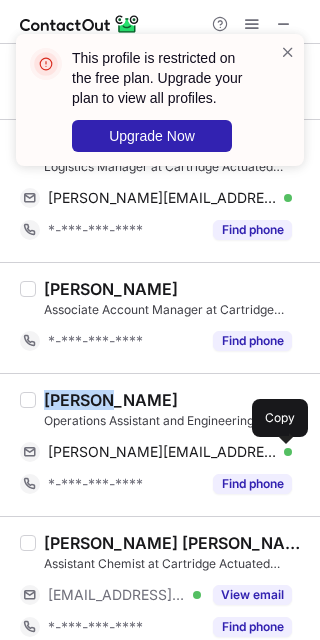 drag, startPoint x: 283, startPoint y: 451, endPoint x: 318, endPoint y: 425, distance: 43.60046 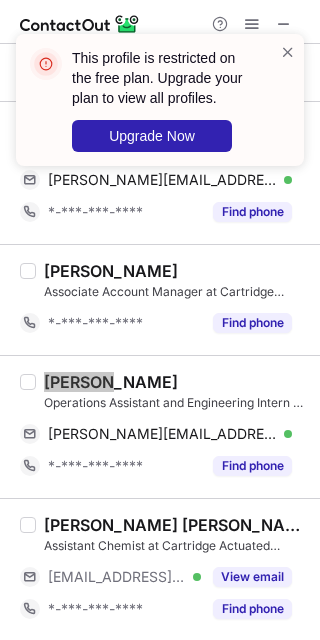 scroll, scrollTop: 1396, scrollLeft: 0, axis: vertical 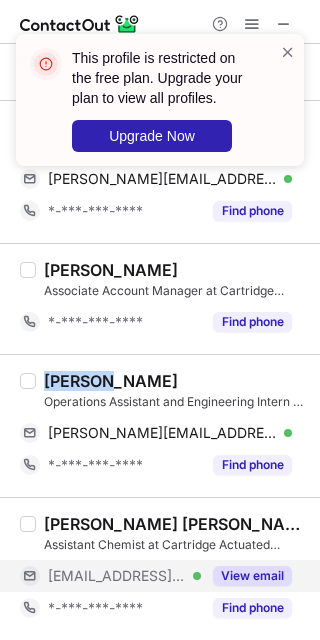 click on "View email" at bounding box center (252, 576) 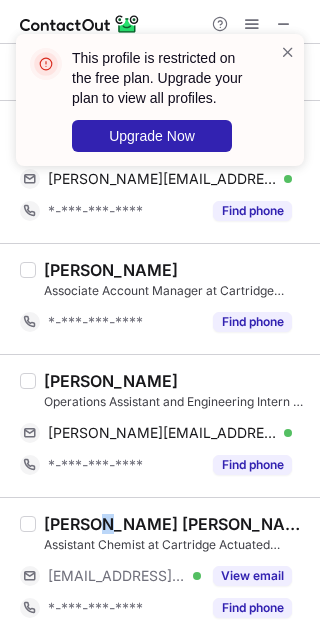drag, startPoint x: 107, startPoint y: 528, endPoint x: 305, endPoint y: 276, distance: 320.4809 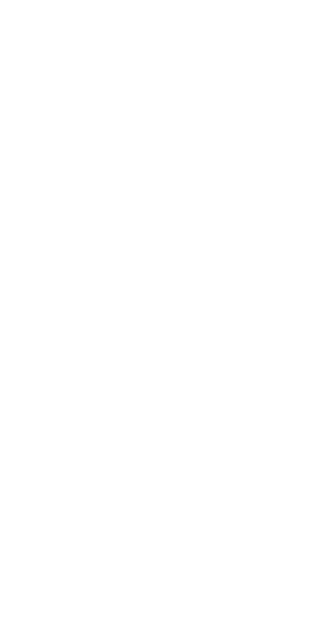 scroll, scrollTop: 0, scrollLeft: 0, axis: both 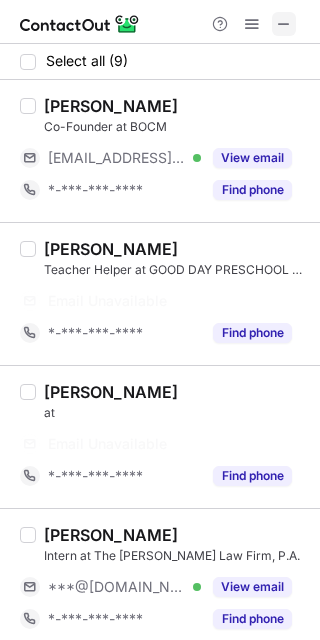 click at bounding box center (284, 24) 